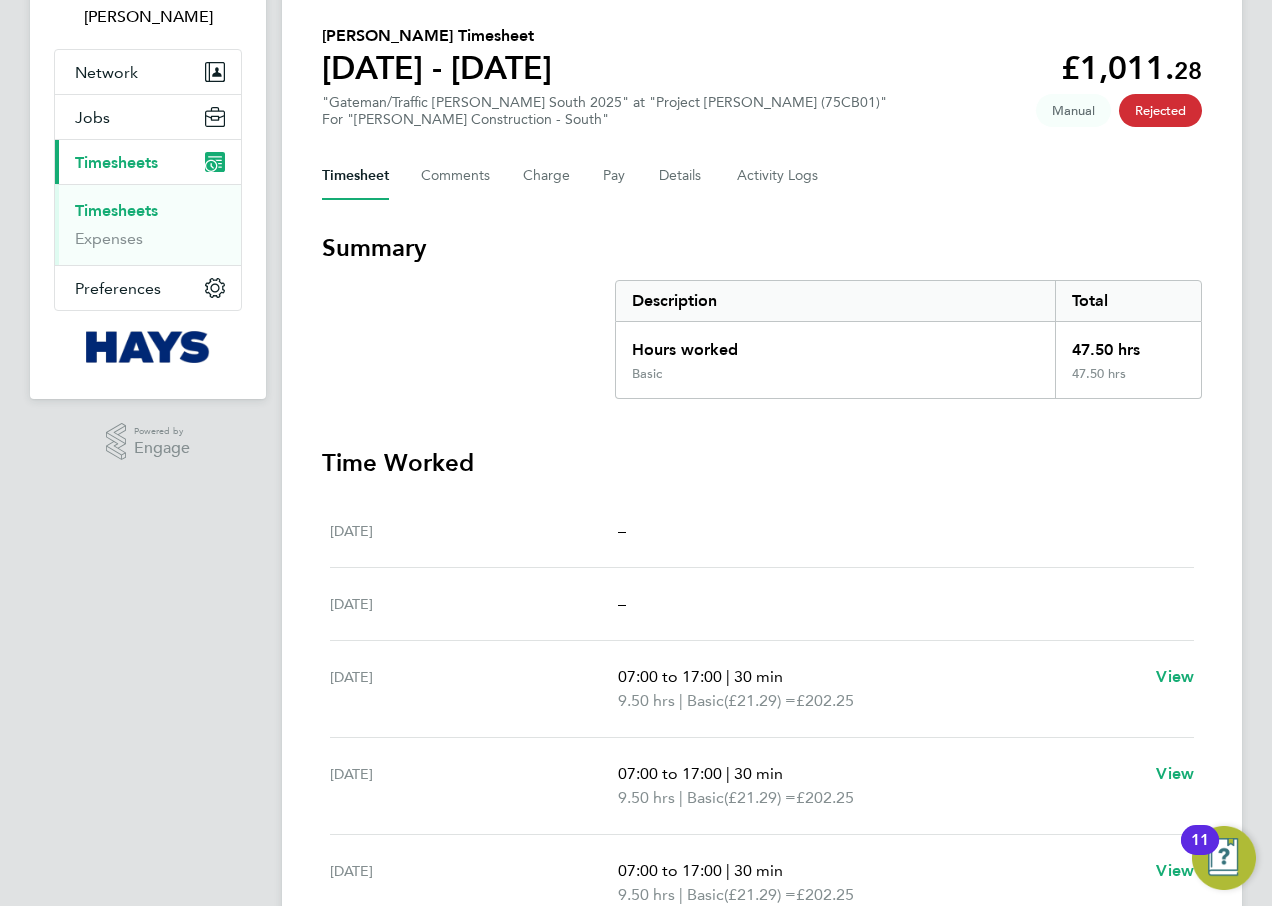 scroll, scrollTop: 0, scrollLeft: 0, axis: both 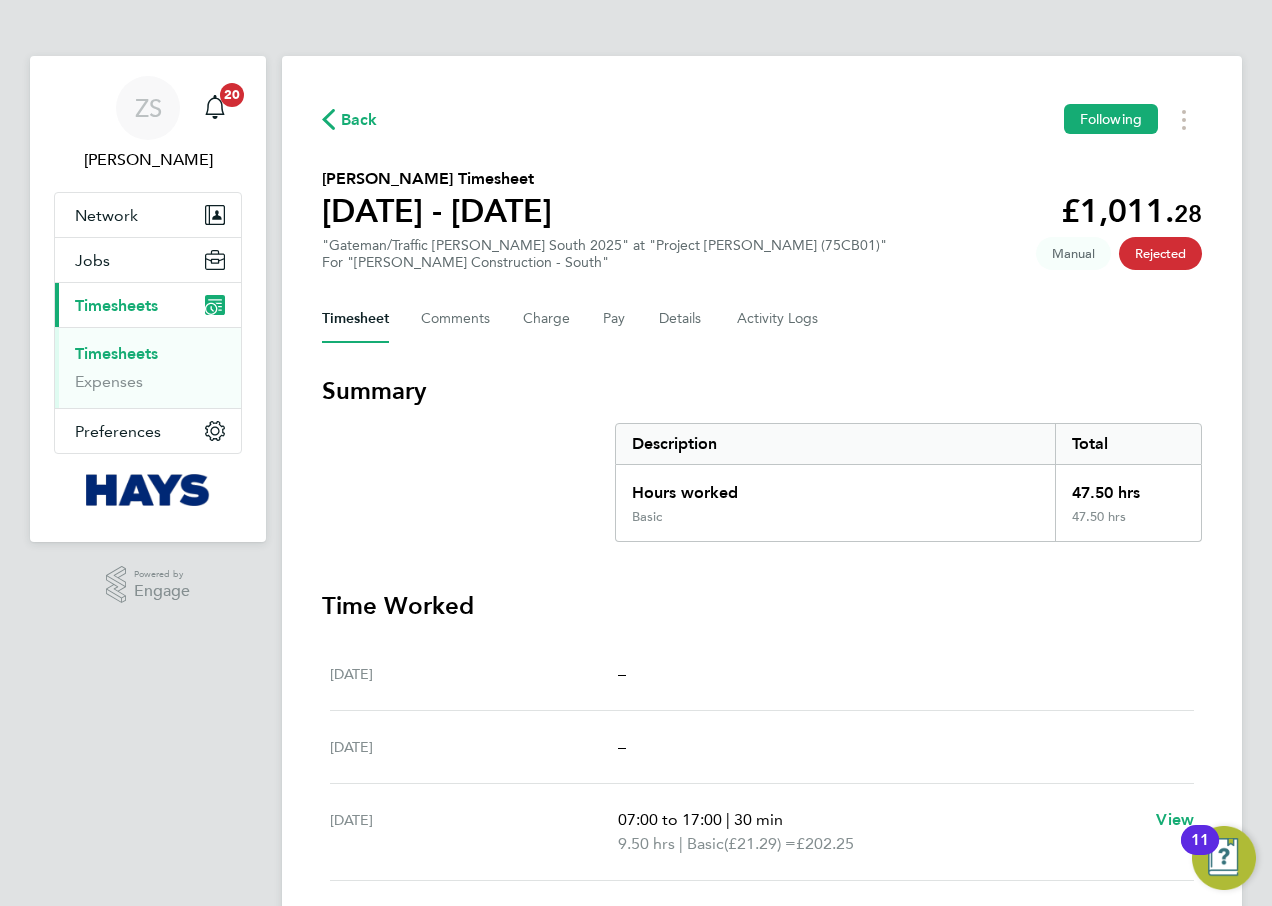 click on "Timesheets" at bounding box center [116, 353] 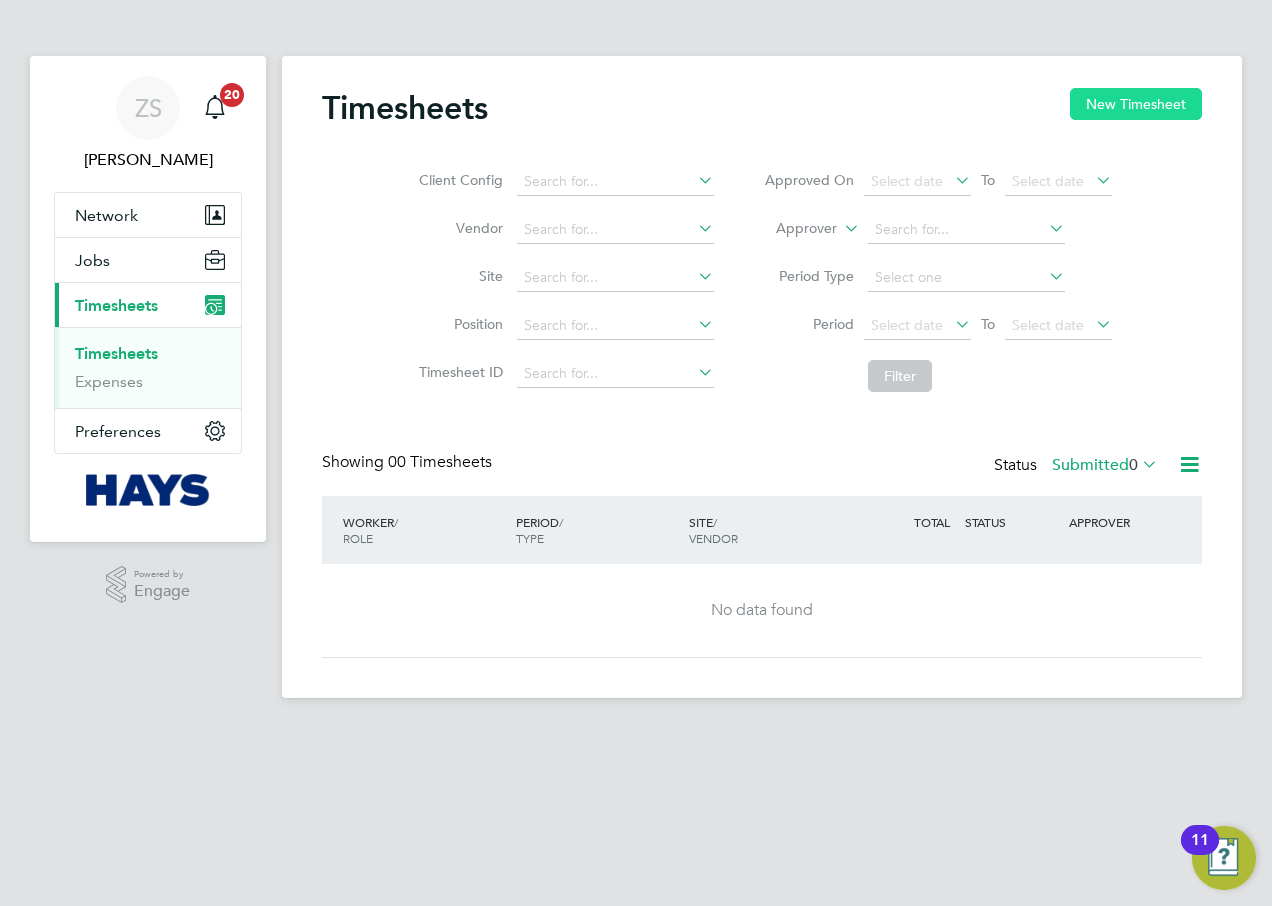 click on "New Timesheet" 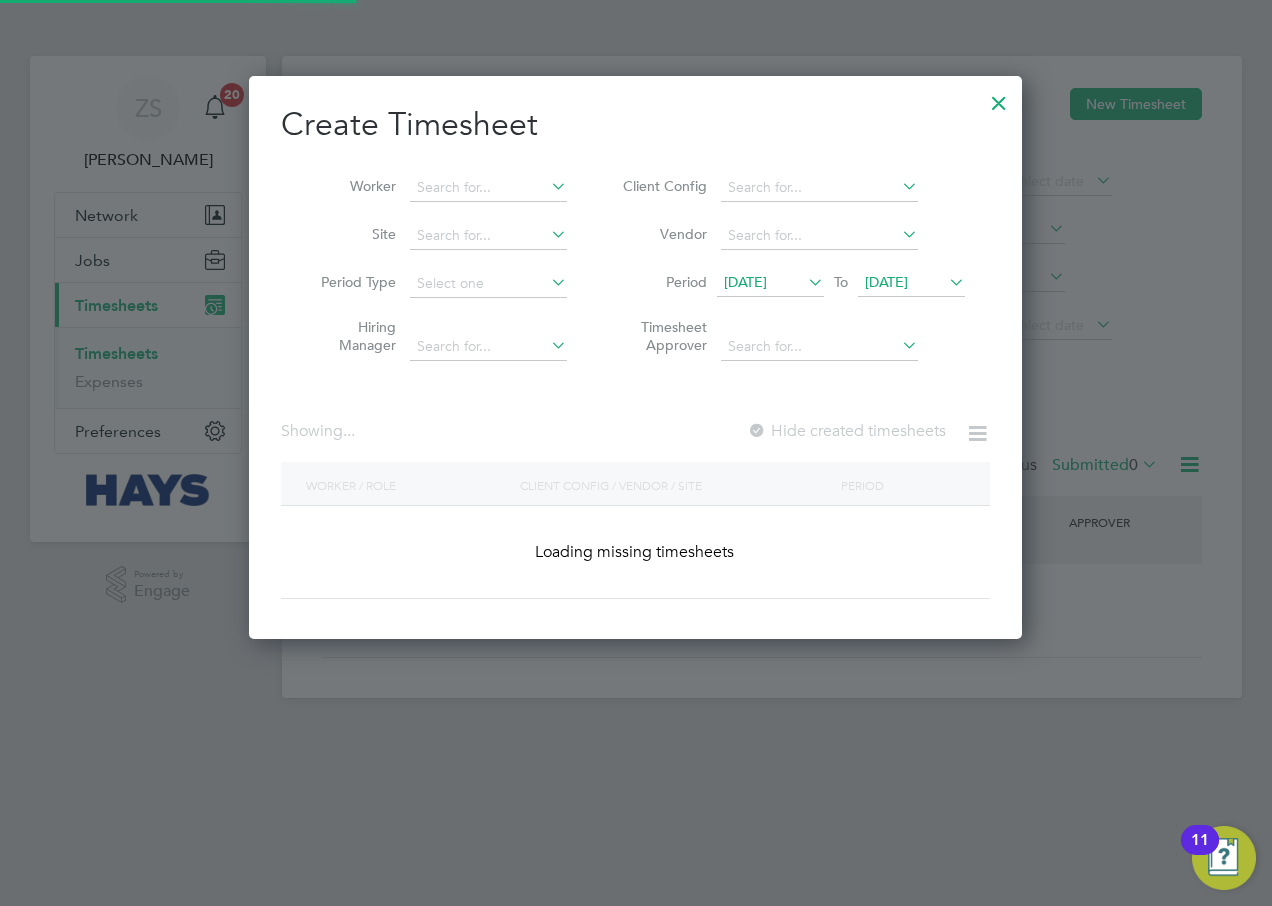scroll, scrollTop: 10, scrollLeft: 10, axis: both 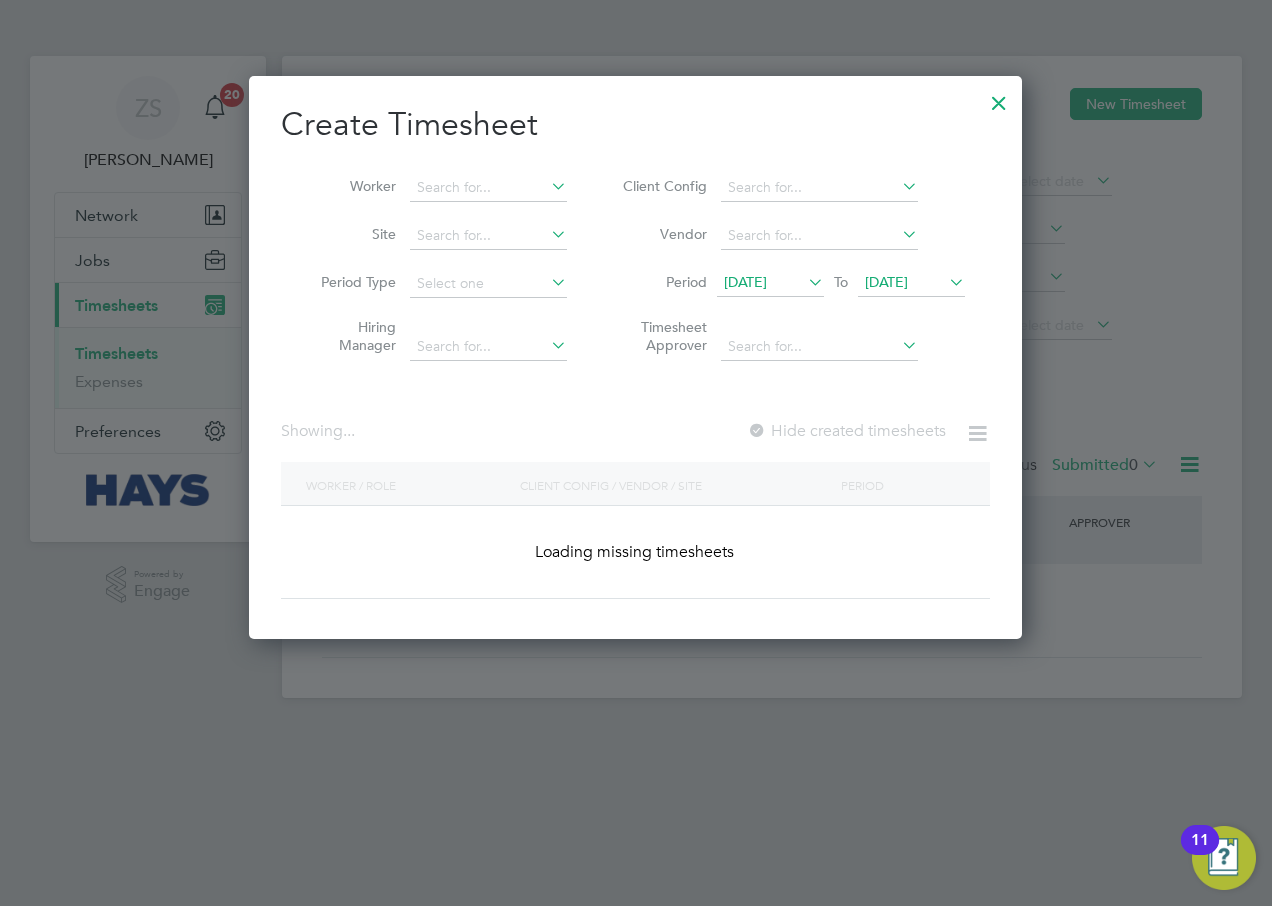 click on "Worker" at bounding box center (436, 188) 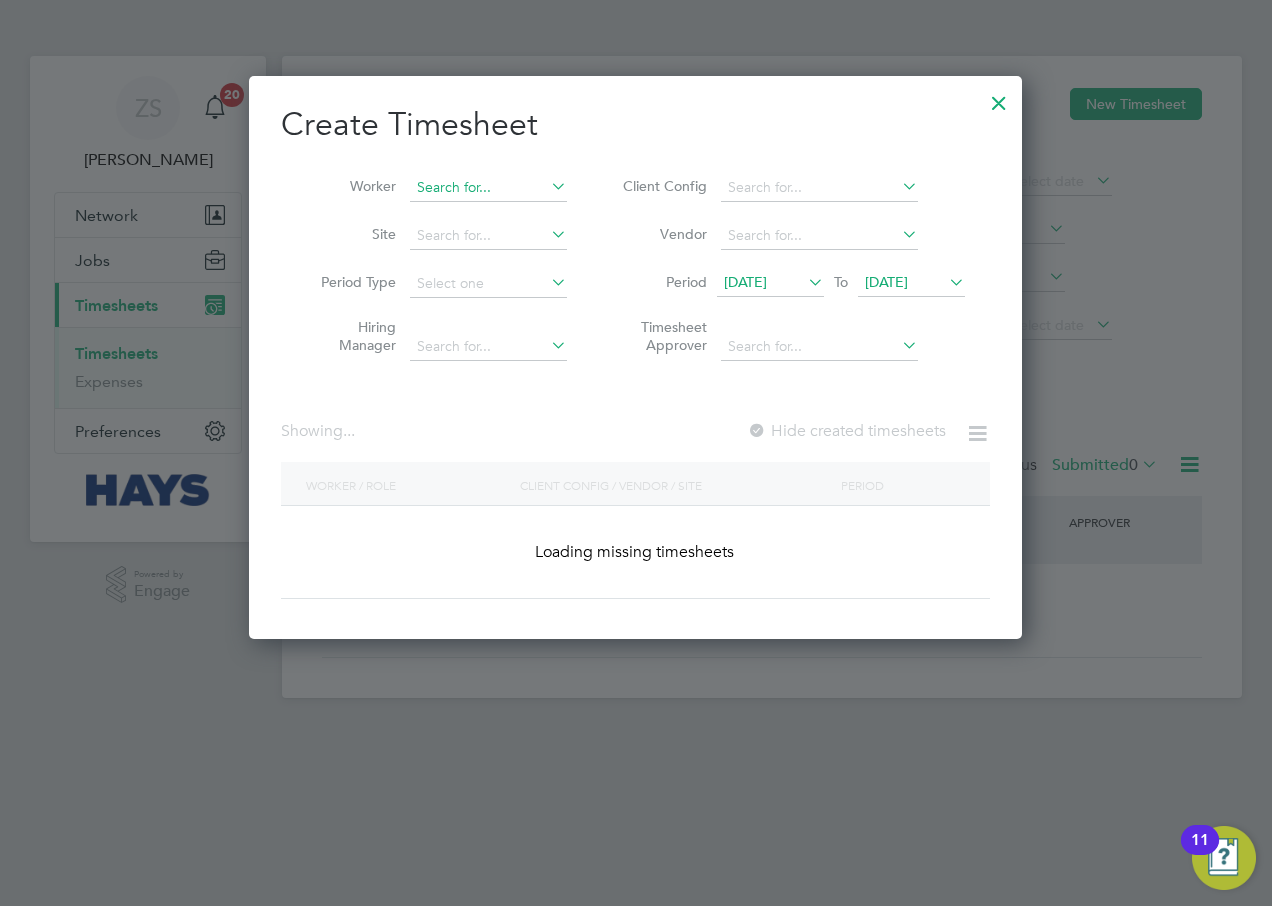 scroll, scrollTop: 10, scrollLeft: 10, axis: both 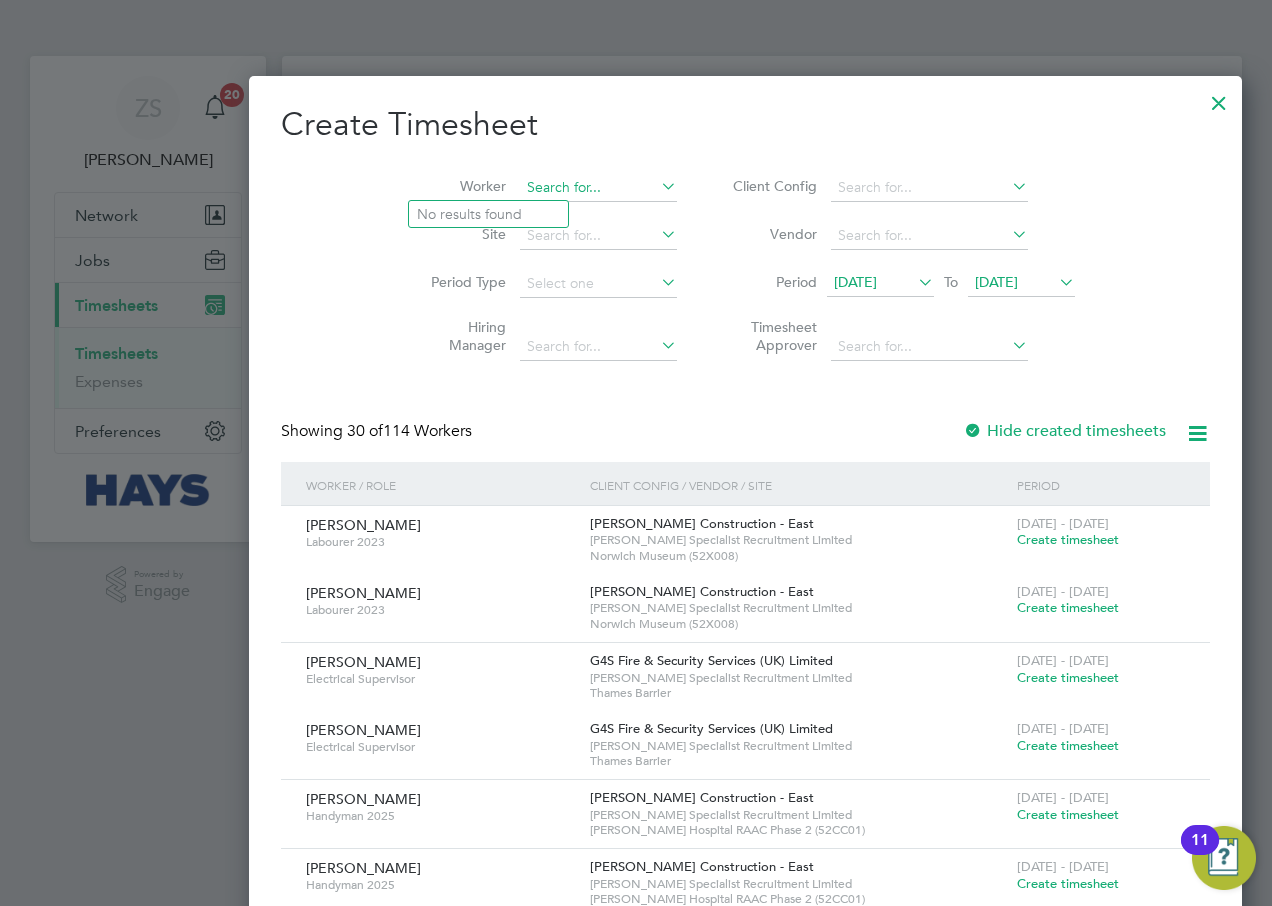 click at bounding box center [598, 188] 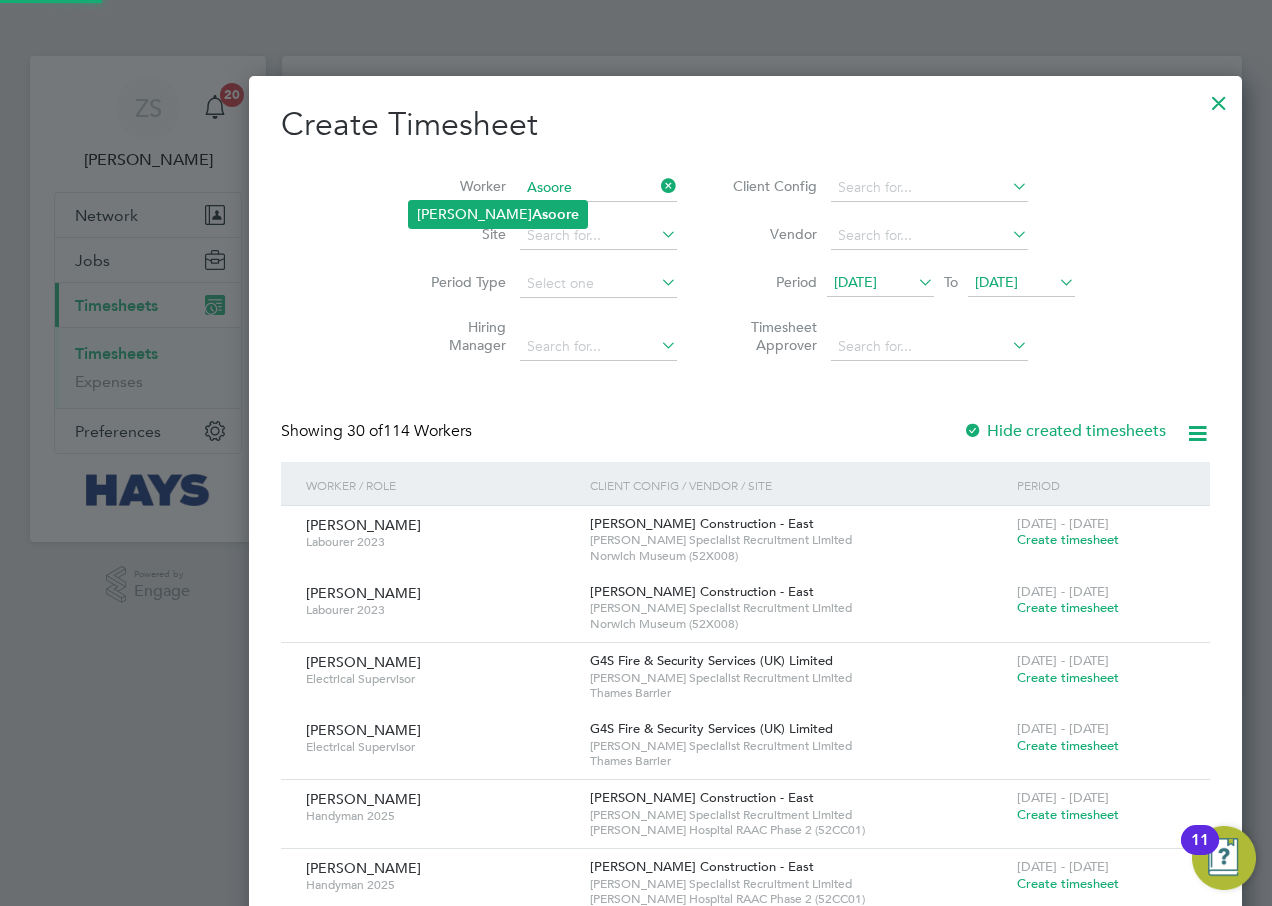 click on "Asoore" 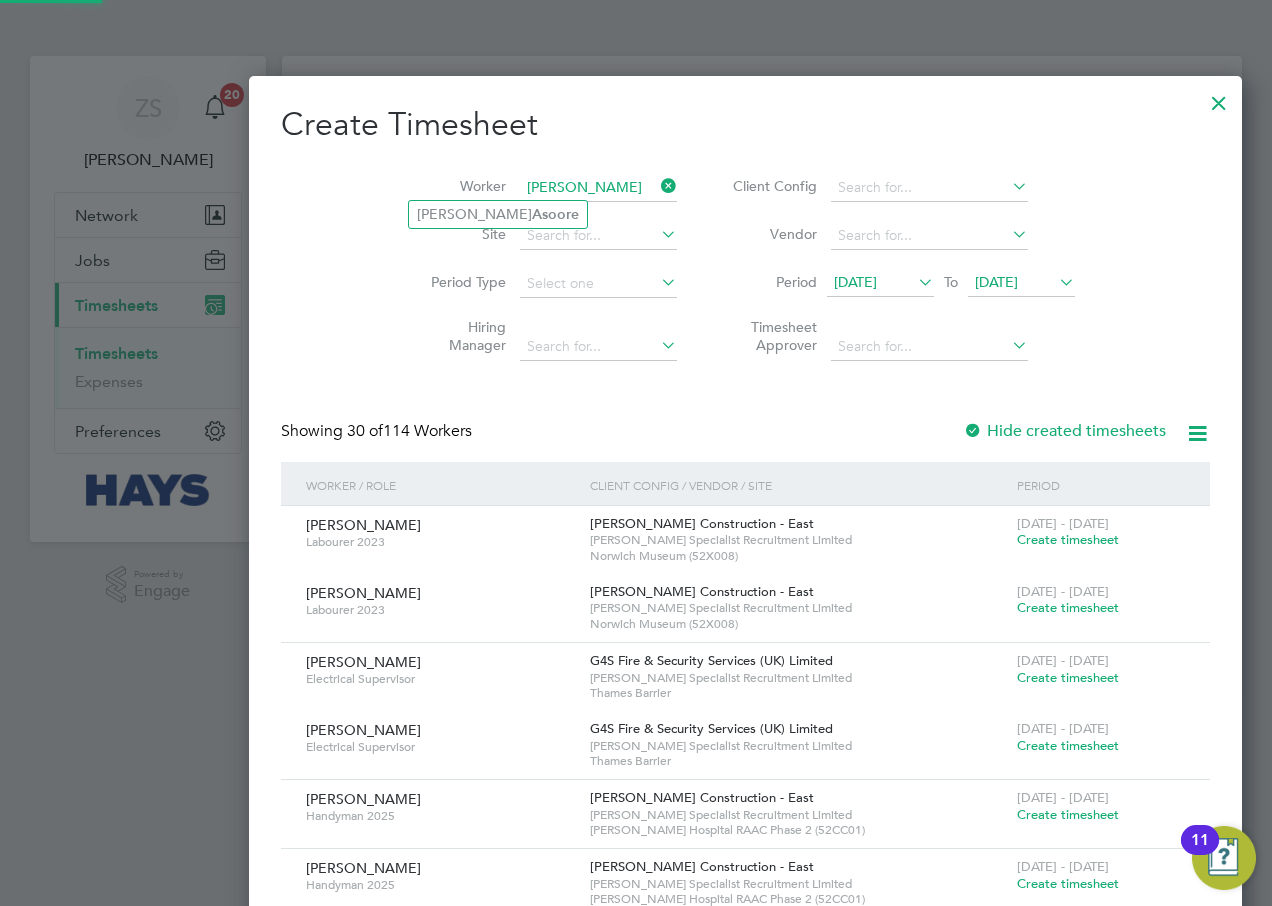 scroll, scrollTop: 10, scrollLeft: 10, axis: both 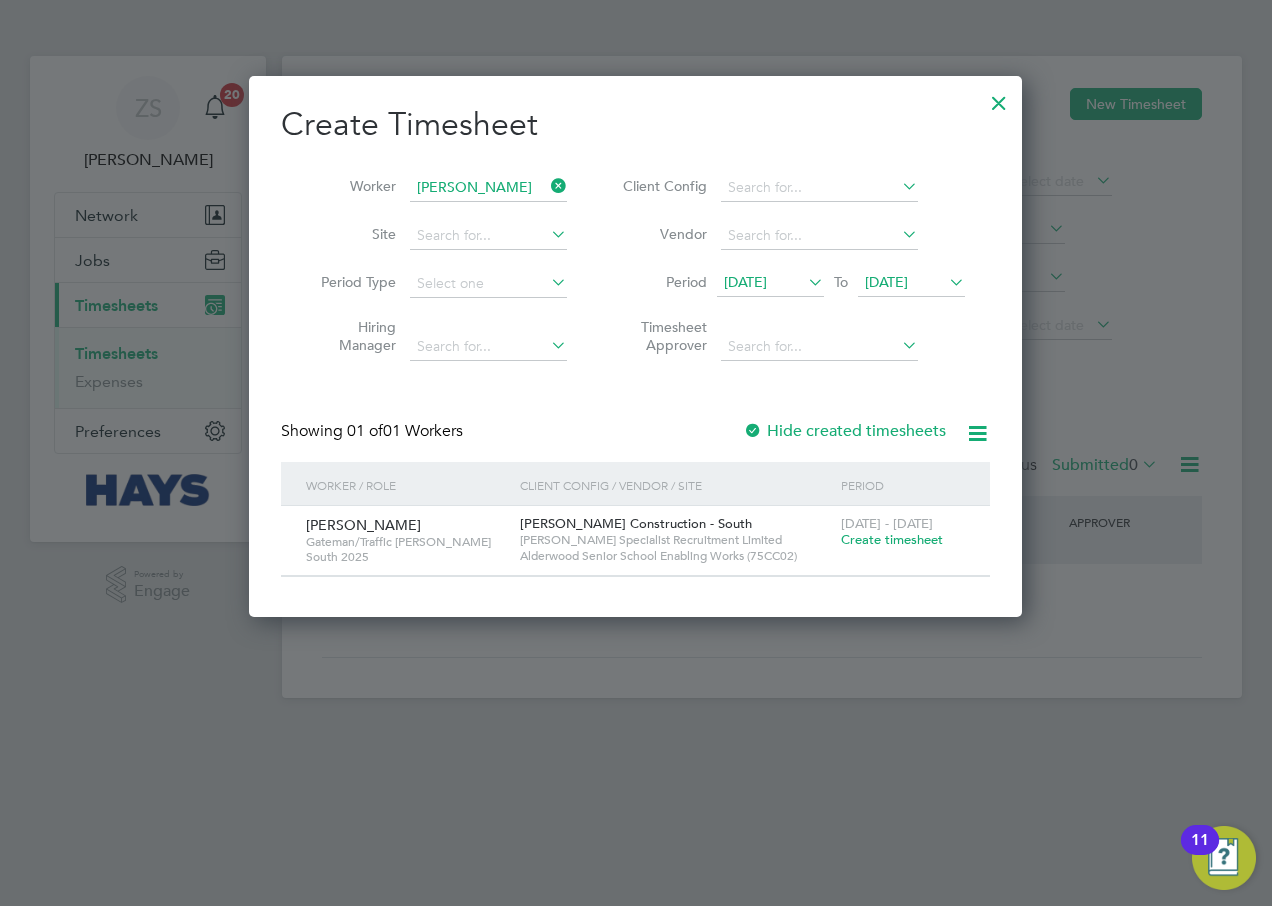 click on "Hide created timesheets" at bounding box center (844, 431) 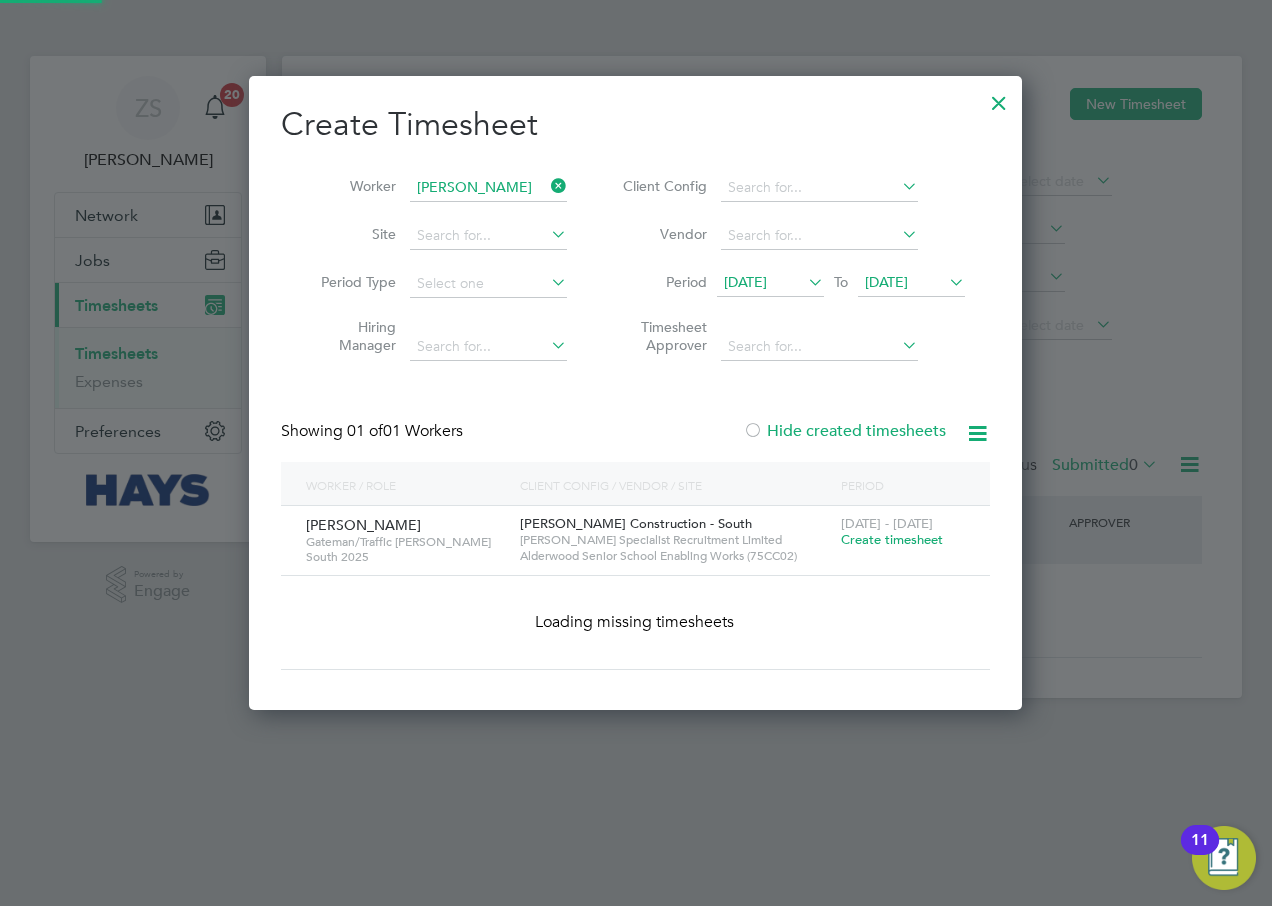 scroll, scrollTop: 10, scrollLeft: 10, axis: both 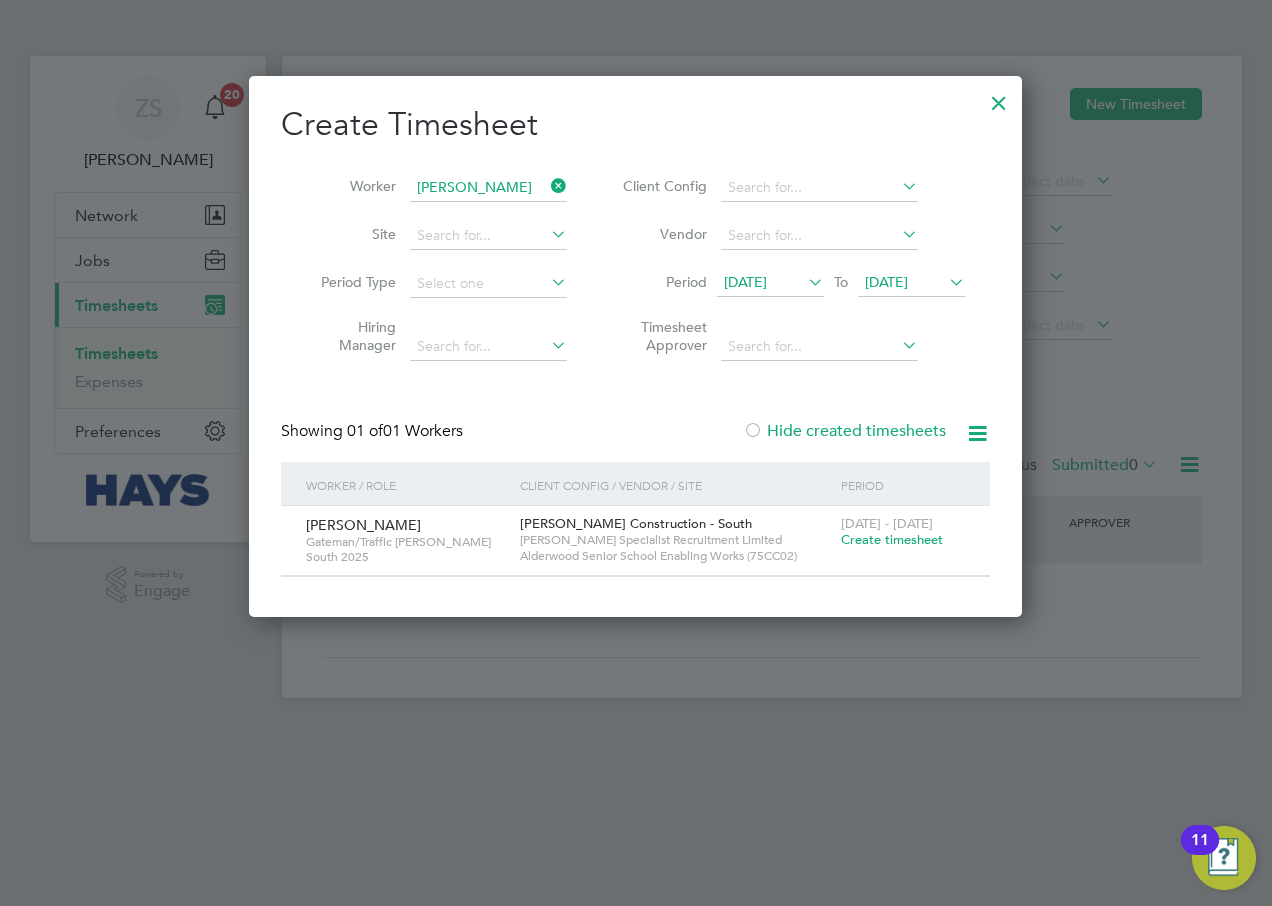 click on "[DATE]" at bounding box center [886, 282] 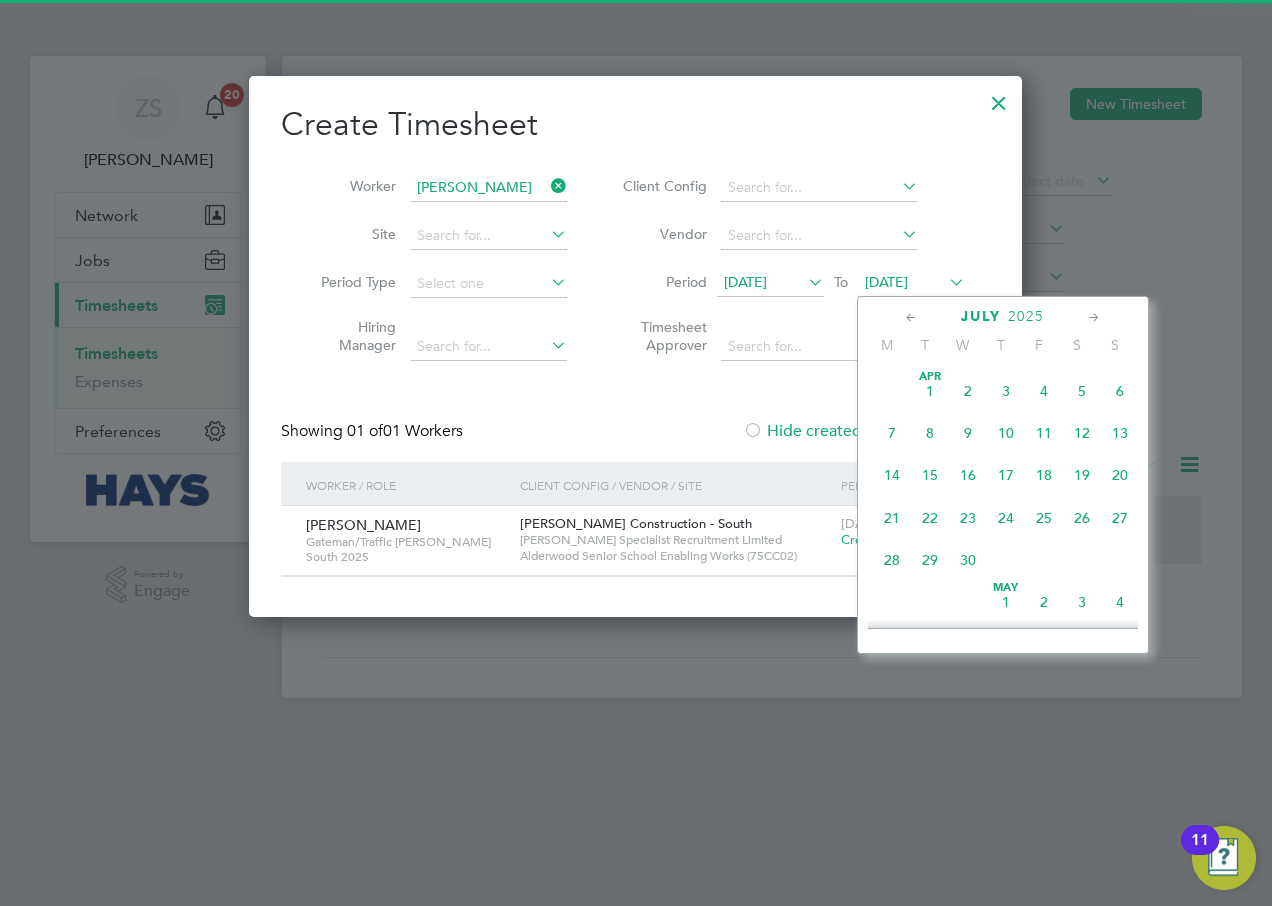scroll, scrollTop: 736, scrollLeft: 0, axis: vertical 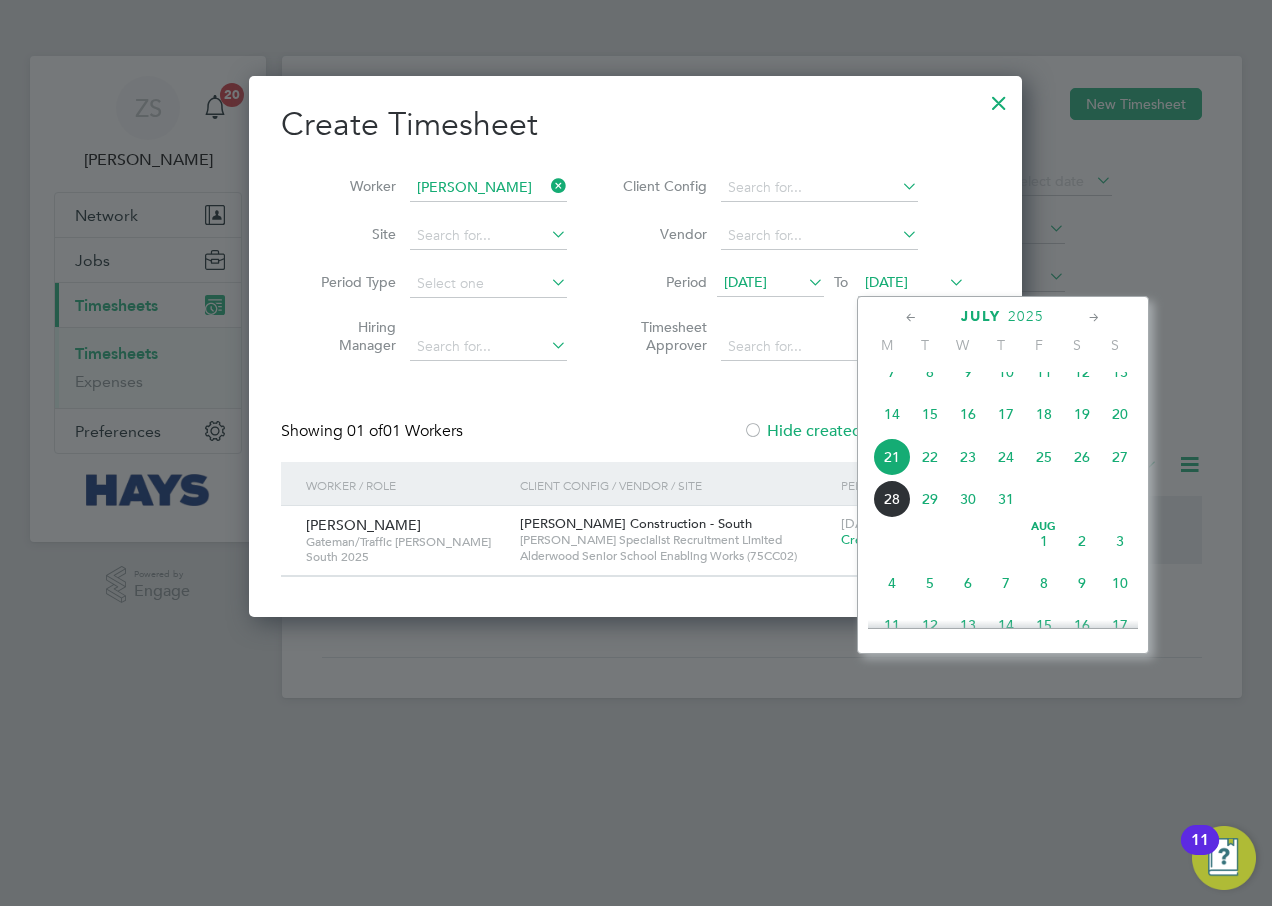 click on "31" 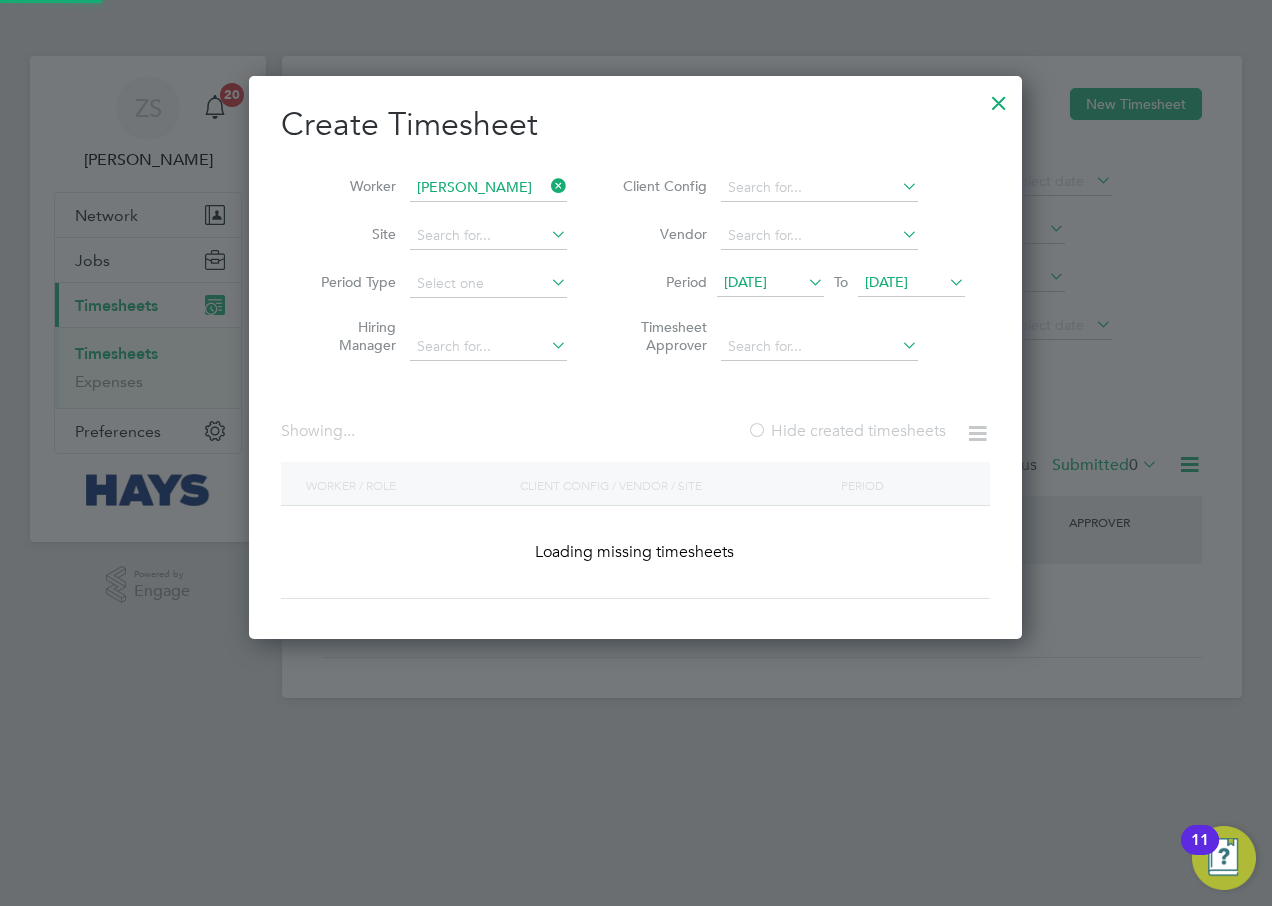 scroll, scrollTop: 10, scrollLeft: 10, axis: both 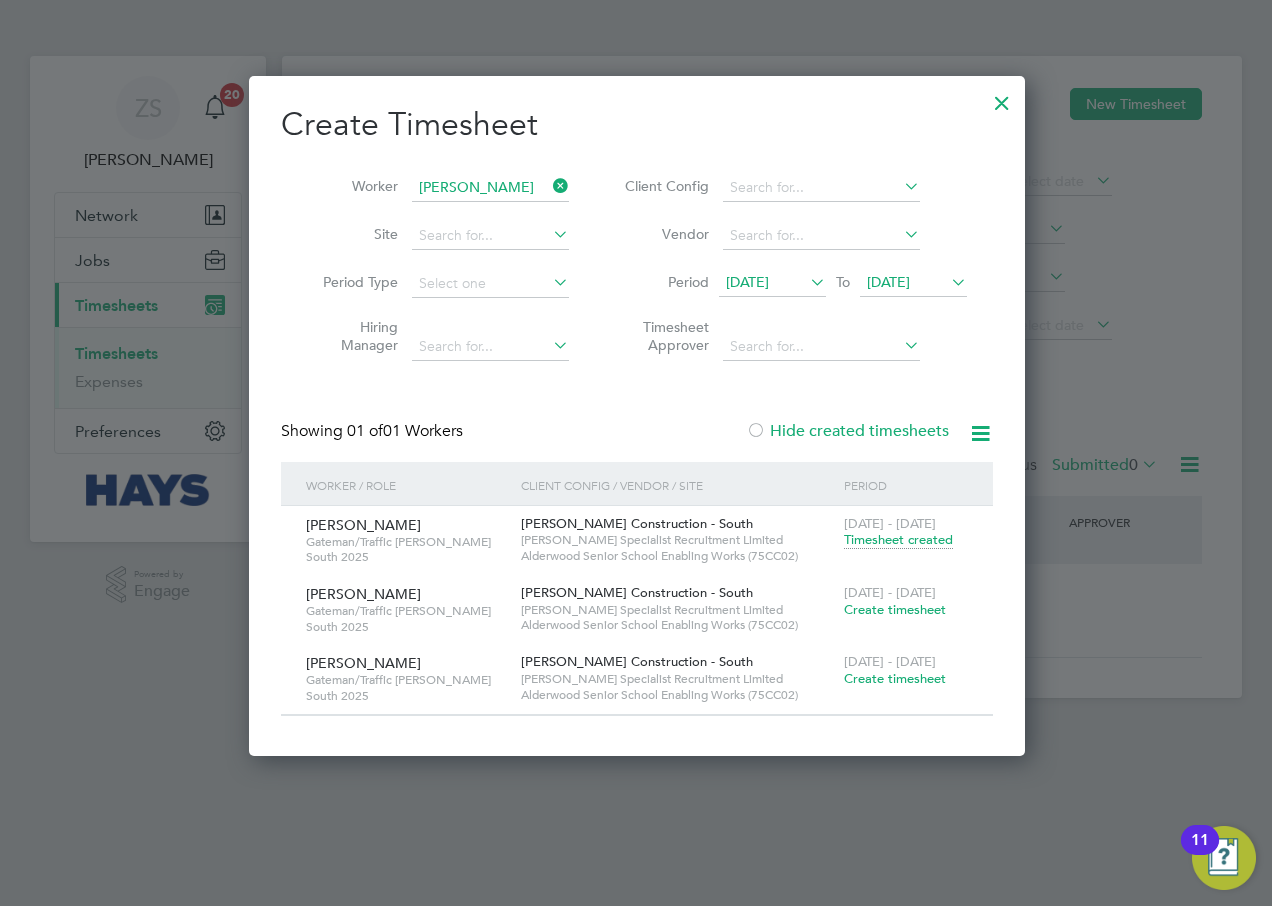 click on "Create timesheet" at bounding box center [895, 609] 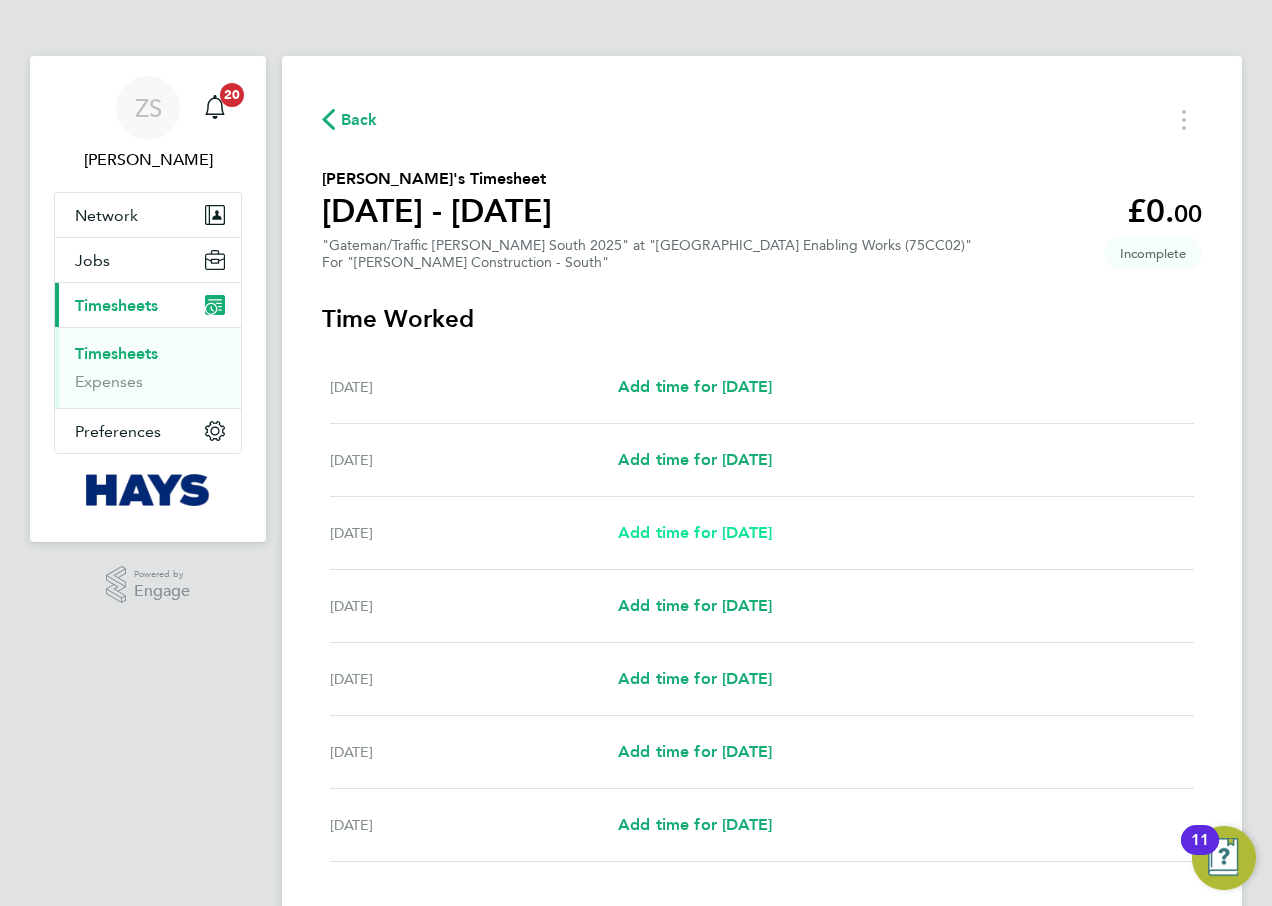 click on "Add time for [DATE]" at bounding box center [695, 532] 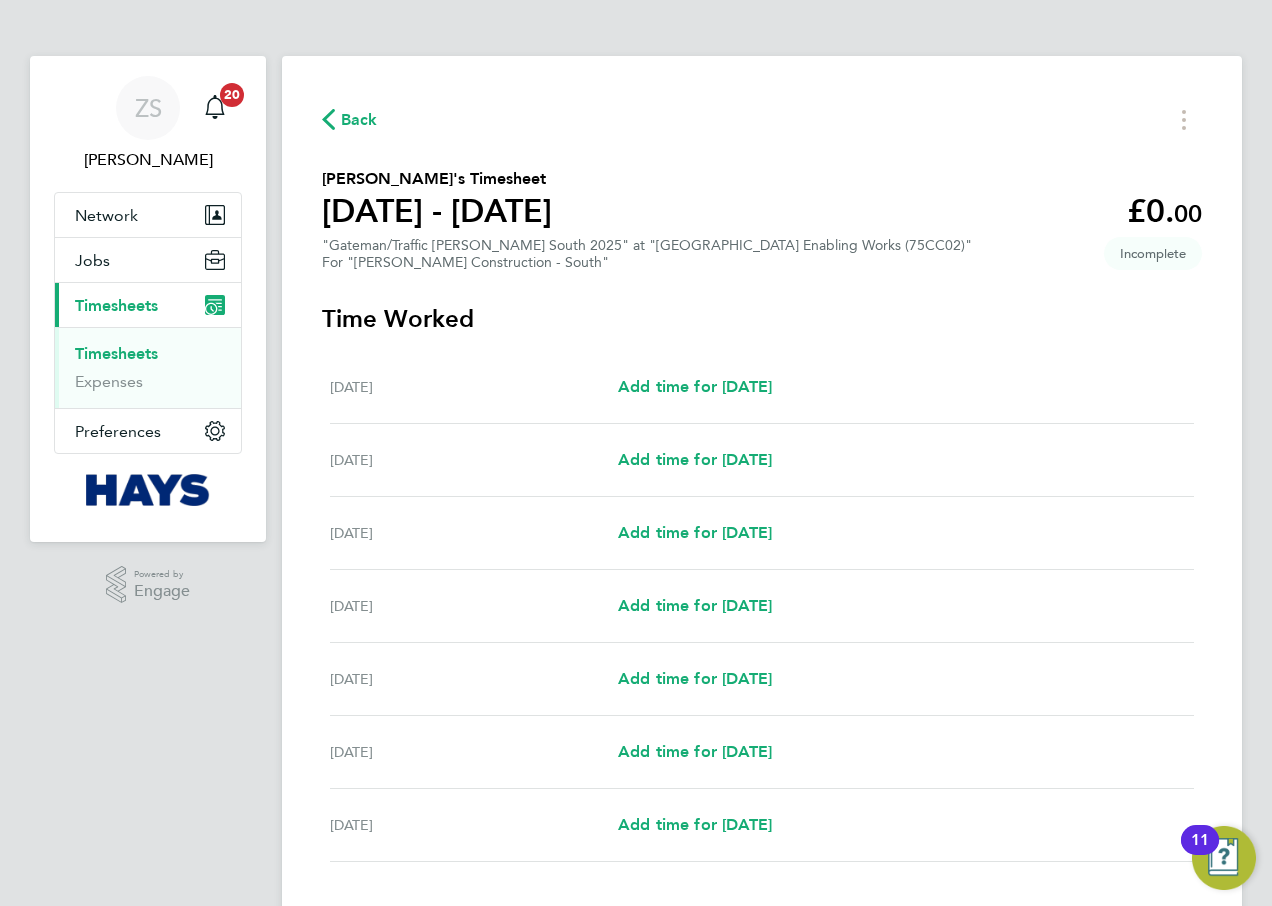 select on "60" 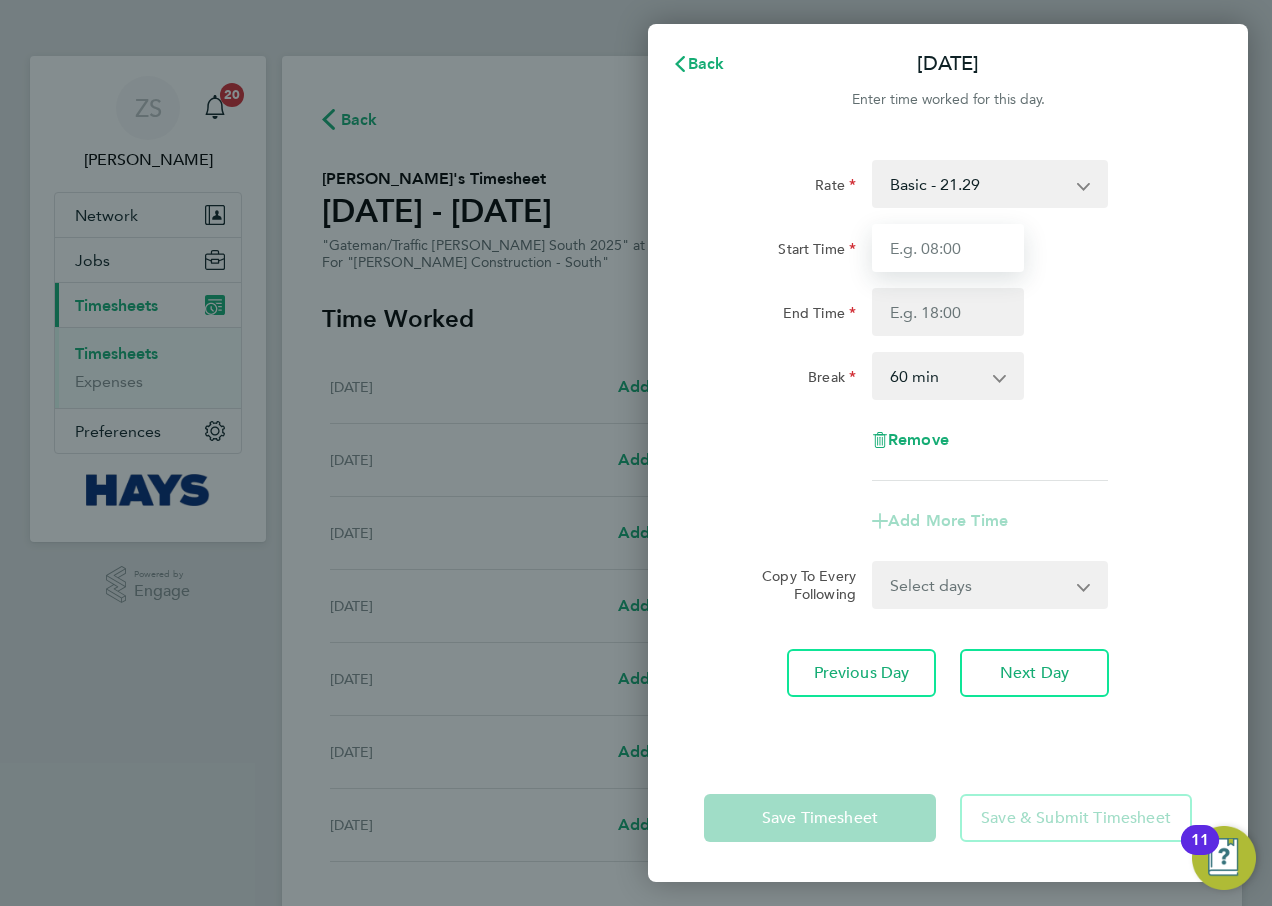click on "Start Time" at bounding box center [948, 248] 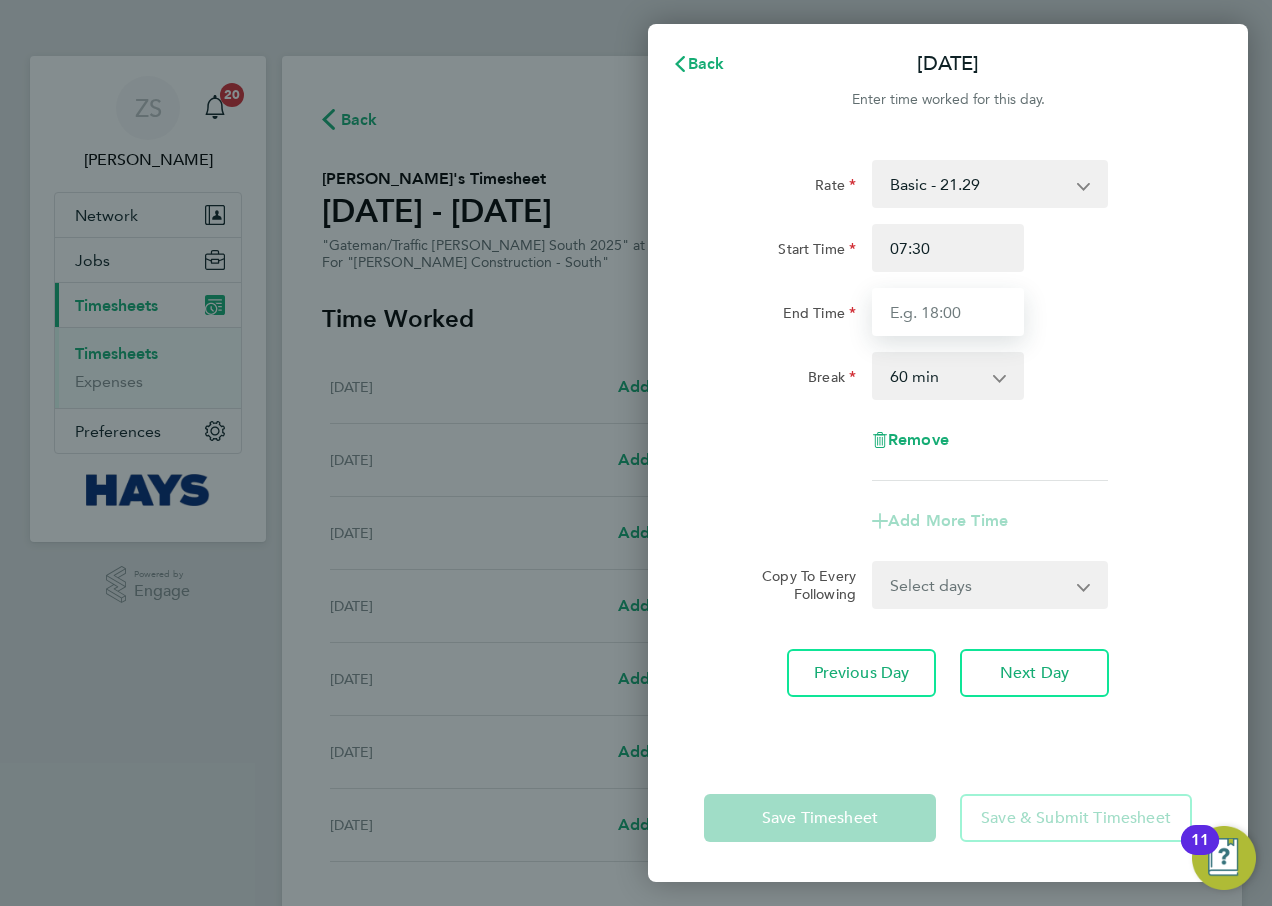 type on "17:00" 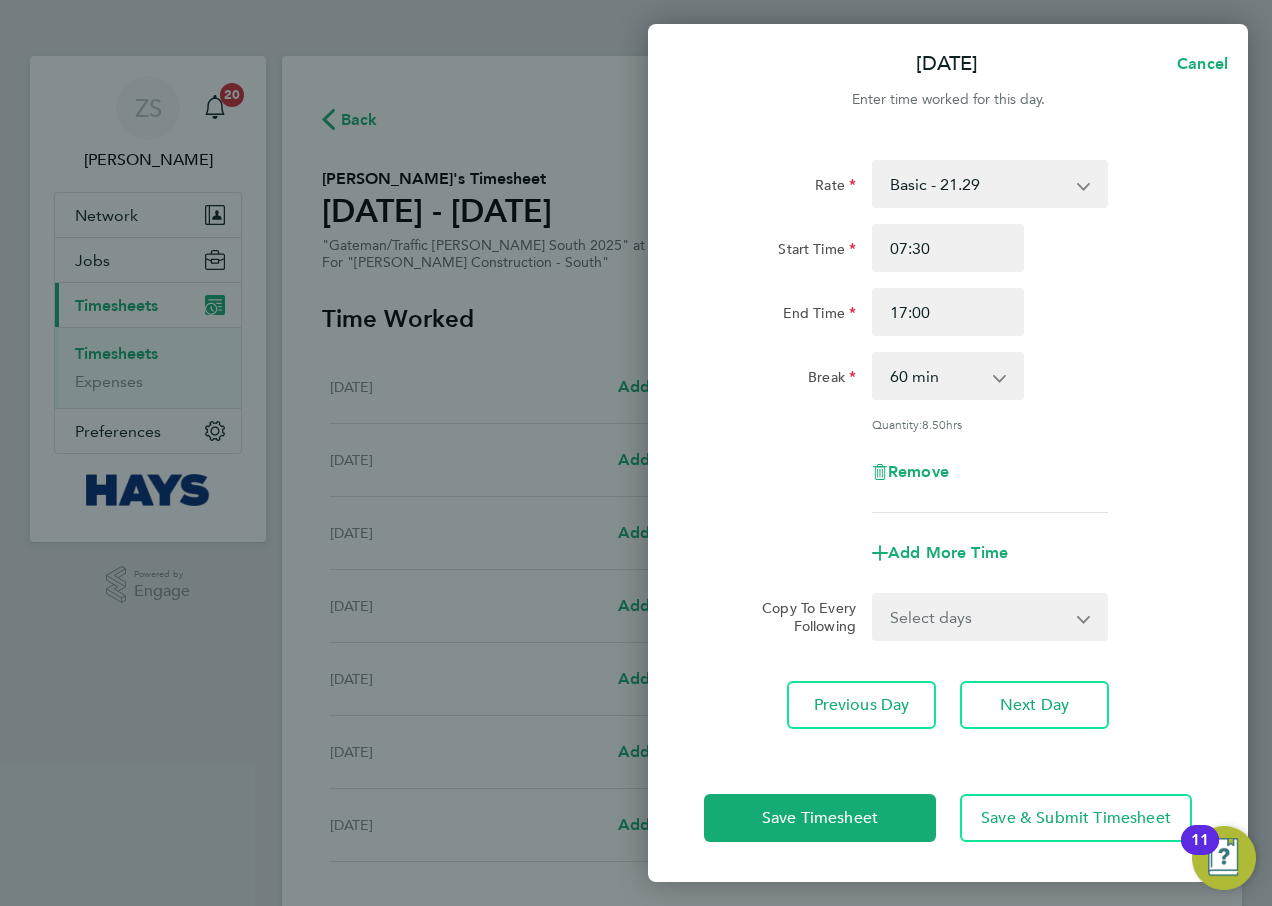 click on "End Time 17:00" 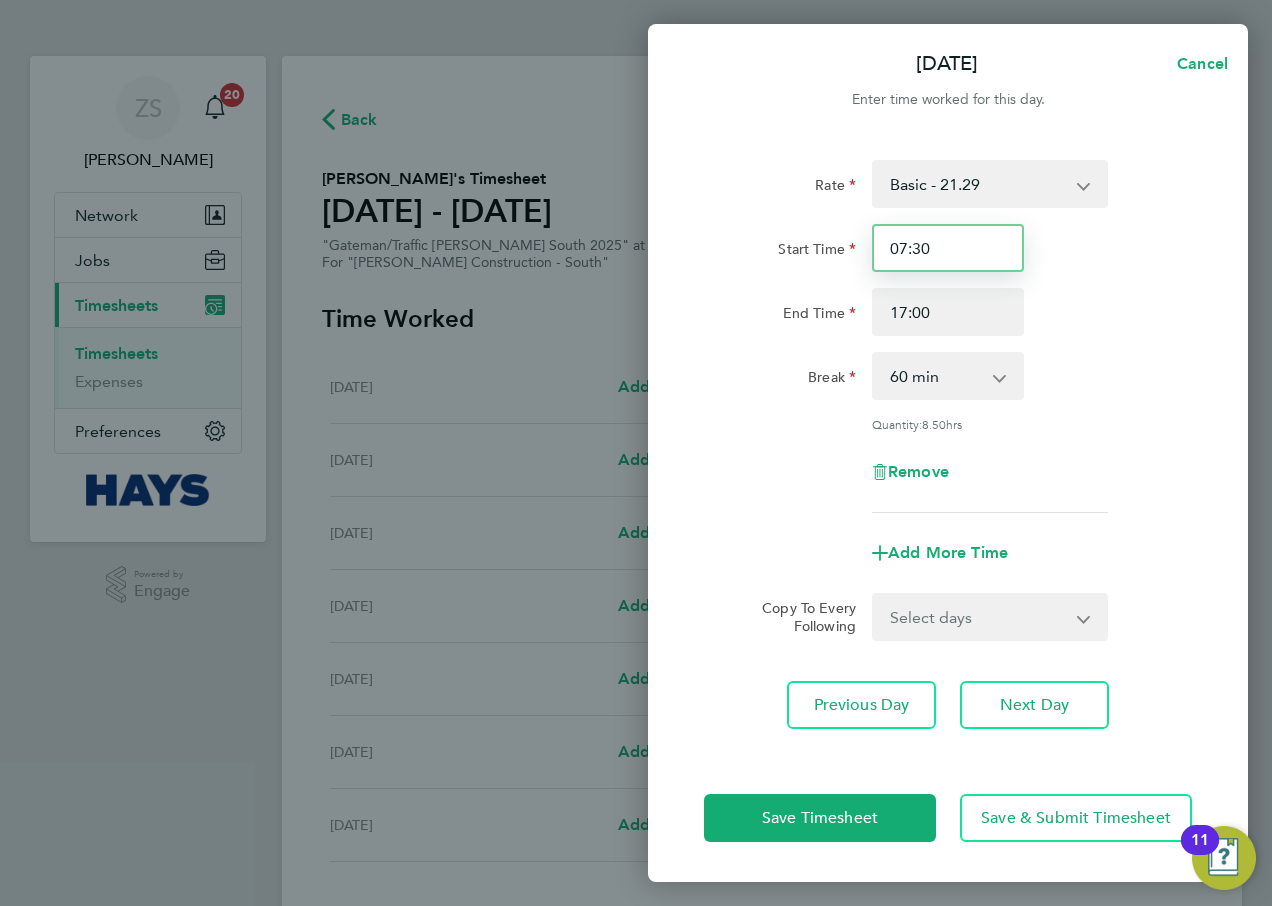 click on "07:30" at bounding box center [948, 248] 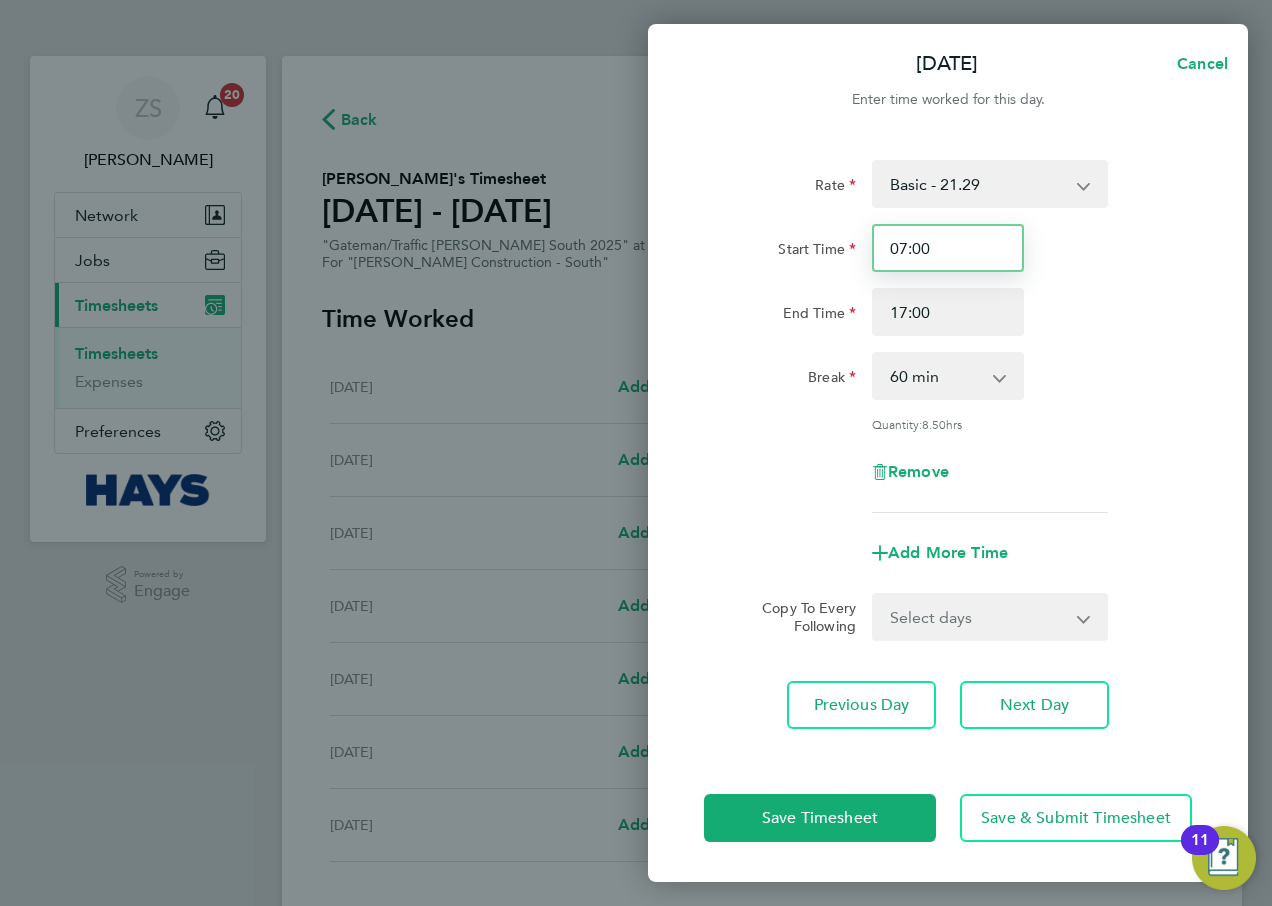 type on "07:00" 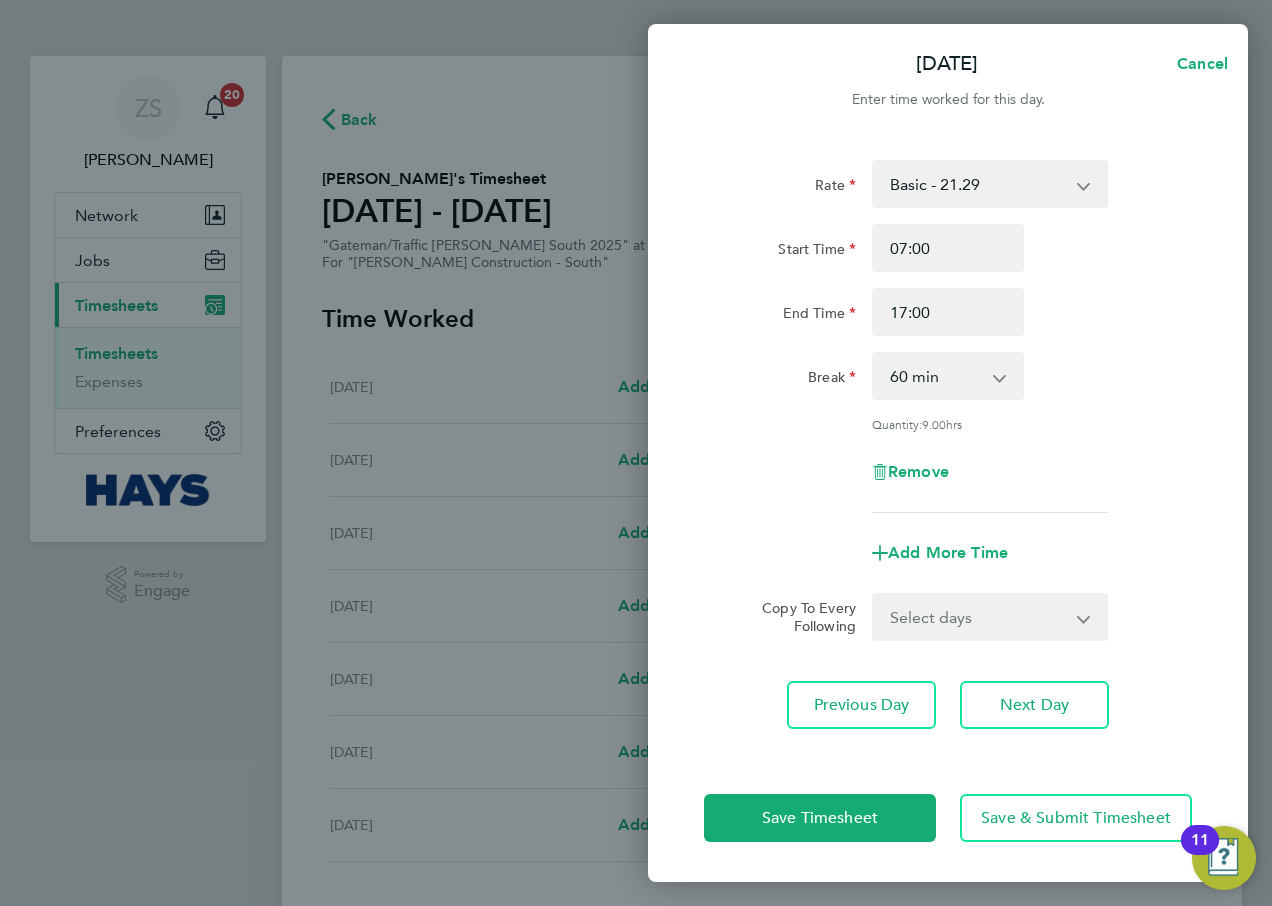 click on "Start Time 07:00" 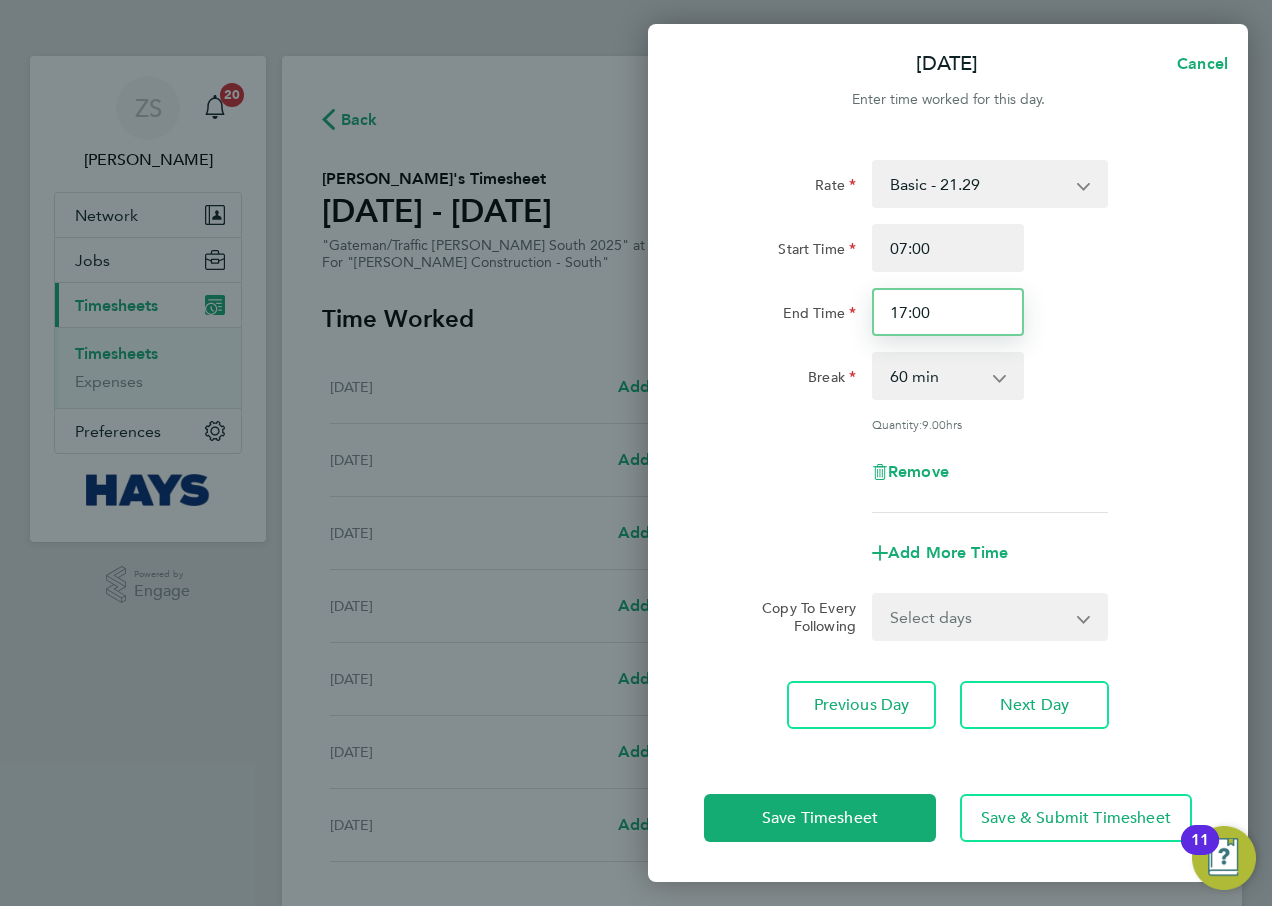drag, startPoint x: 941, startPoint y: 306, endPoint x: 700, endPoint y: 329, distance: 242.09502 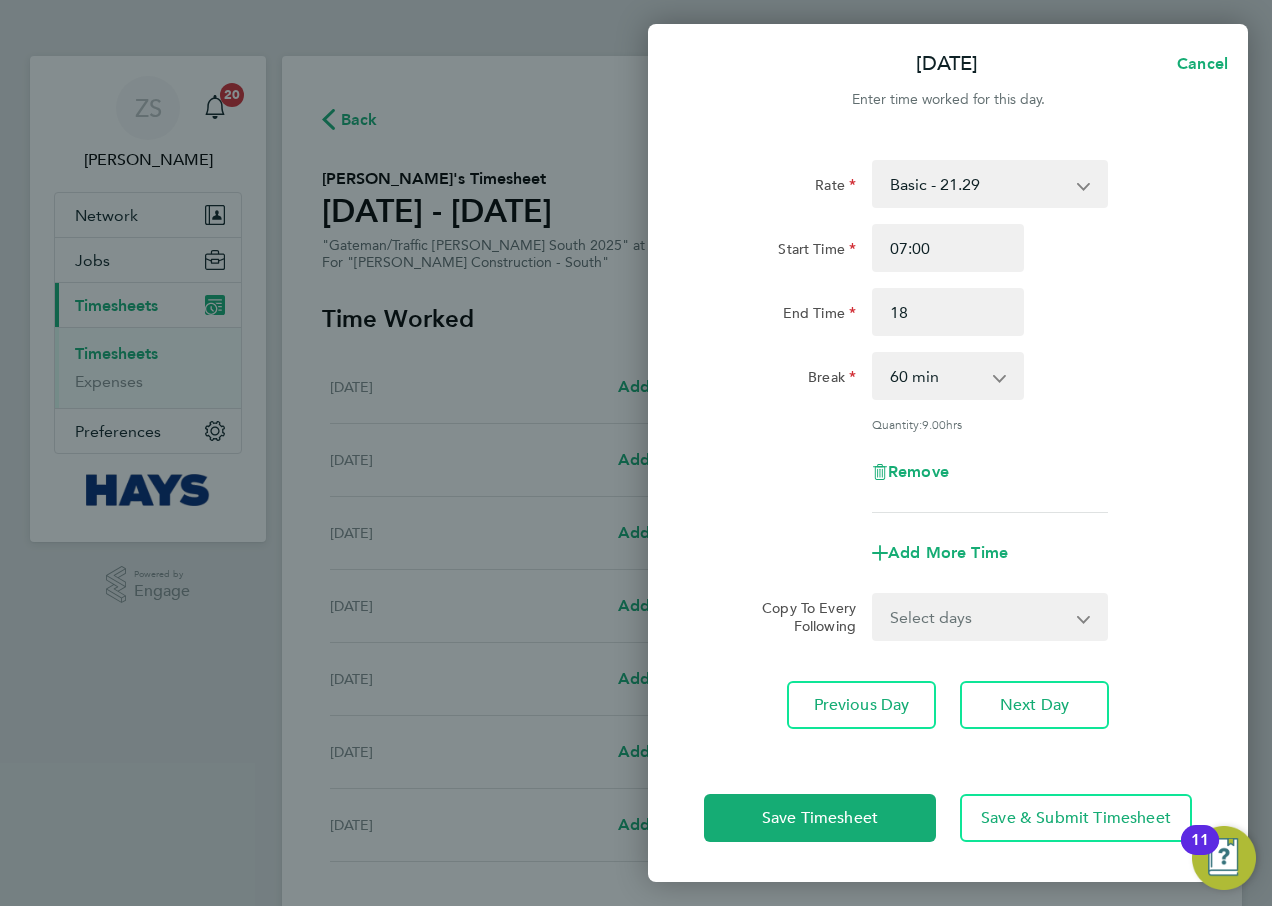 type on "18:00" 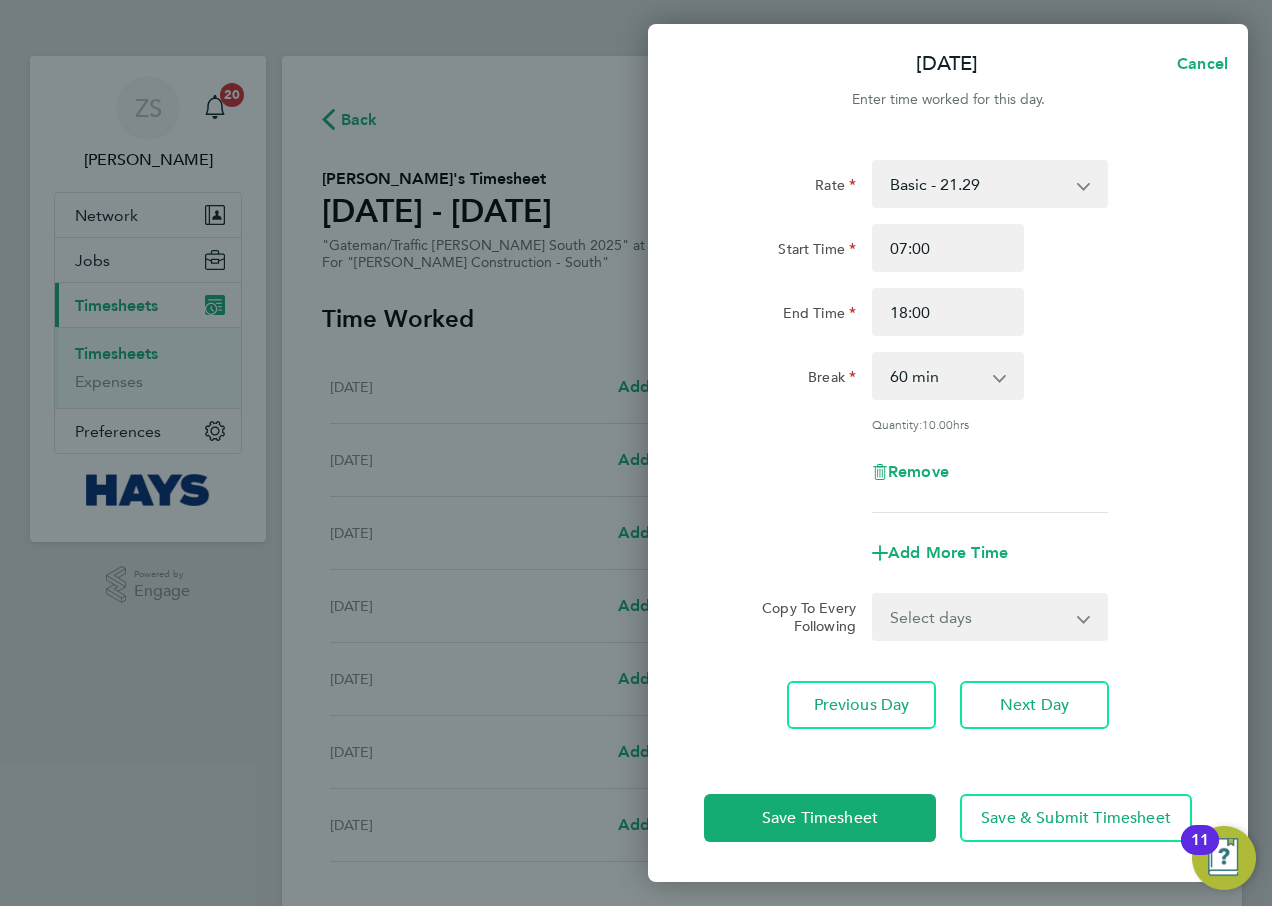 click on "Start Time 07:00 End Time 18:00" 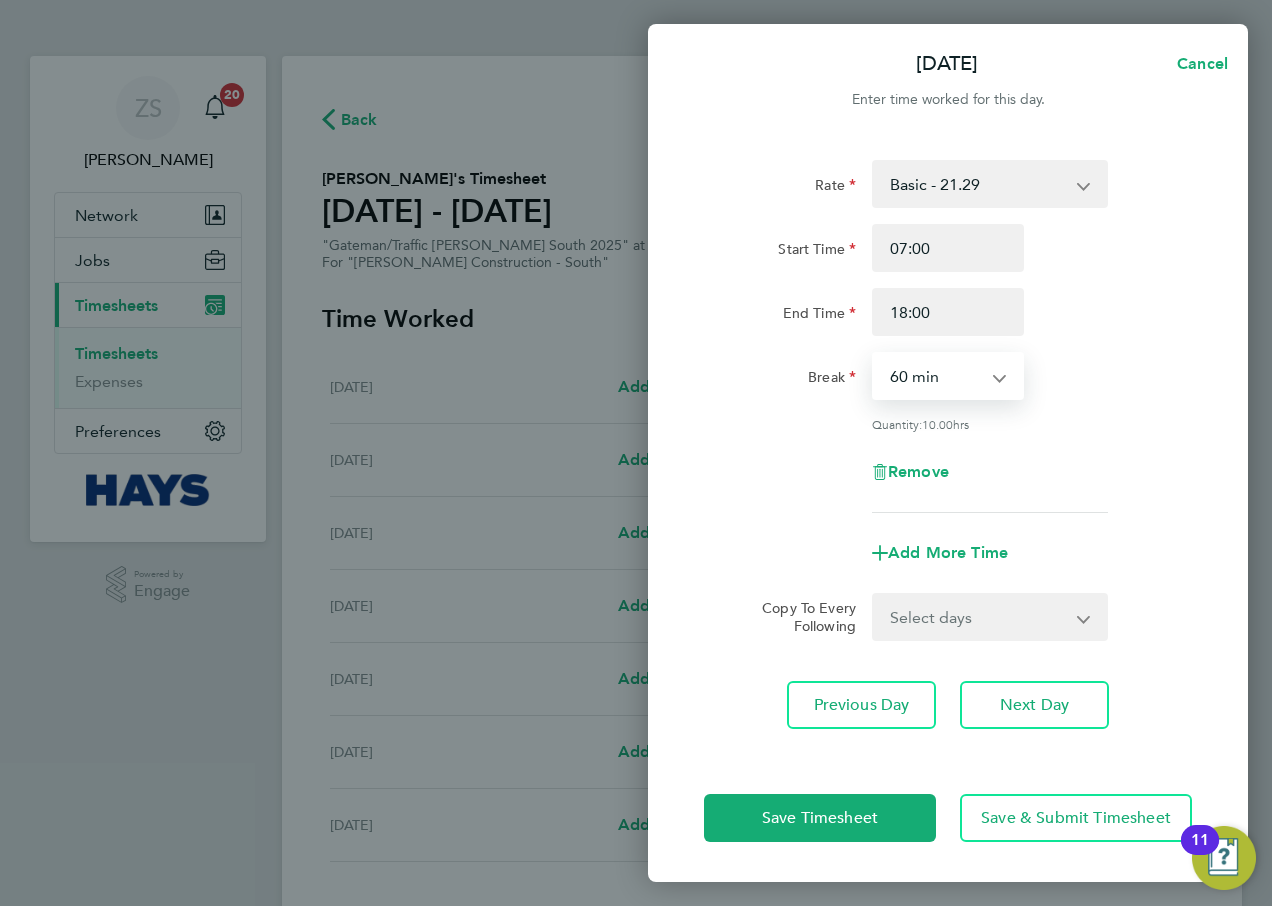 click on "0 min   15 min   30 min   45 min   60 min   75 min   90 min" at bounding box center [936, 376] 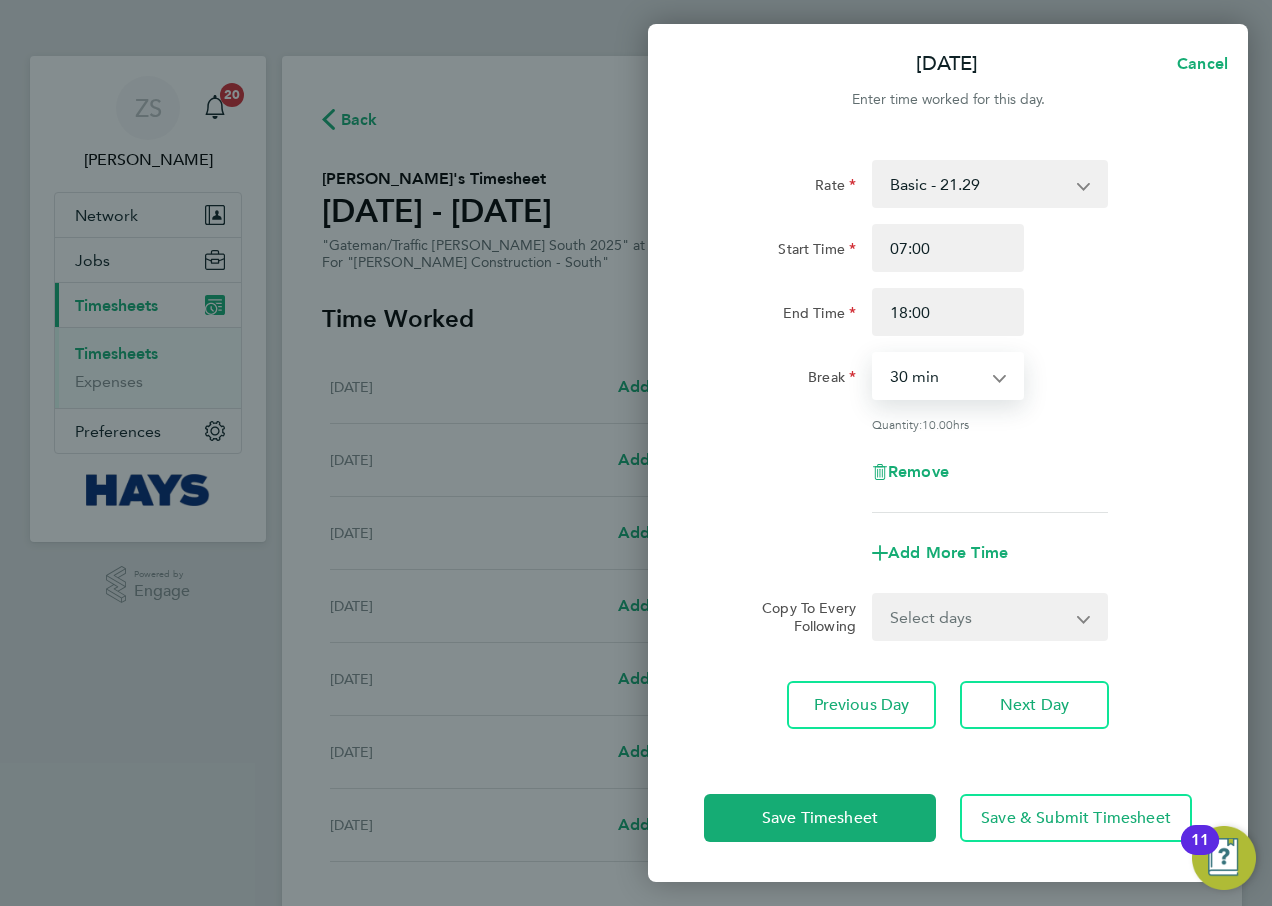 click on "0 min   15 min   30 min   45 min   60 min   75 min   90 min" at bounding box center (936, 376) 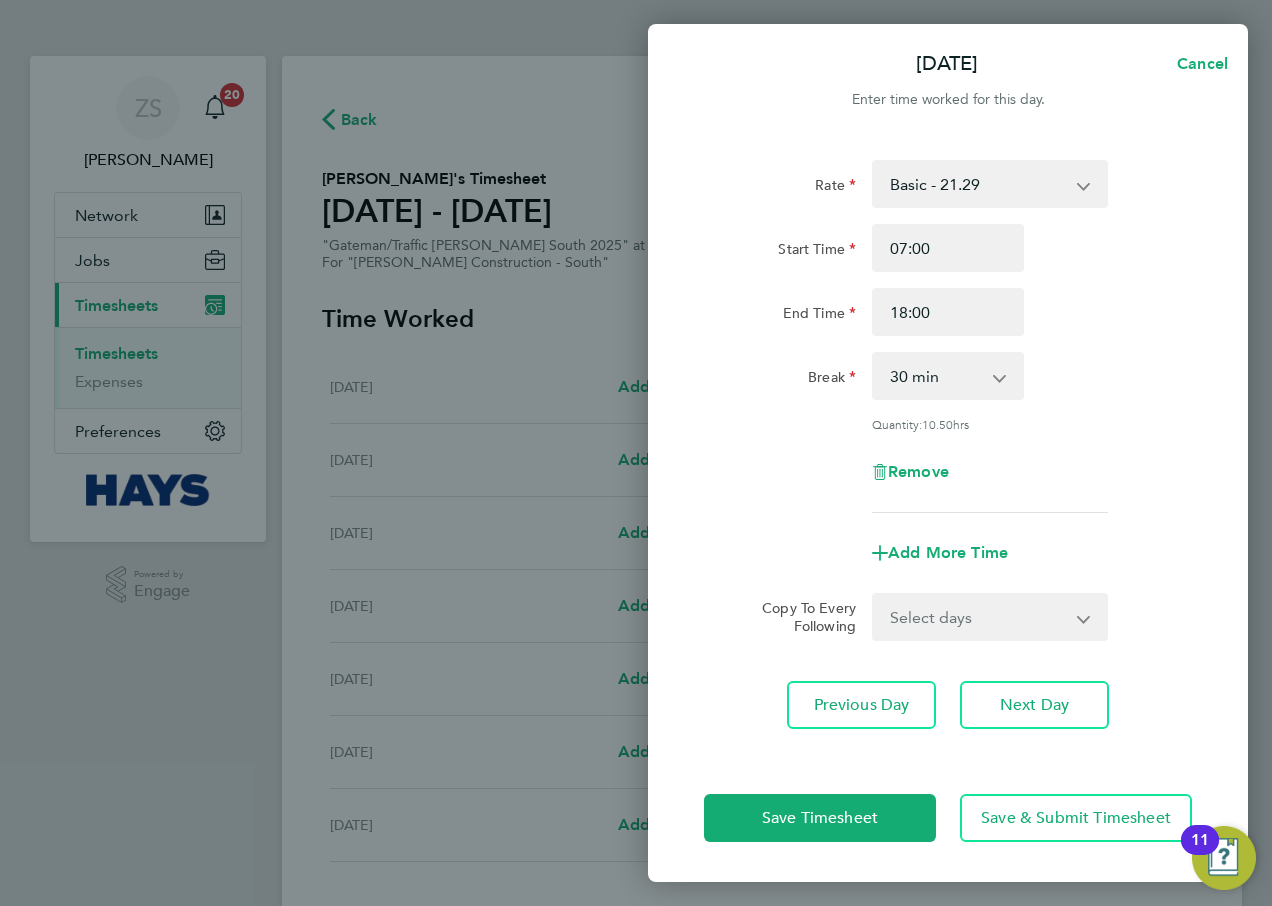 click on "Break  0 min   15 min   30 min   45 min   60 min   75 min   90 min" 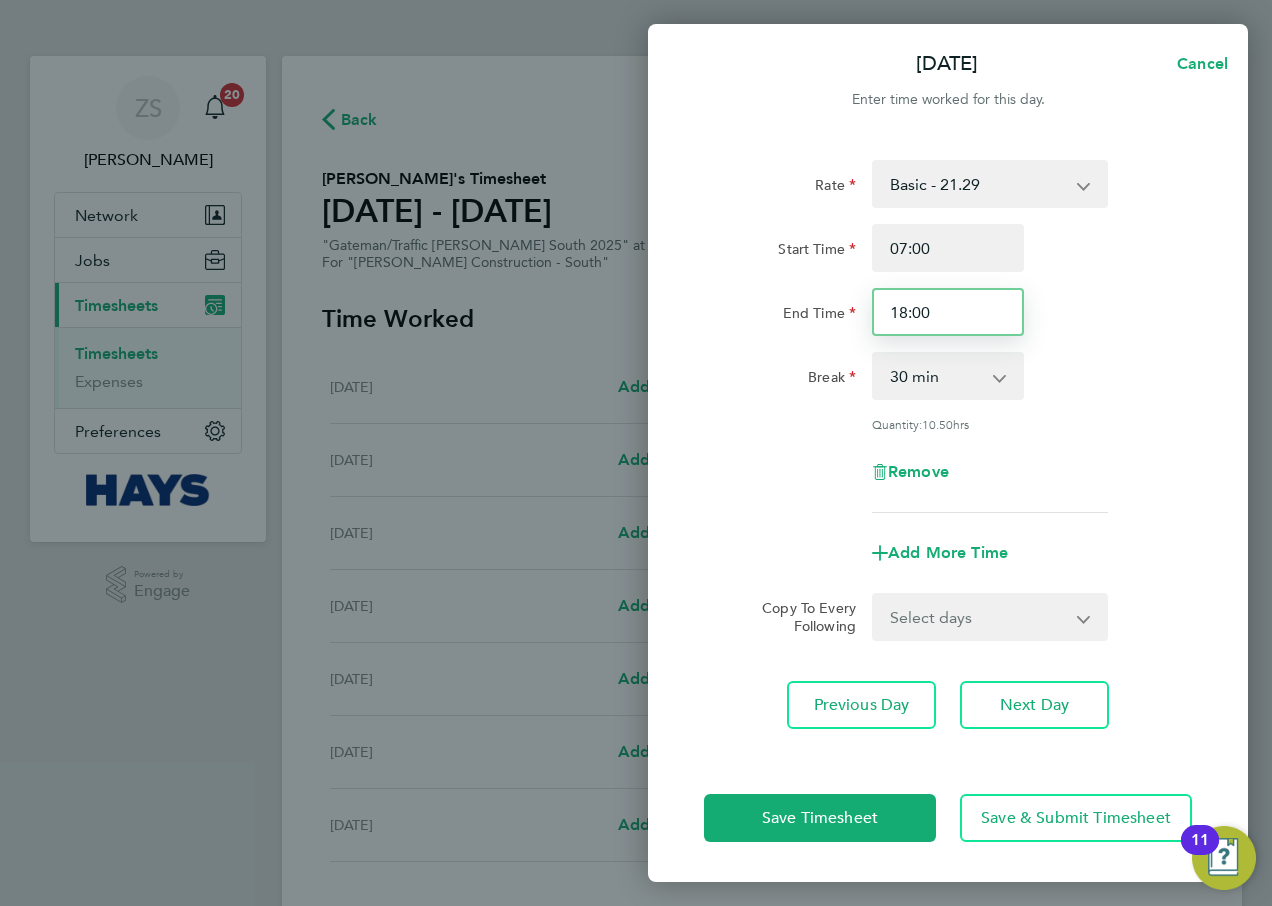 click on "18:00" at bounding box center (948, 312) 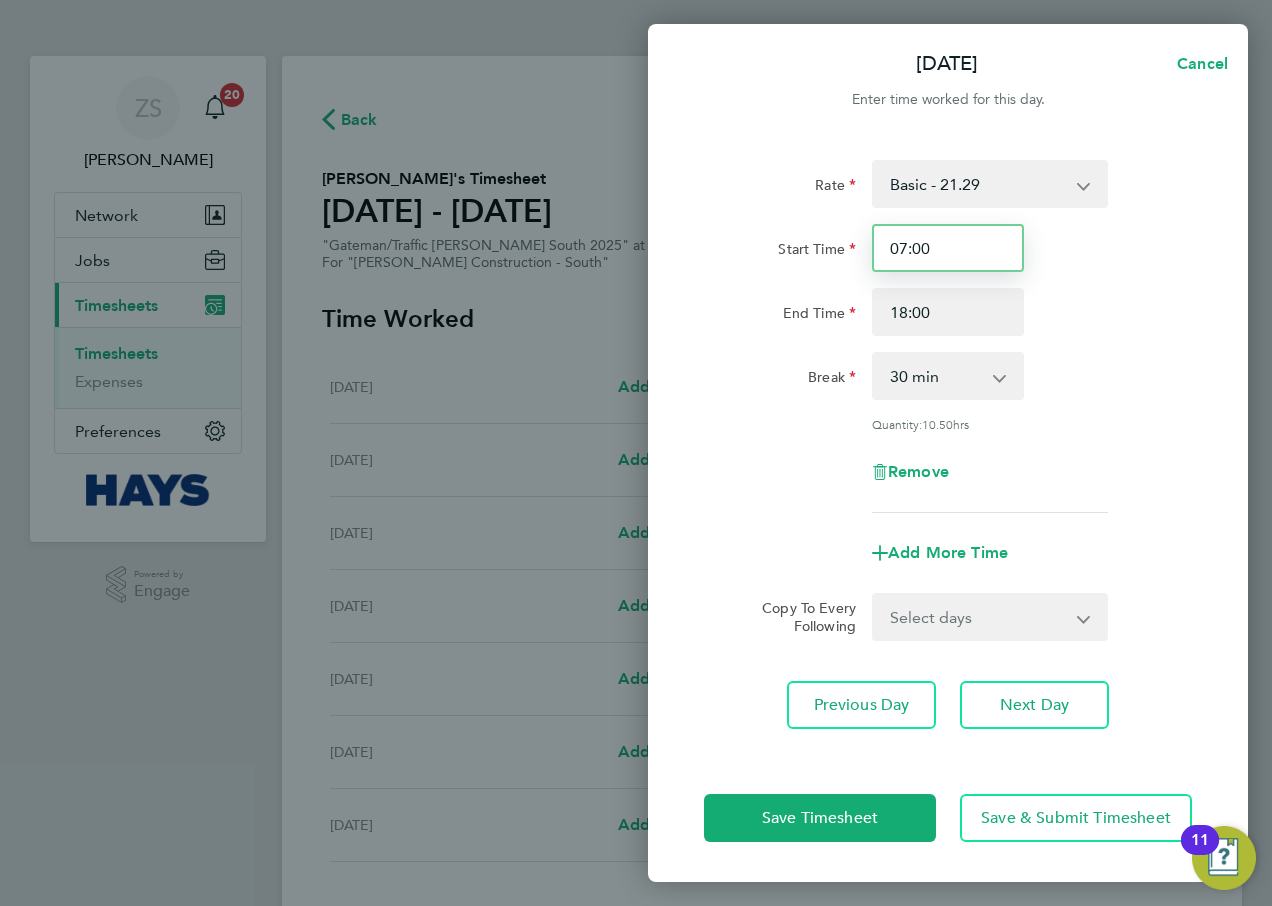 click on "07:00" at bounding box center [948, 248] 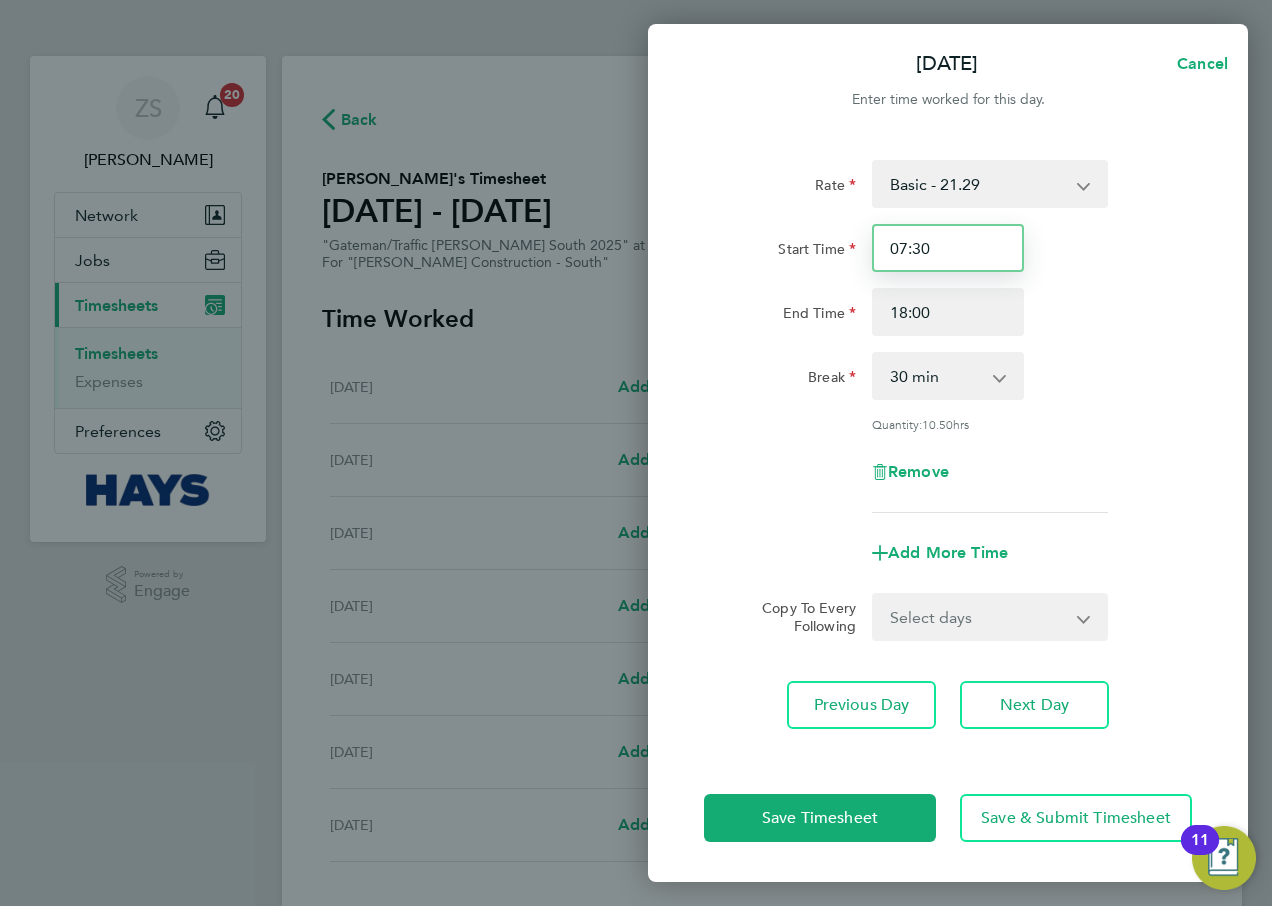 type on "07:30" 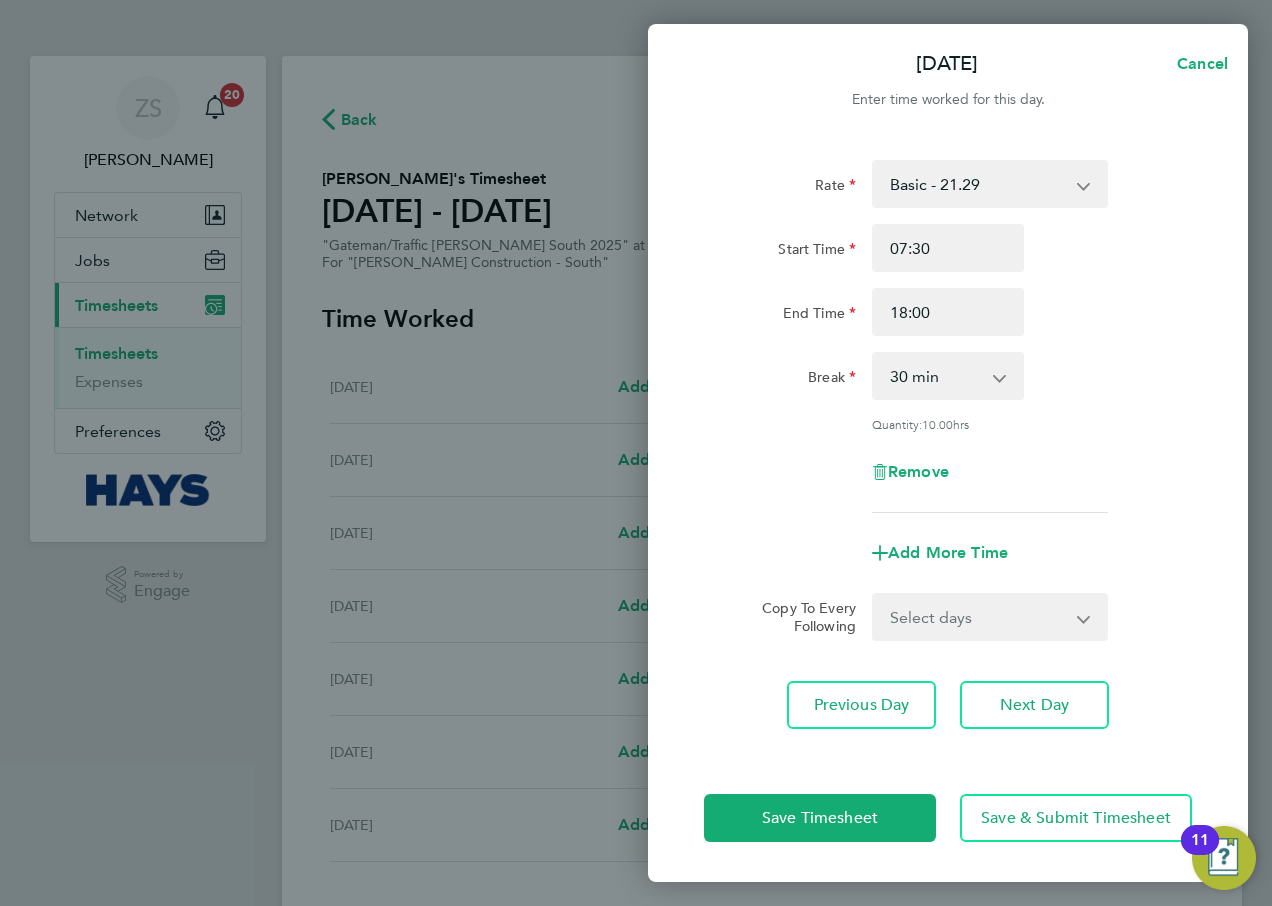 click on "Start Time 07:30" 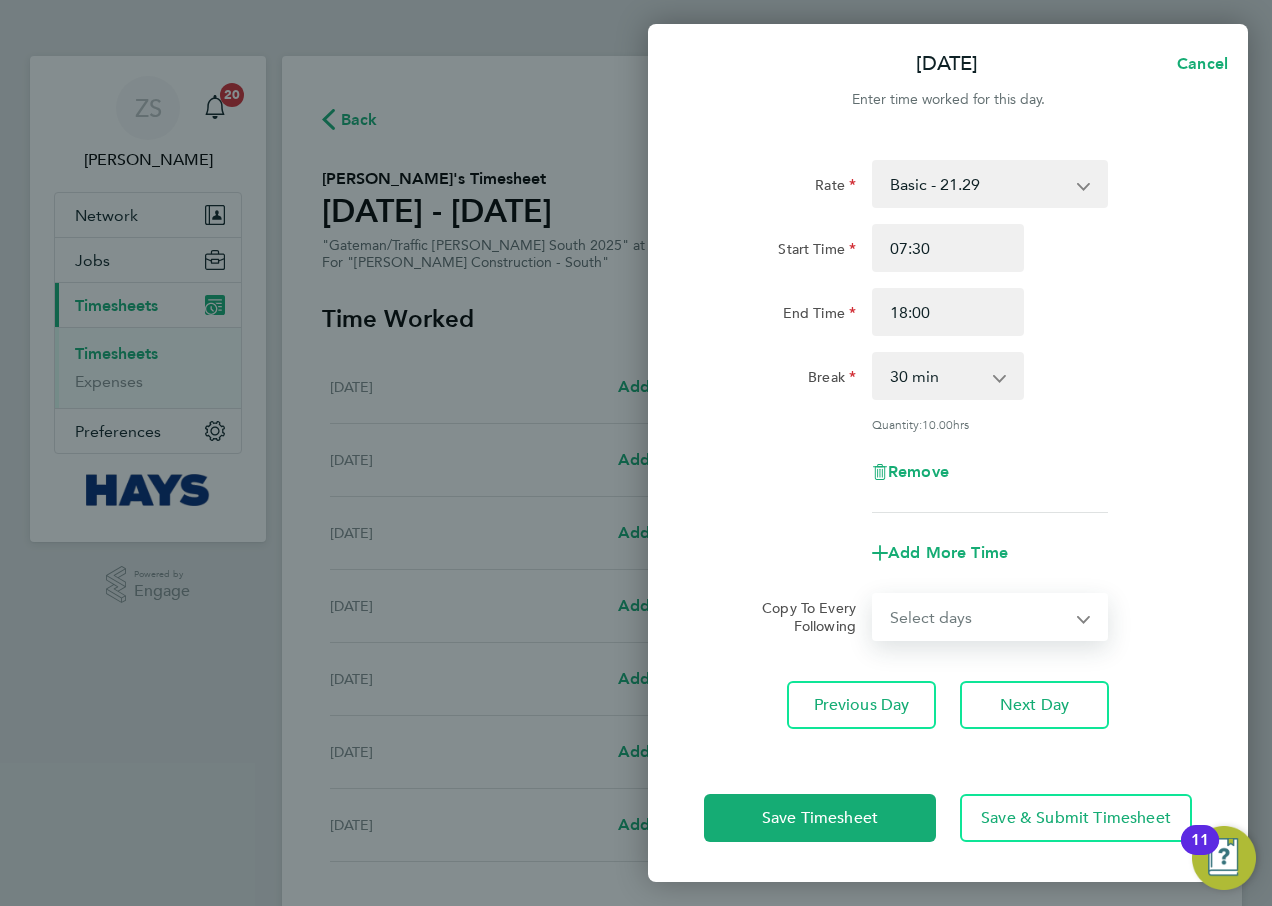 click on "Remove" 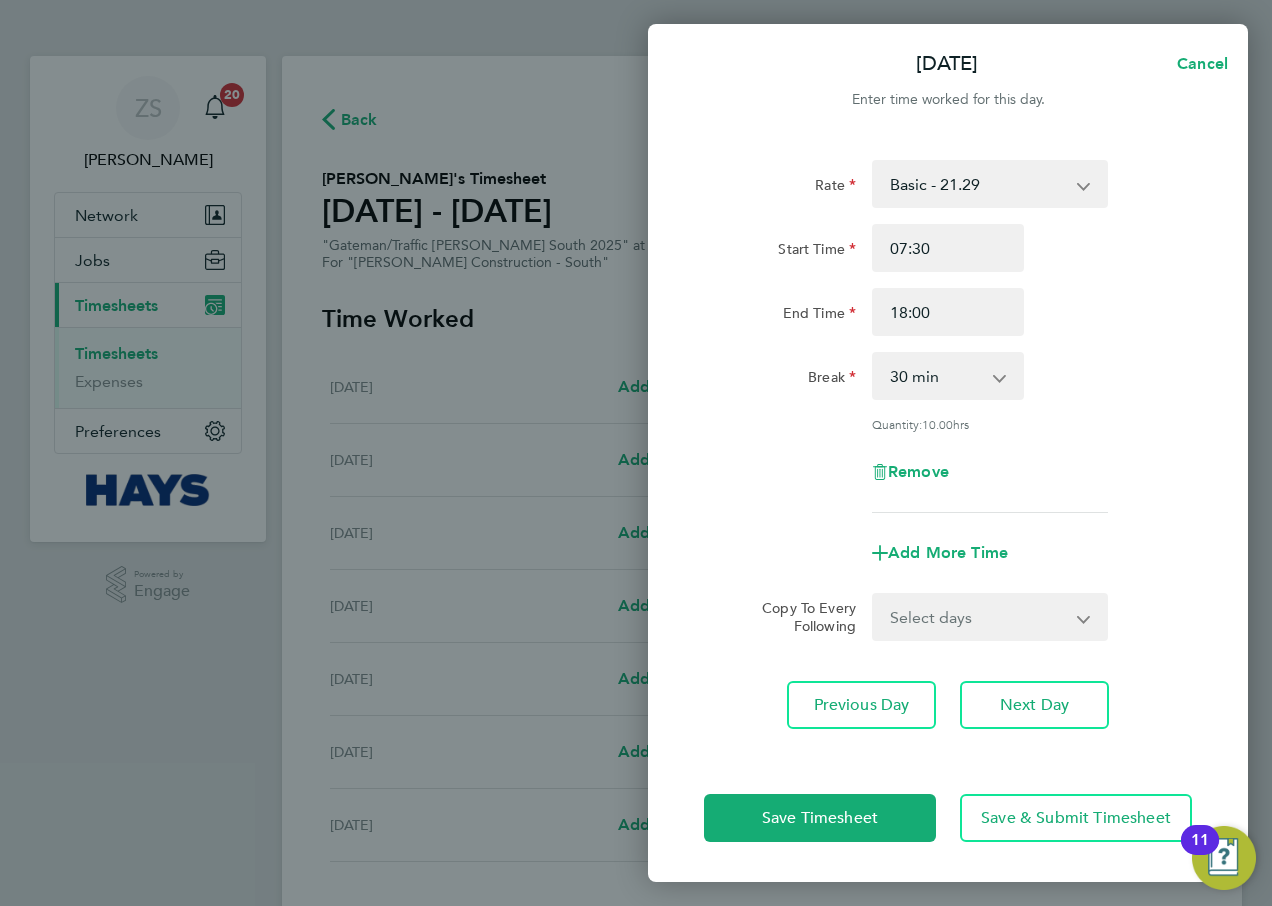 drag, startPoint x: 958, startPoint y: 621, endPoint x: 954, endPoint y: 633, distance: 12.649111 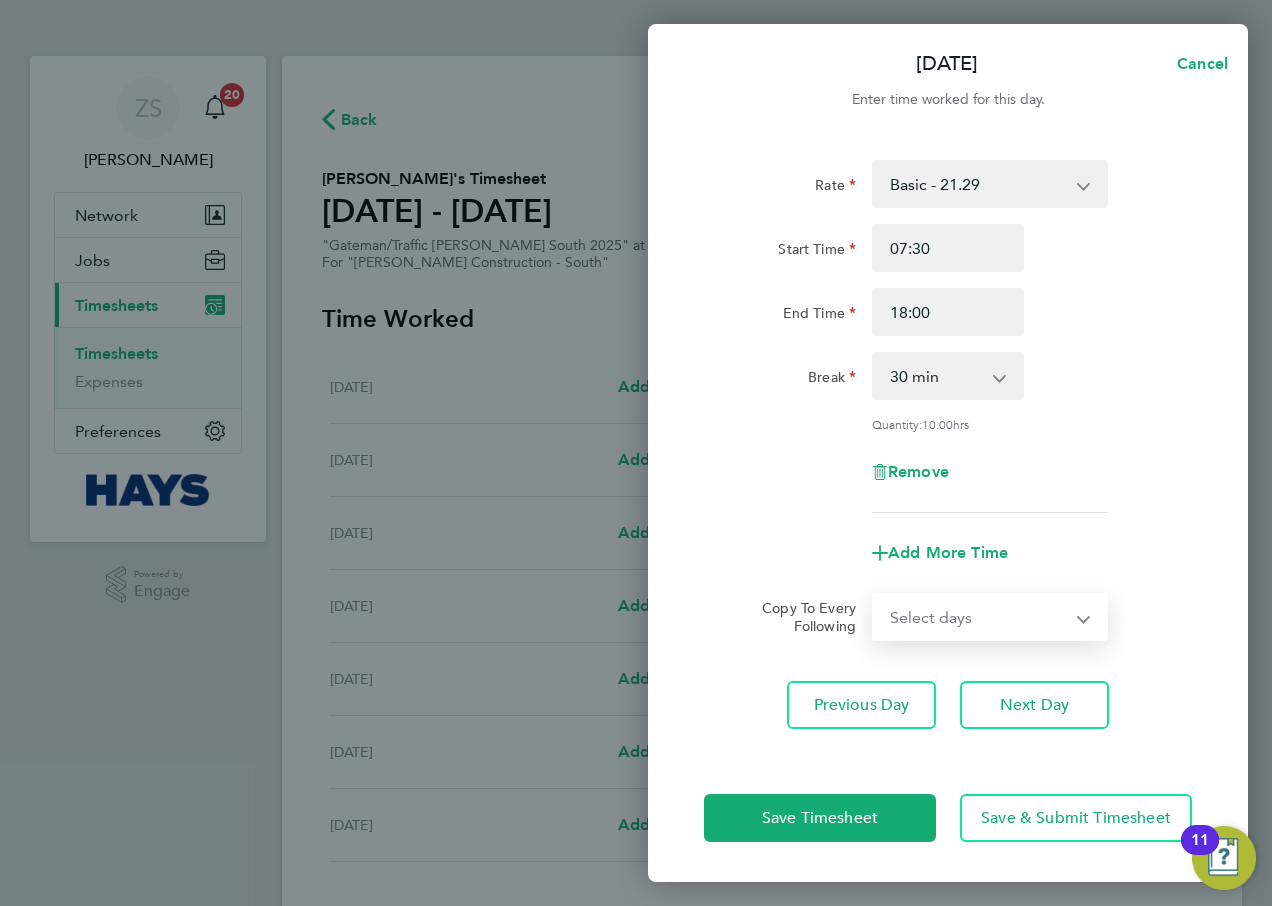 select on "DAY" 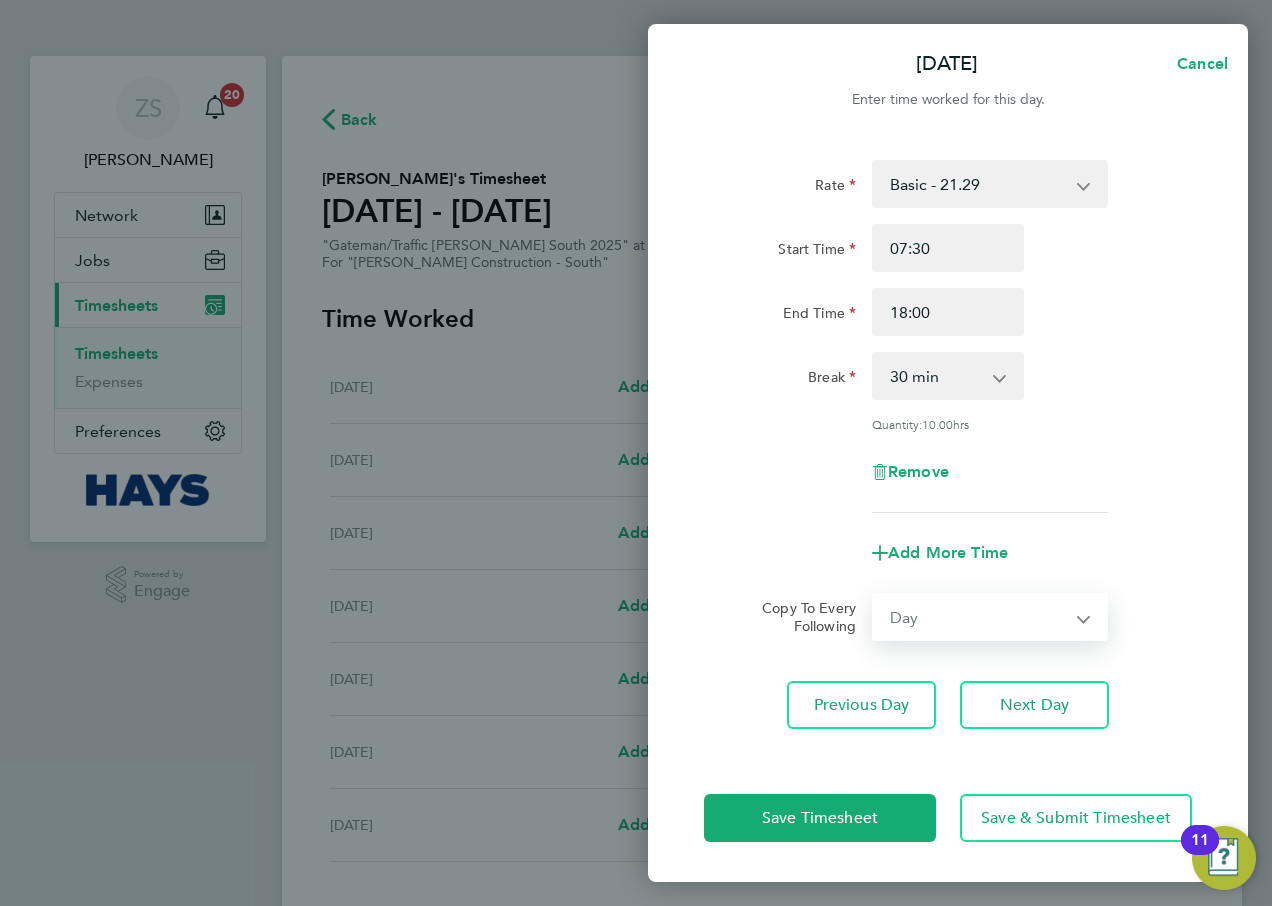 click on "Select days   Day   [DATE]   [DATE]   [DATE]   [DATE]" at bounding box center [979, 617] 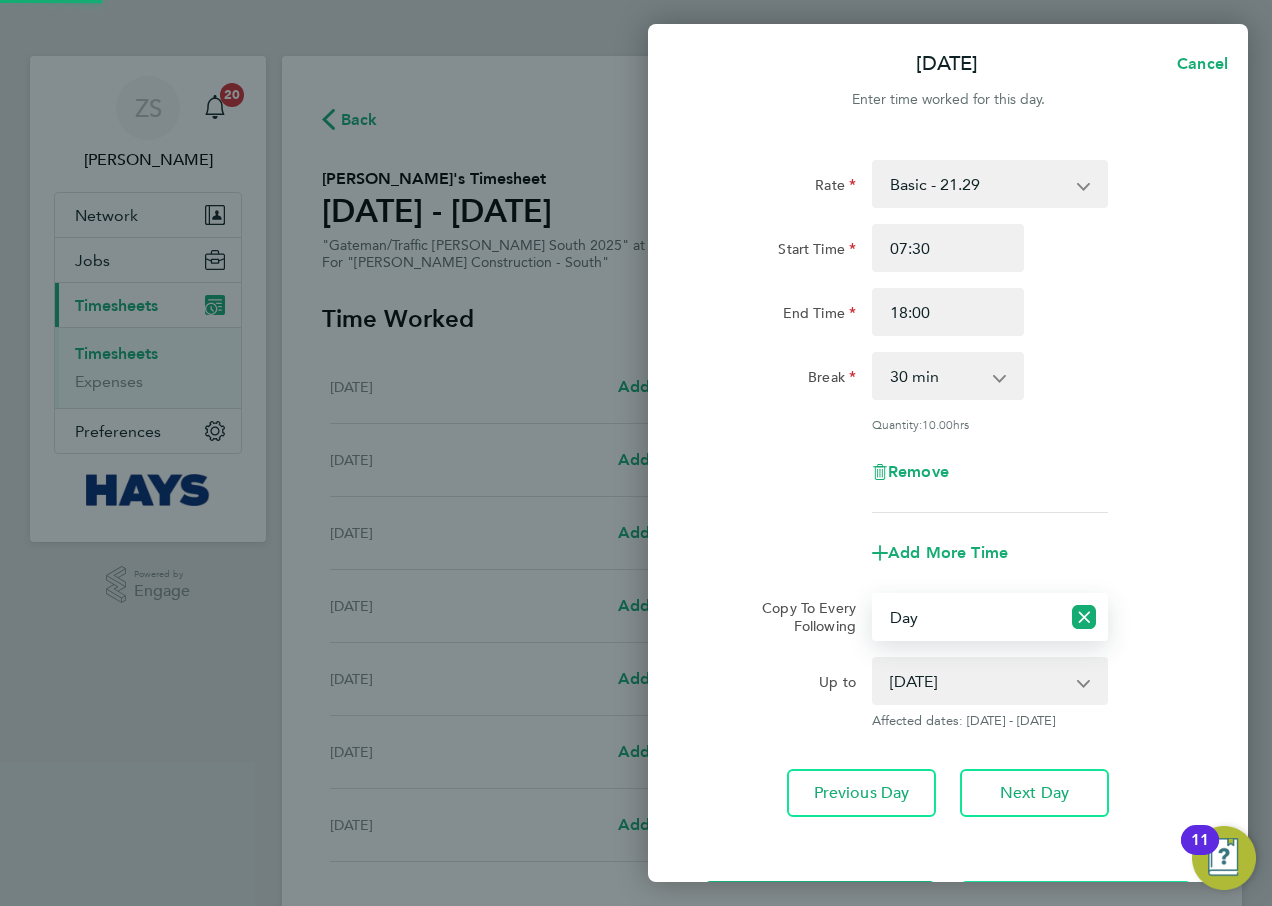 click on "Select days   Day   [DATE]   [DATE]   [DATE]   [DATE]" at bounding box center [967, 617] 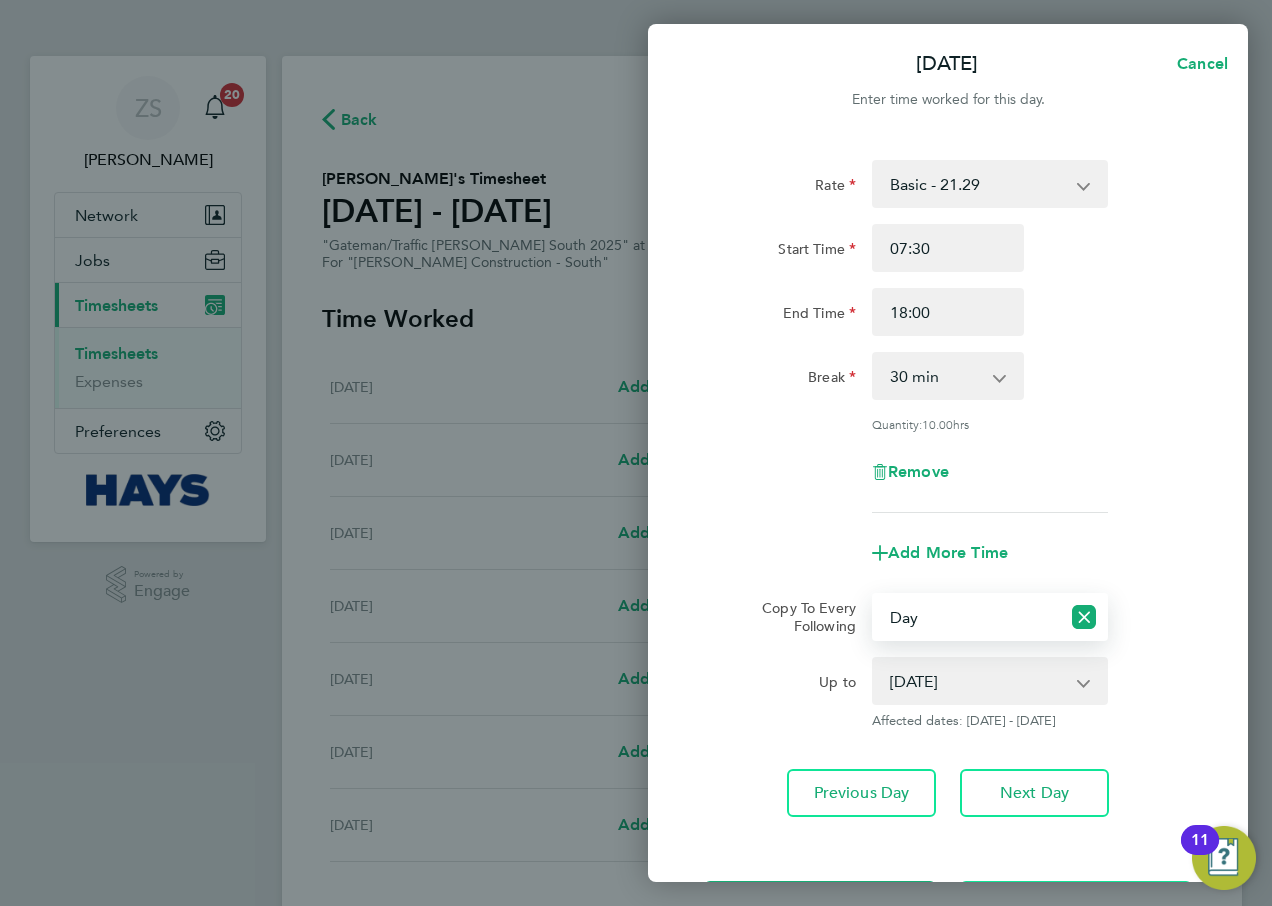 click on "Select days   Day   [DATE]   [DATE]   [DATE]   [DATE]" at bounding box center (967, 617) 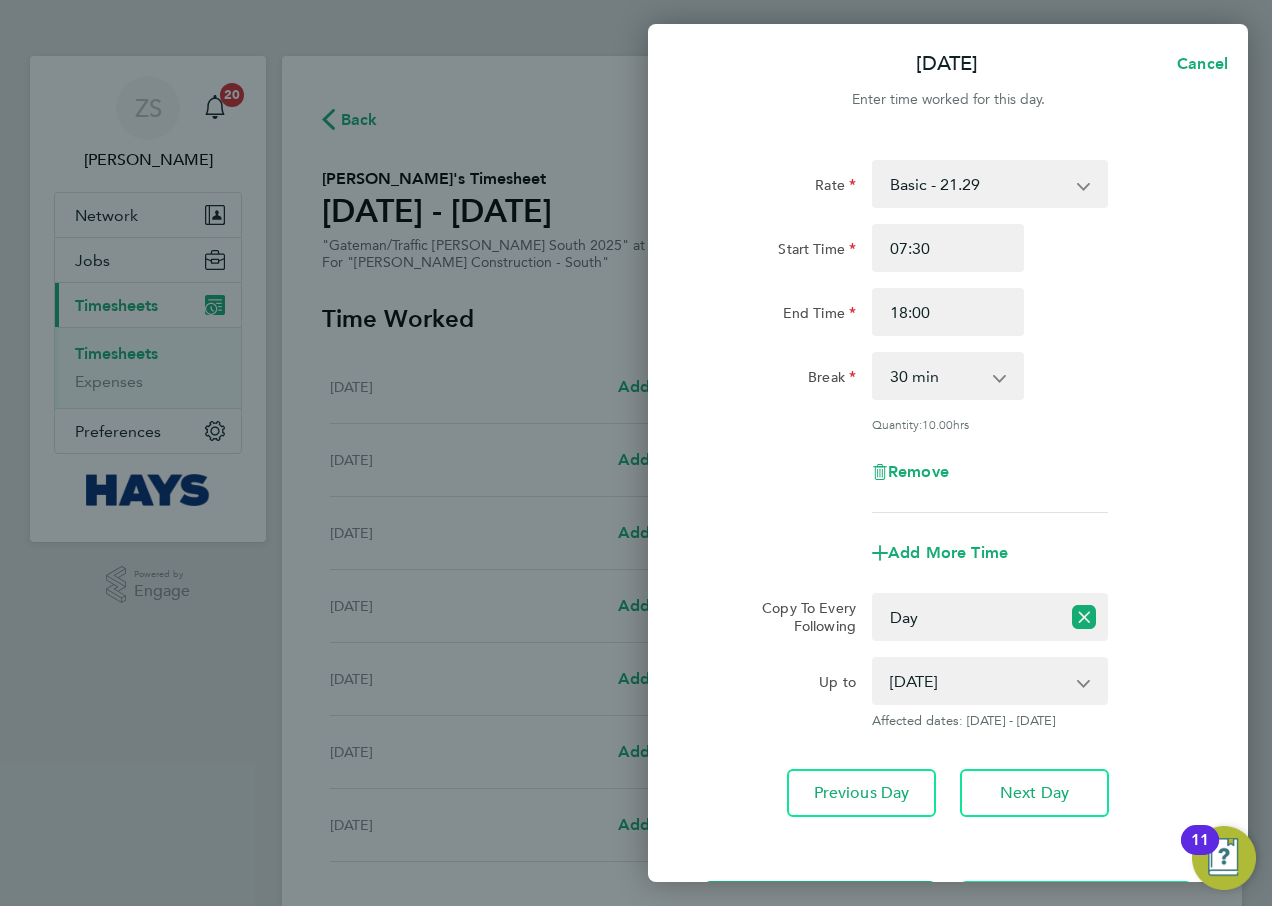 click on "Rate  Basic - 21.29   Overtime - 30.63   [DATE] - 30.63
Start Time 07:30 End Time 18:00 Break  0 min   15 min   30 min   45 min   60 min   75 min   90 min
Quantity:  10.00  hrs
Remove
Add More Time  Copy To Every Following  Select days   Day   [DATE]   [DATE]   [DATE]   [DATE]
Up to  [DATE]   [DATE]   [DATE]   [DATE]
Affected dates: [DATE] - [DATE]   Previous Day   Next Day" 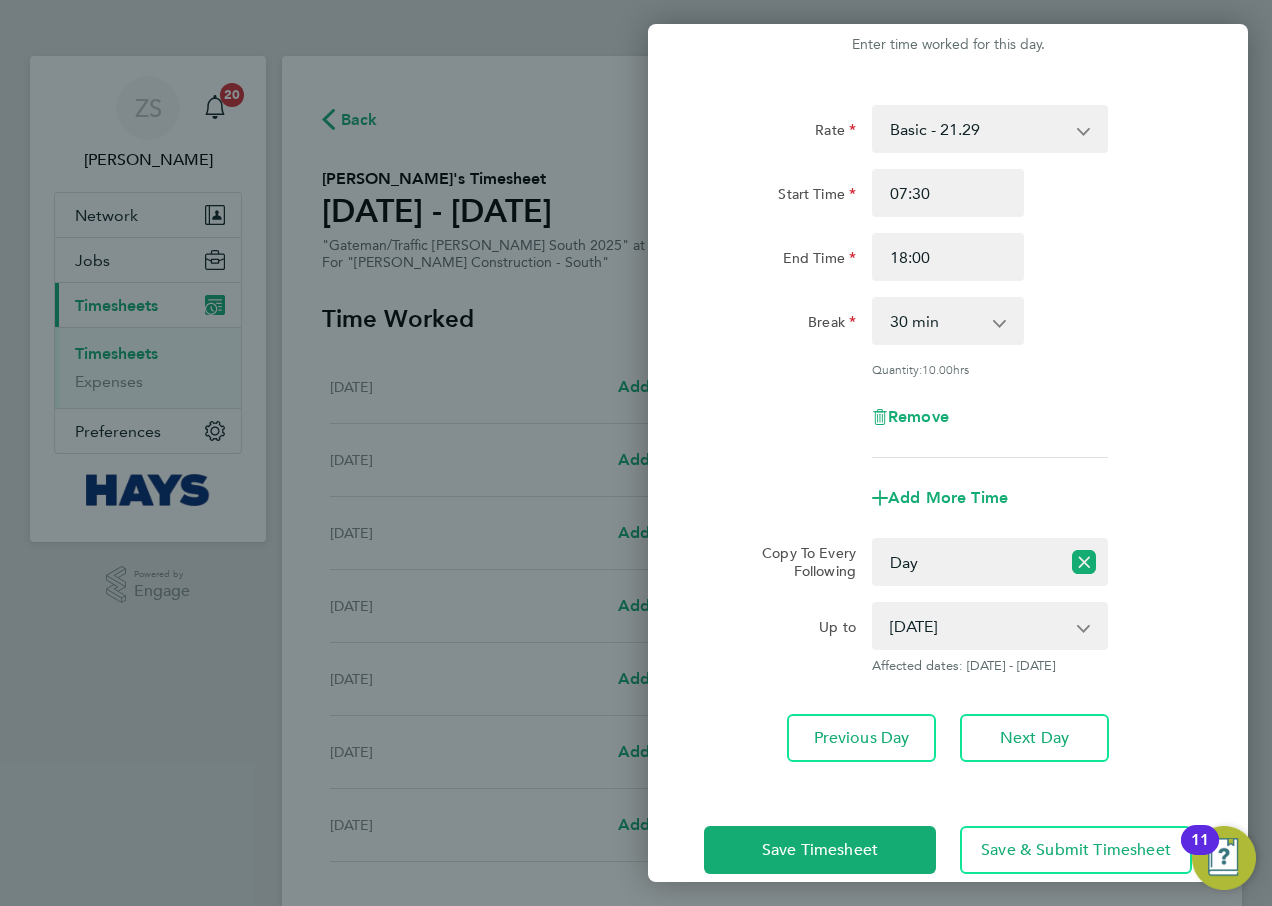 scroll, scrollTop: 85, scrollLeft: 0, axis: vertical 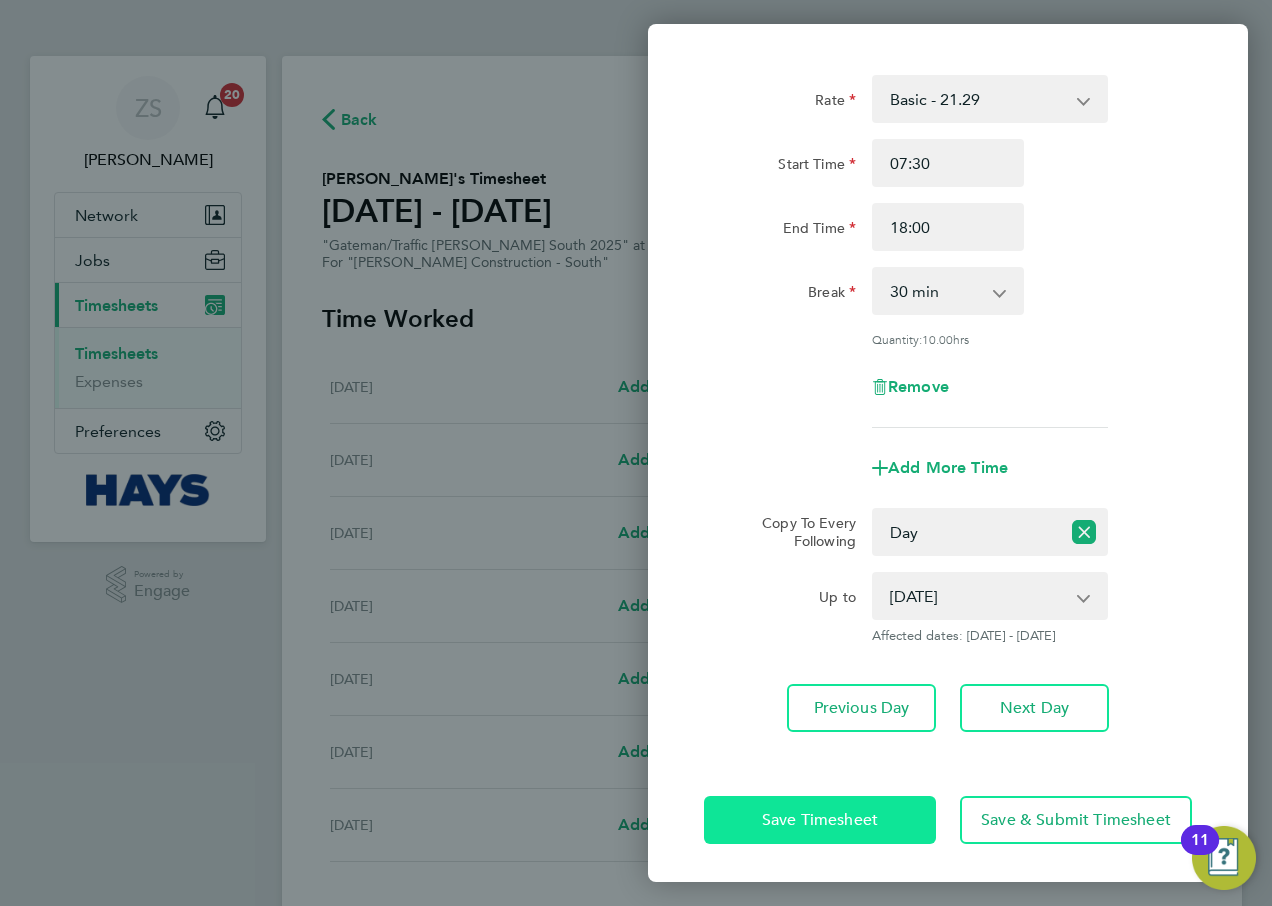 click on "Save Timesheet" 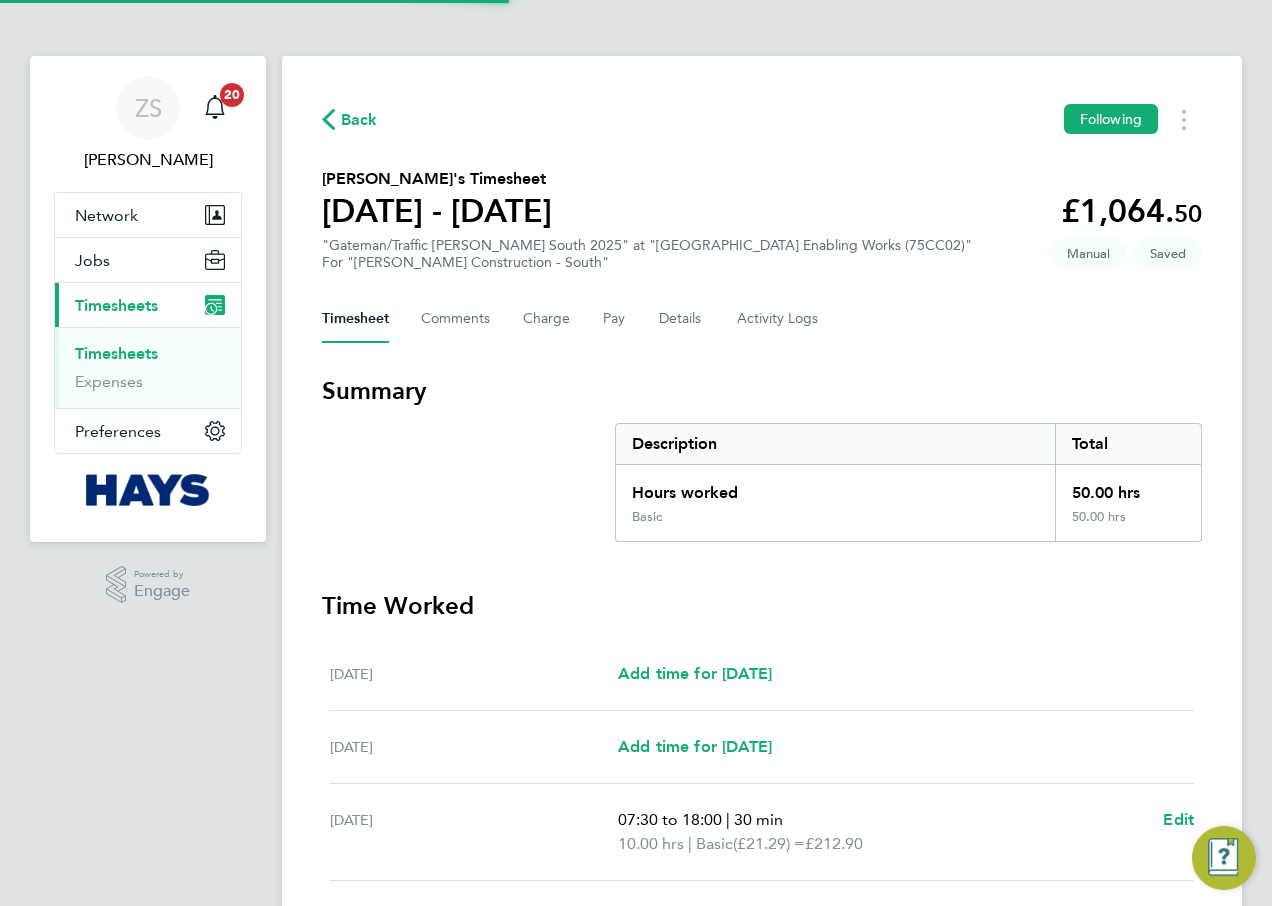 scroll, scrollTop: 500, scrollLeft: 0, axis: vertical 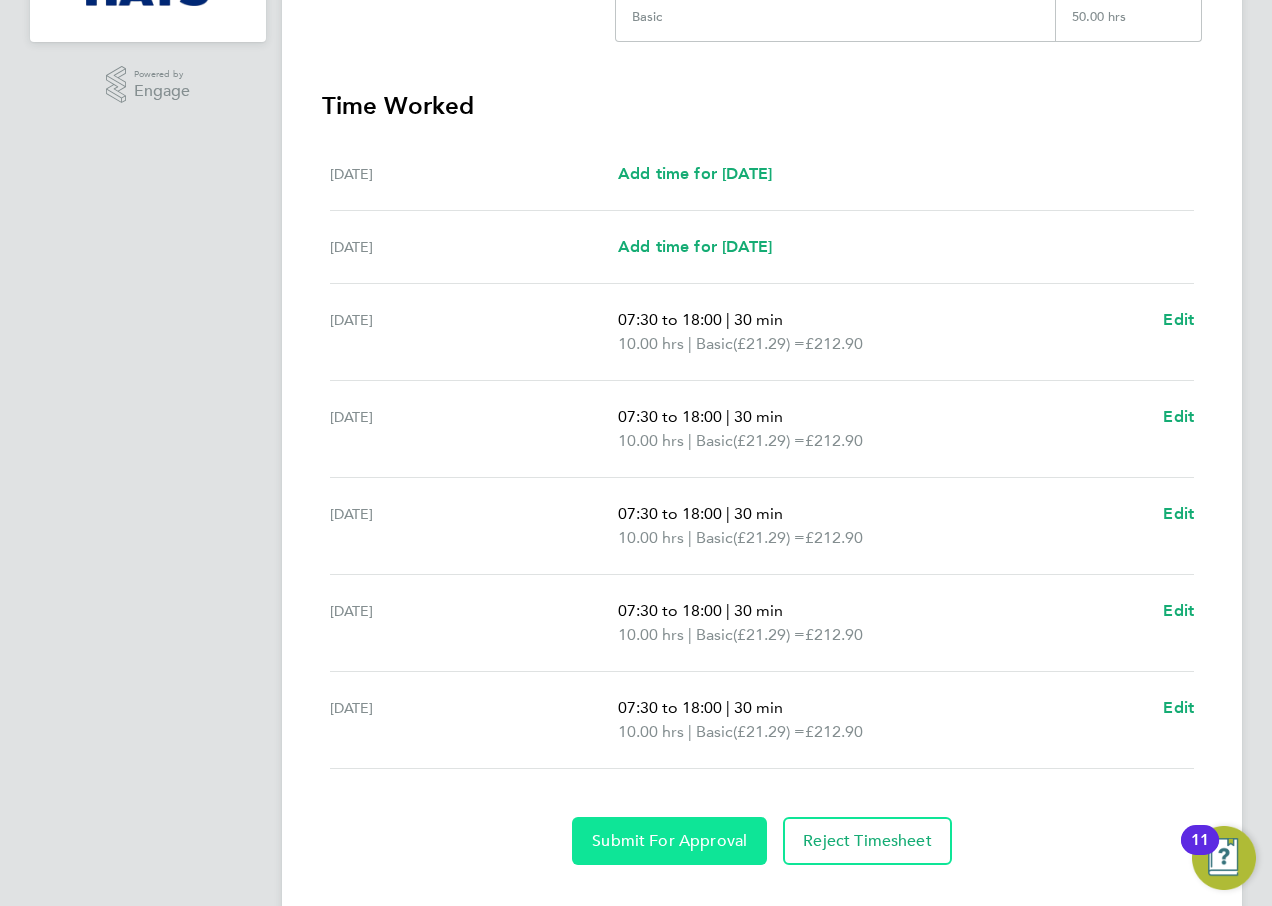 click on "Submit For Approval" 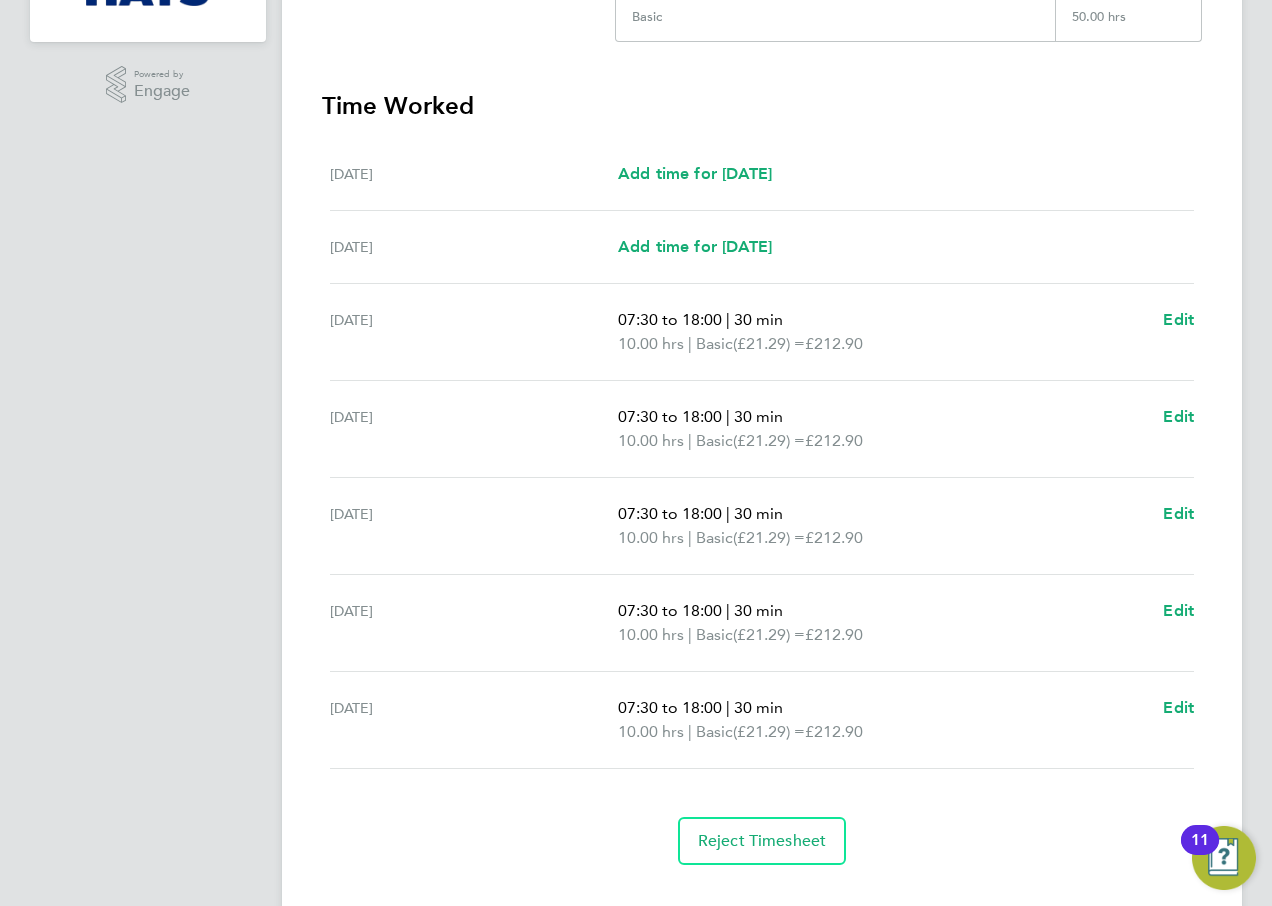 click on "ZS   Zachart Sturgess   Notifications
20   Applications:   Network
Businesses   Sites   Workers   Contacts   Jobs
Positions   Vacancies   Placements   Current page:   Timesheets
Timesheets   Expenses   Preferences
VMS Configurations
.st0{fill:#C0C1C2;}
Powered by Engage" at bounding box center (148, 250) 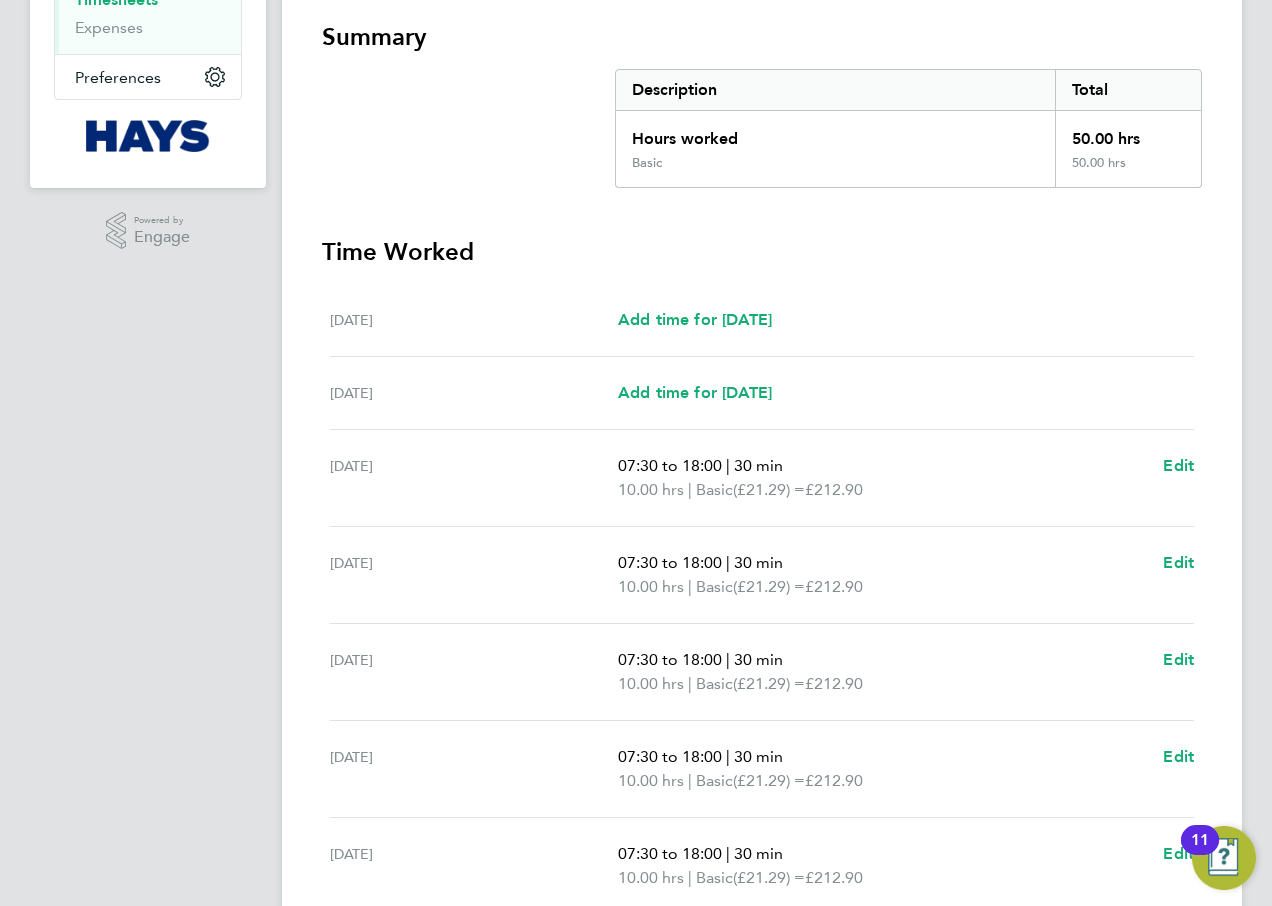 scroll, scrollTop: 100, scrollLeft: 0, axis: vertical 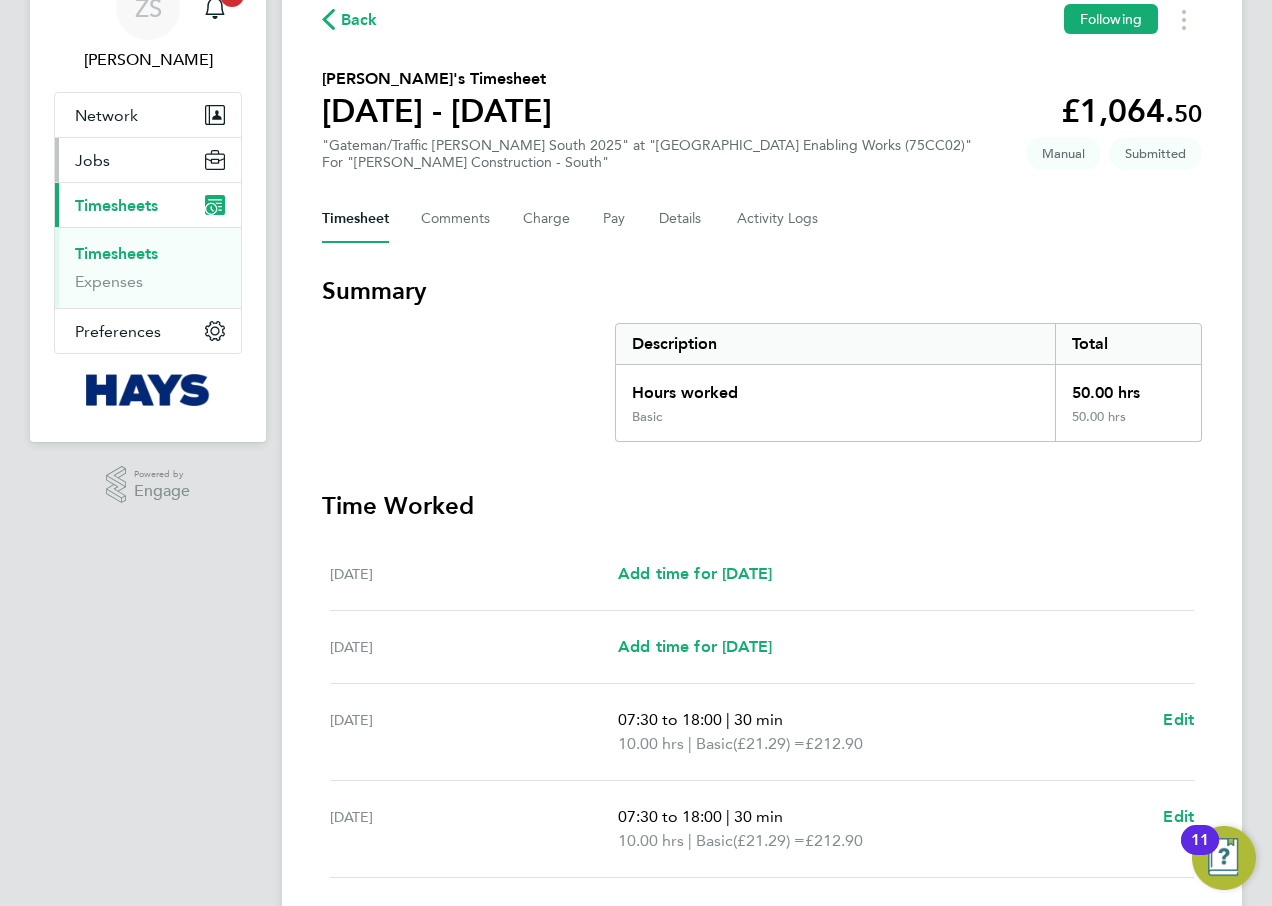 click on "Timesheets" at bounding box center [116, 253] 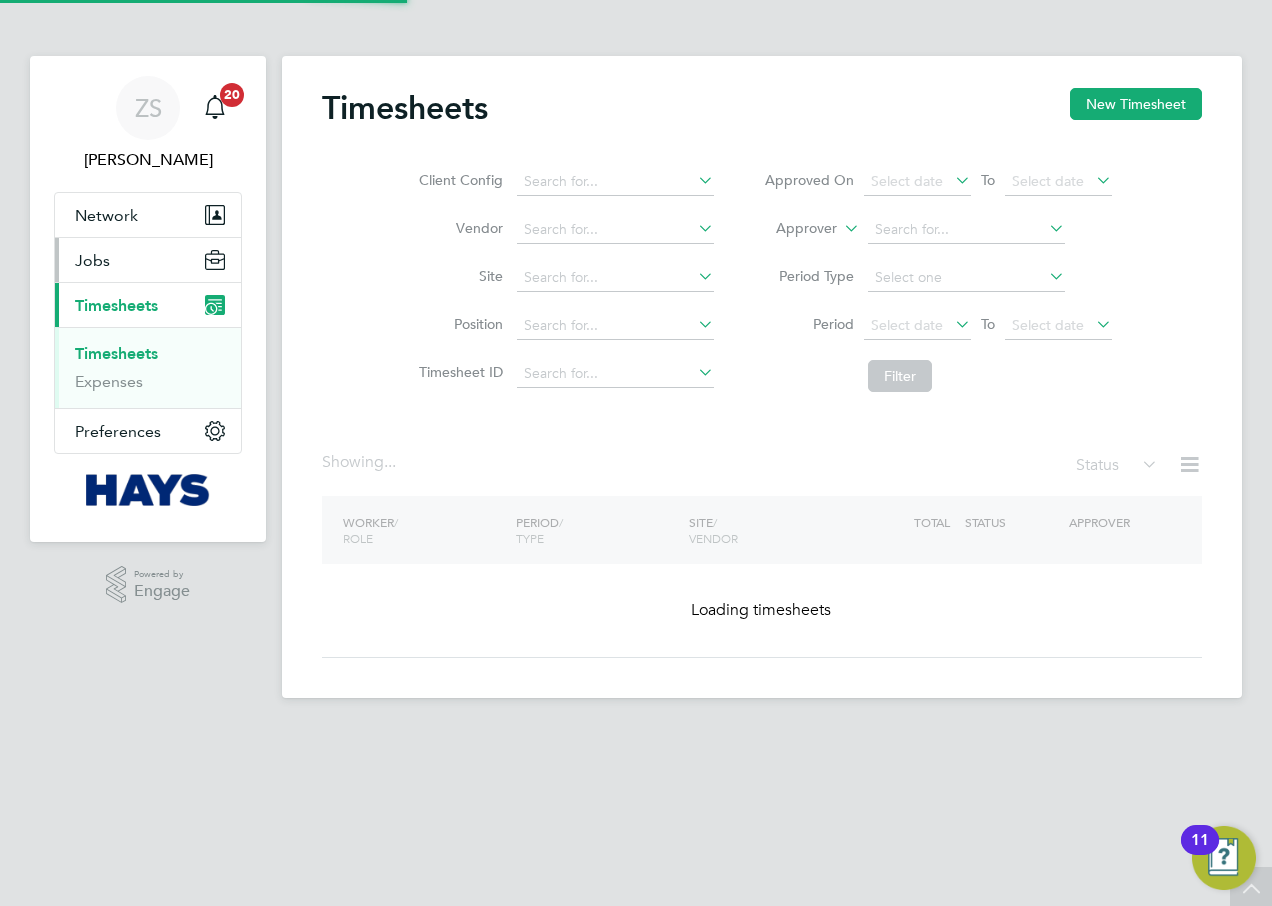 scroll, scrollTop: 0, scrollLeft: 0, axis: both 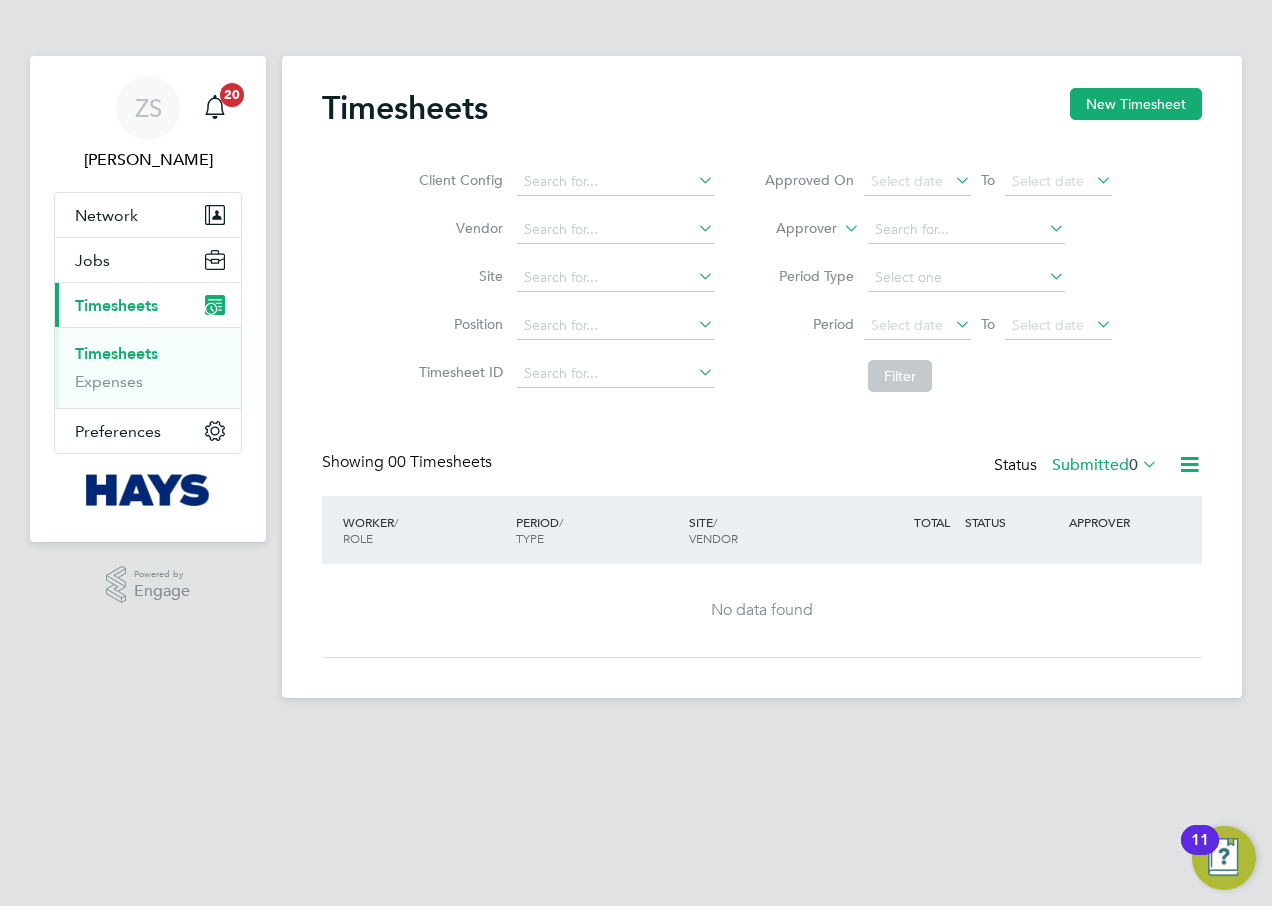 click on "Timesheets New Timesheet Client Config   Vendor   Site   Position   Timesheet ID   Approved On
Select date
To
Select date
Approver     Period Type   Period
Select date
To
Select date
Filter Showing   00 Timesheets Status  Submitted  0  WORKER  / ROLE WORKER  / PERIOD PERIOD  / TYPE SITE  / VENDOR TOTAL   TOTAL  / STATUS STATUS APPROVER No data found Show   more" 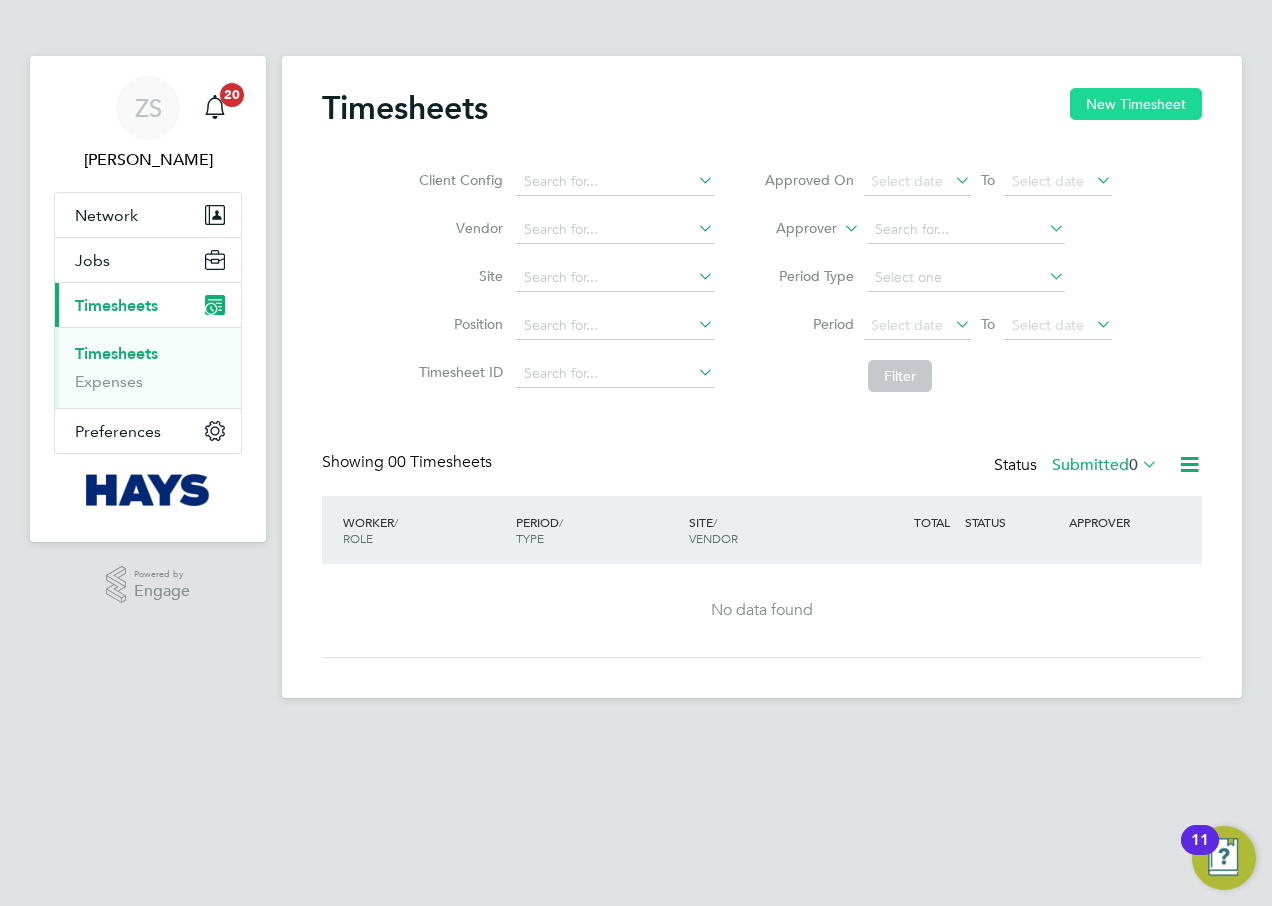 click on "New Timesheet" 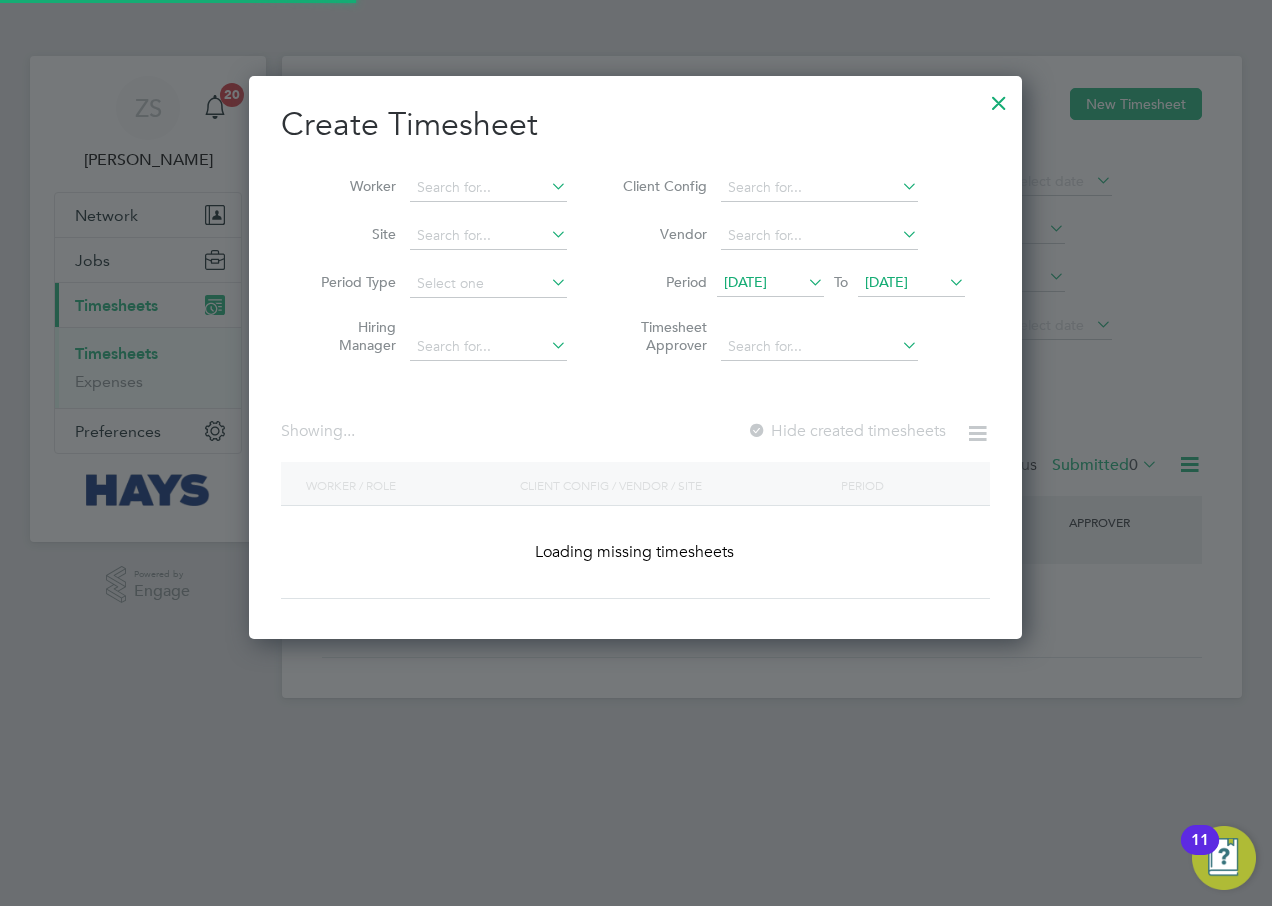 scroll, scrollTop: 10, scrollLeft: 10, axis: both 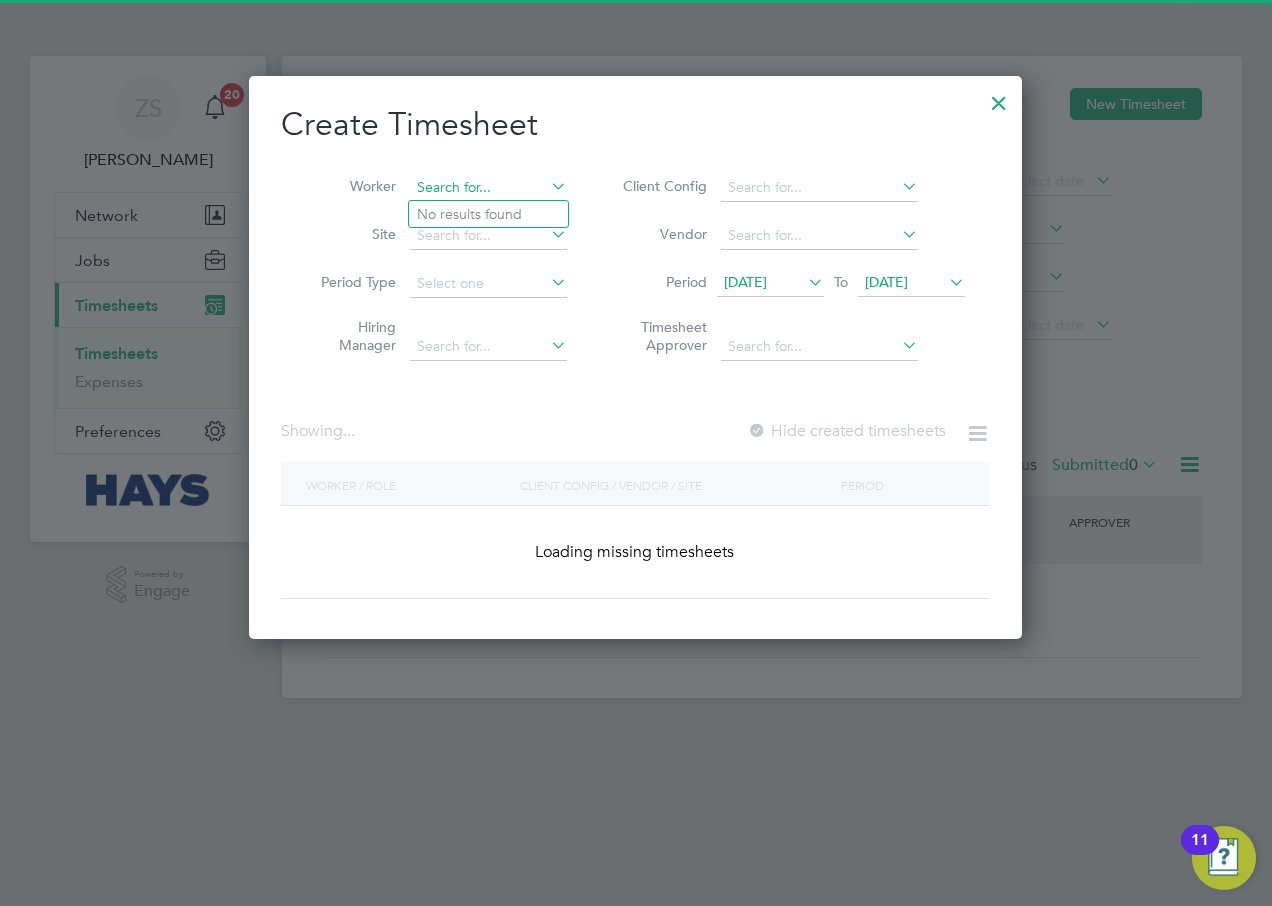 click at bounding box center [488, 188] 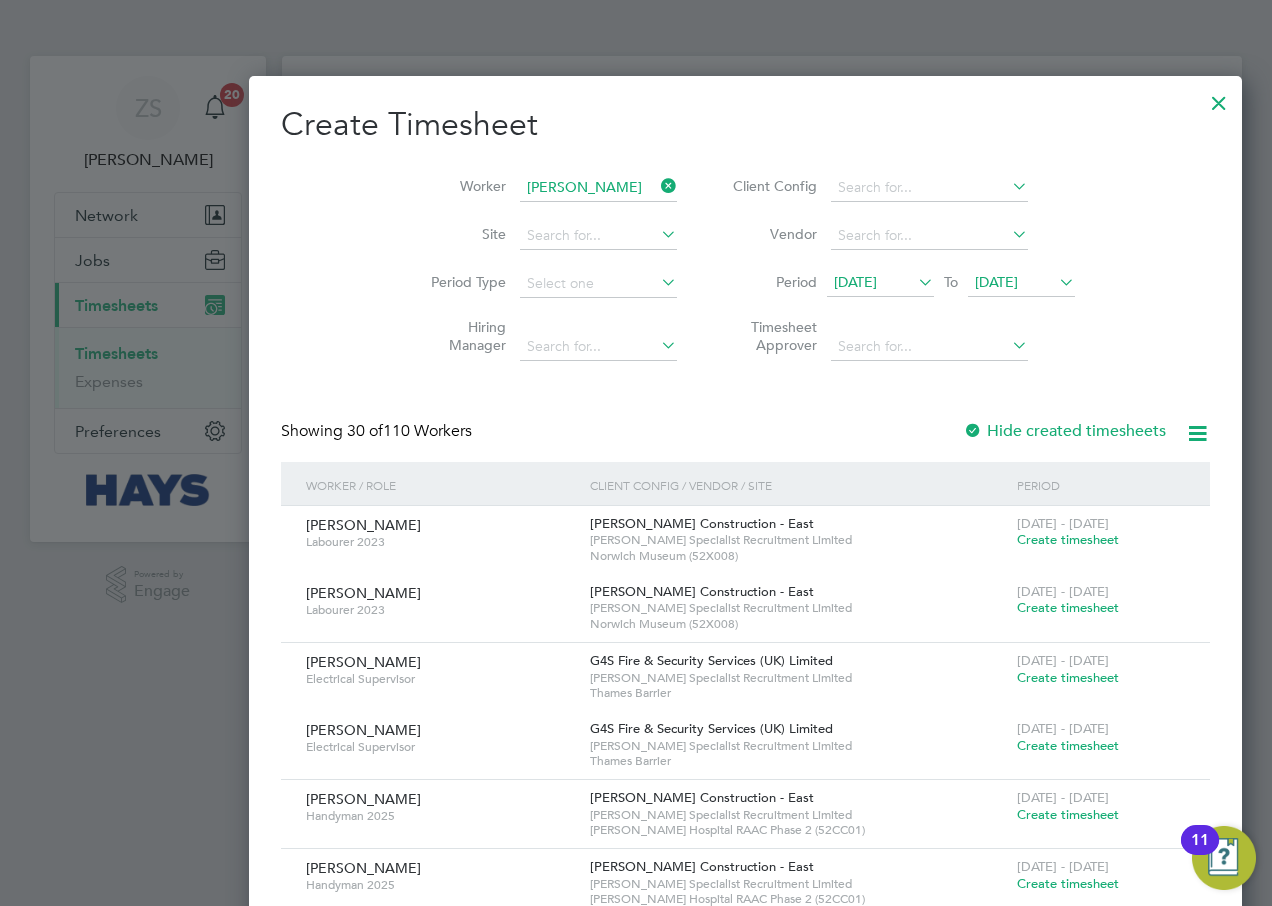 click on "[PERSON_NAME]" 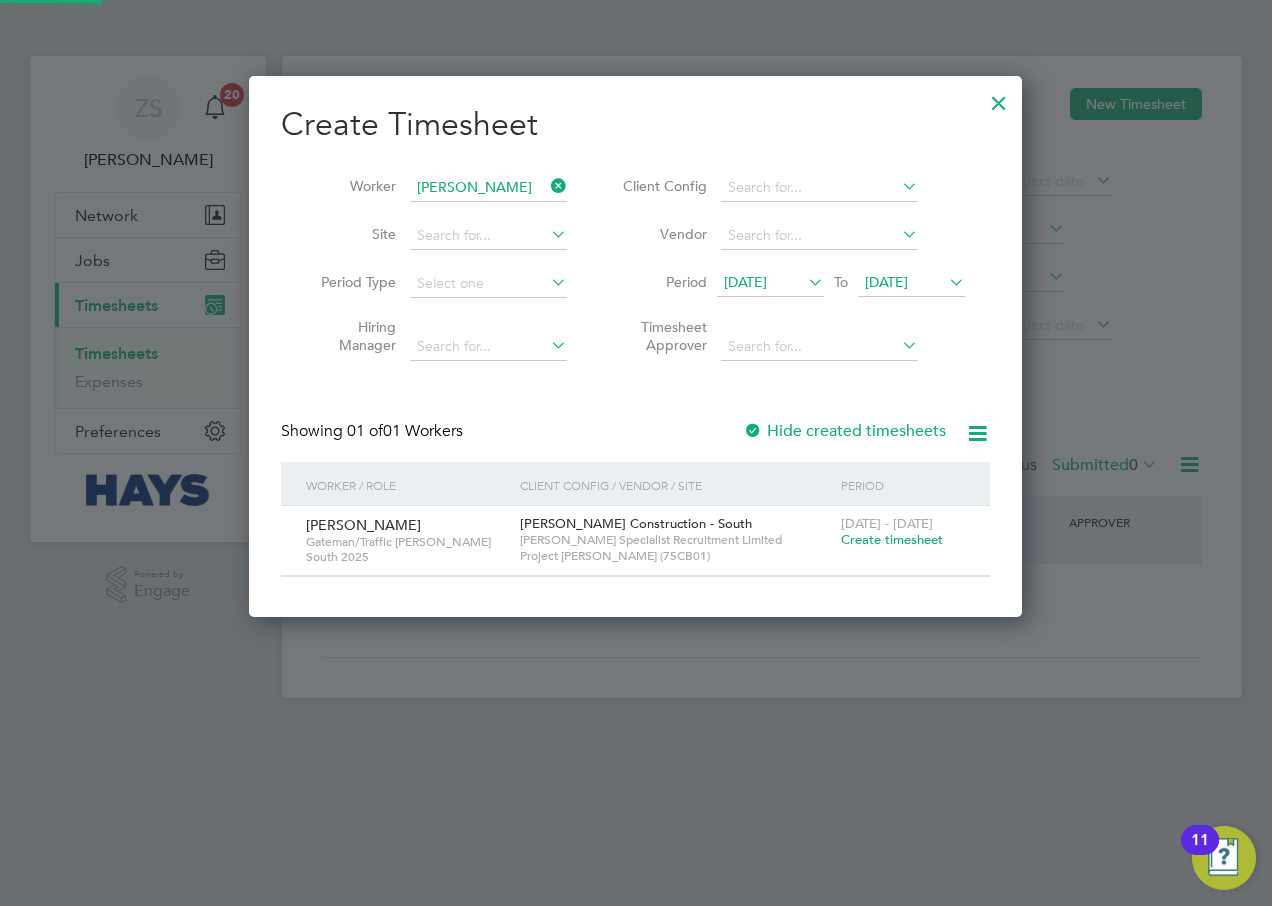 scroll, scrollTop: 10, scrollLeft: 10, axis: both 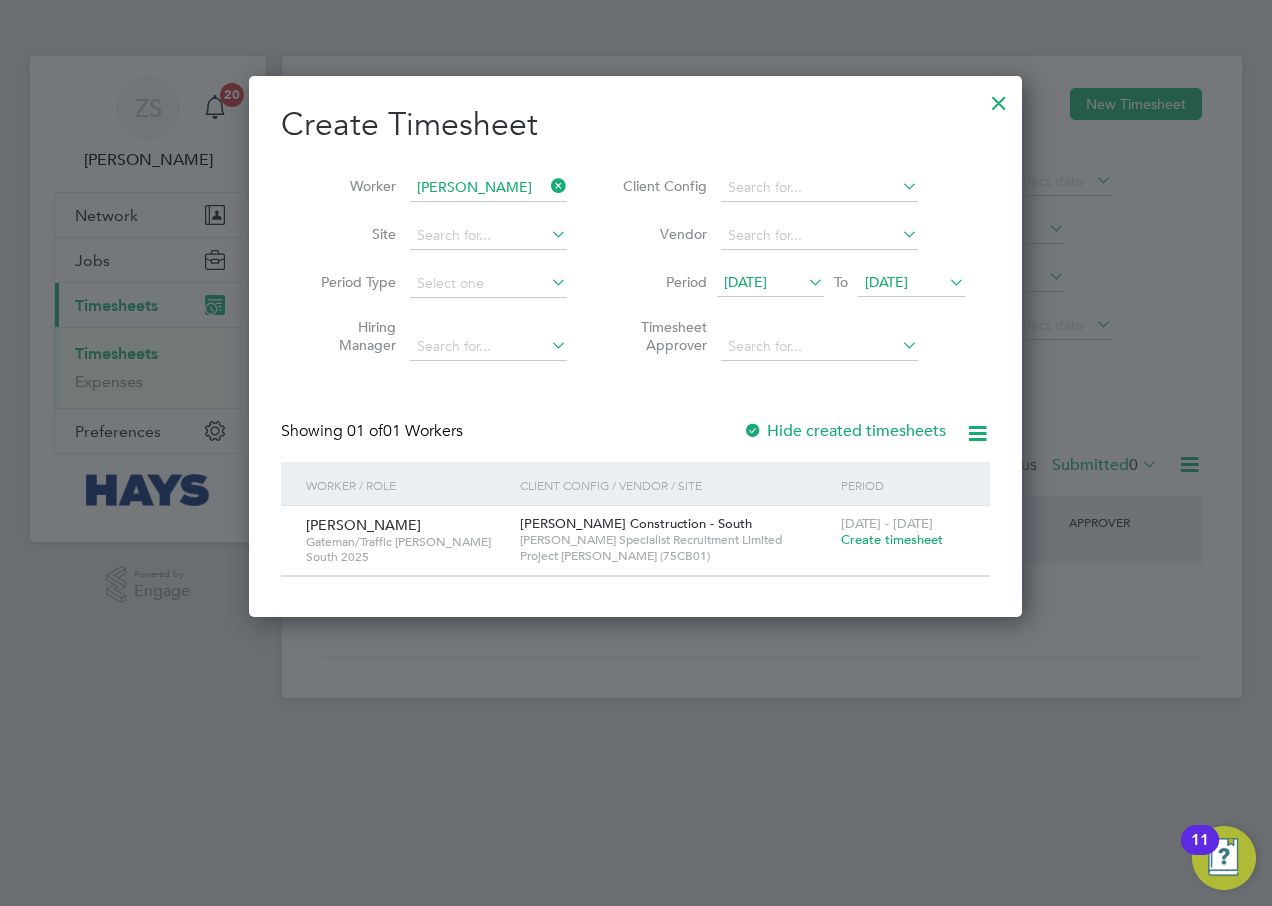click on "Create timesheet" at bounding box center (892, 539) 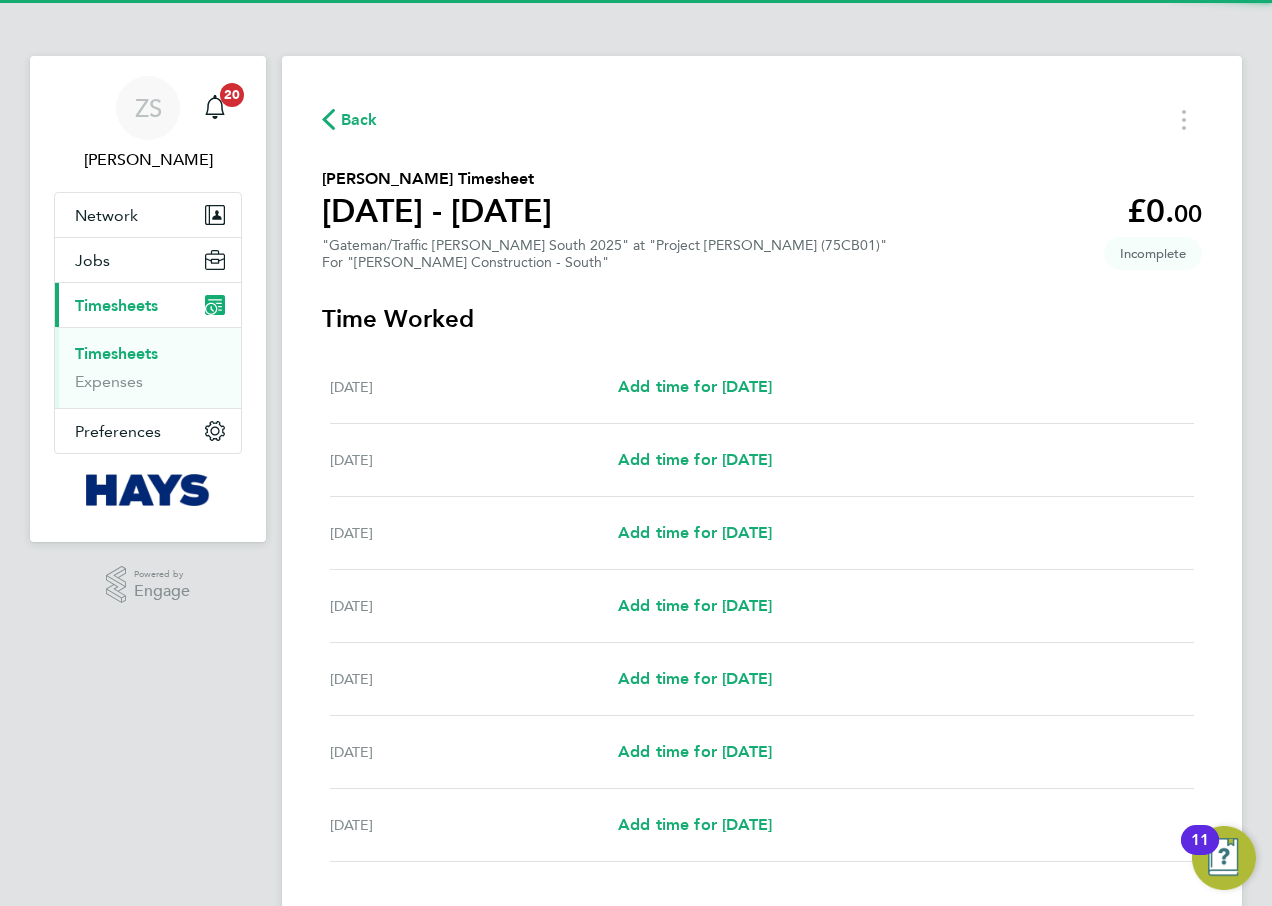 click on "[DATE]   Add time for [DATE]   Add time for [DATE]" at bounding box center [762, 533] 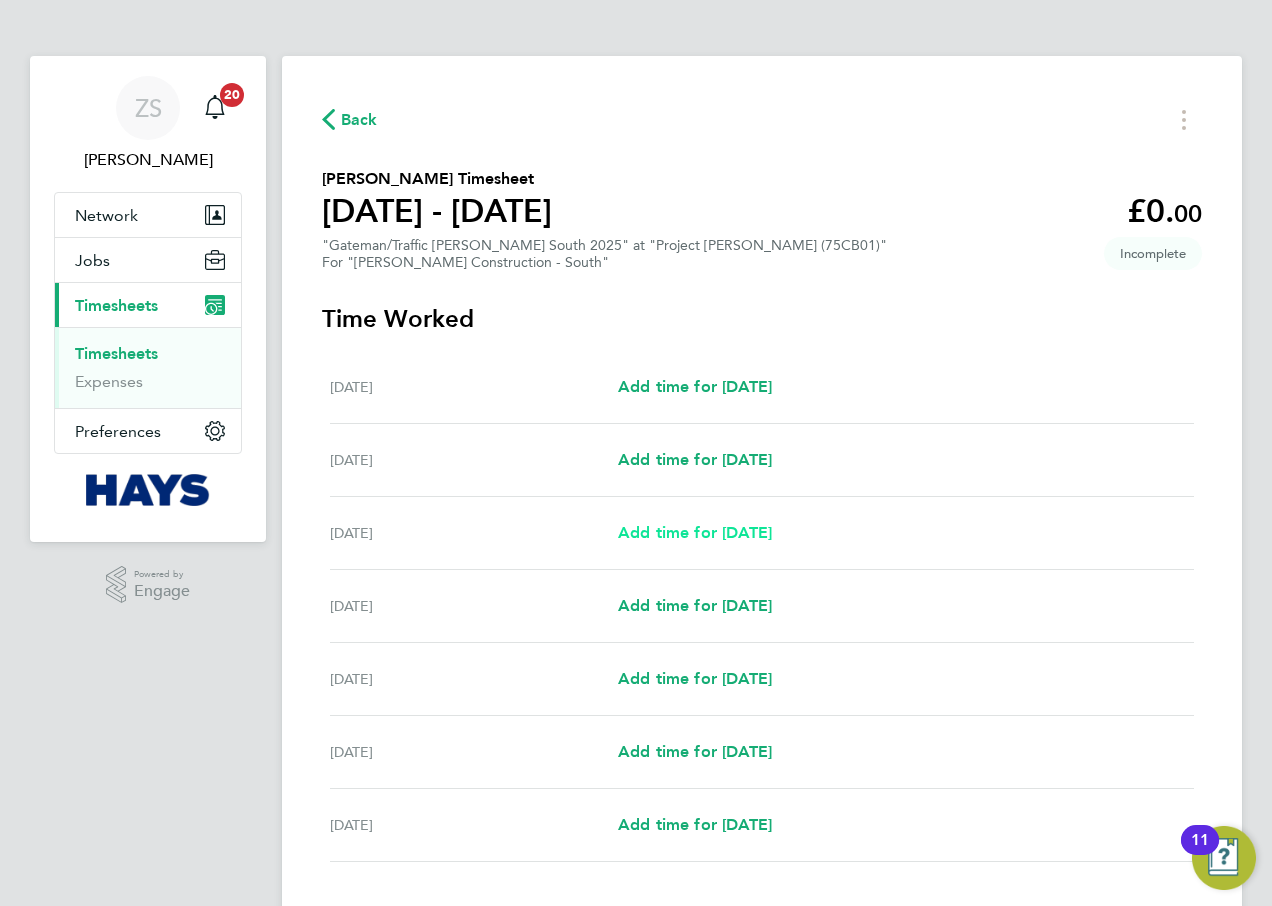 click on "Add time for [DATE]" at bounding box center (695, 532) 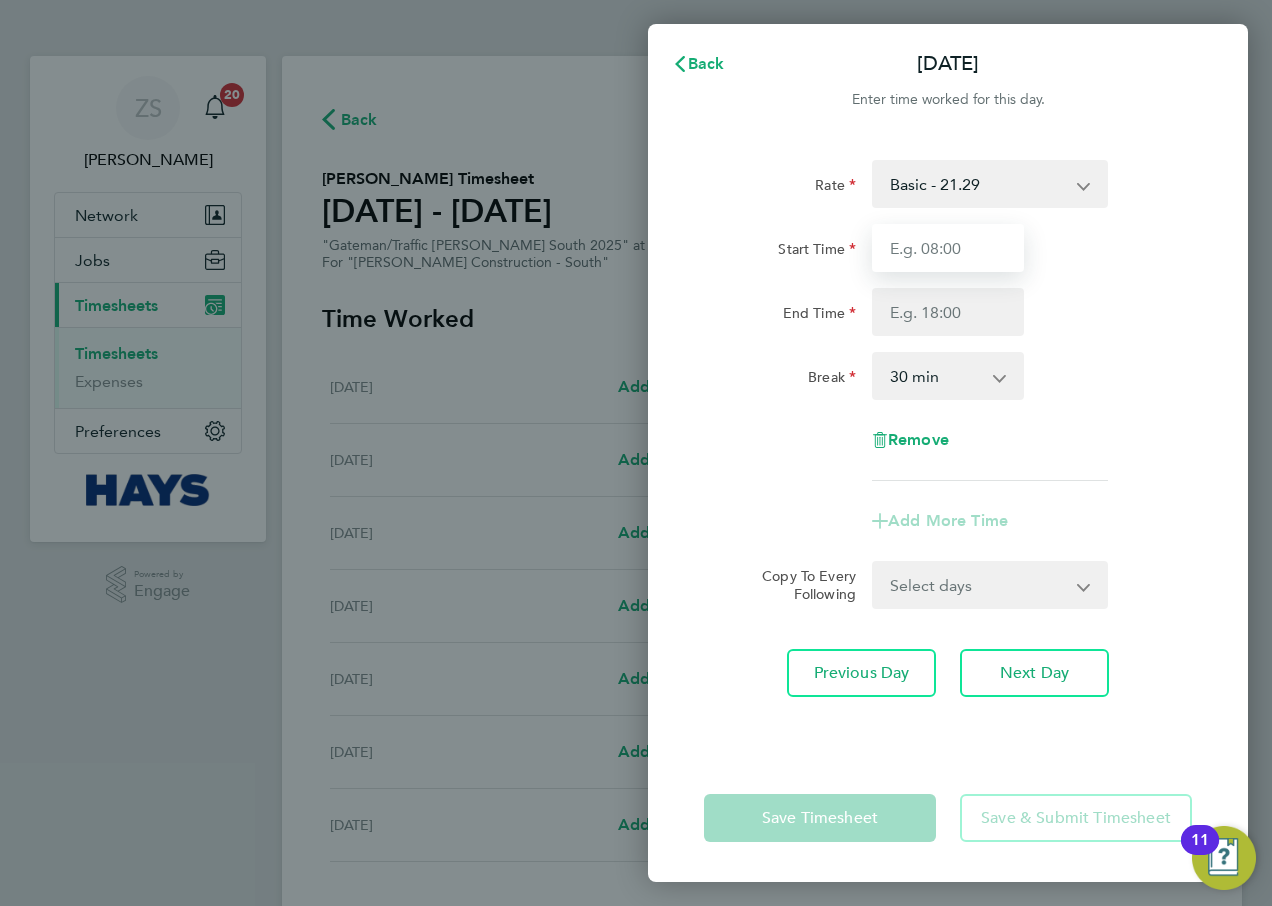 click on "Start Time" at bounding box center (948, 248) 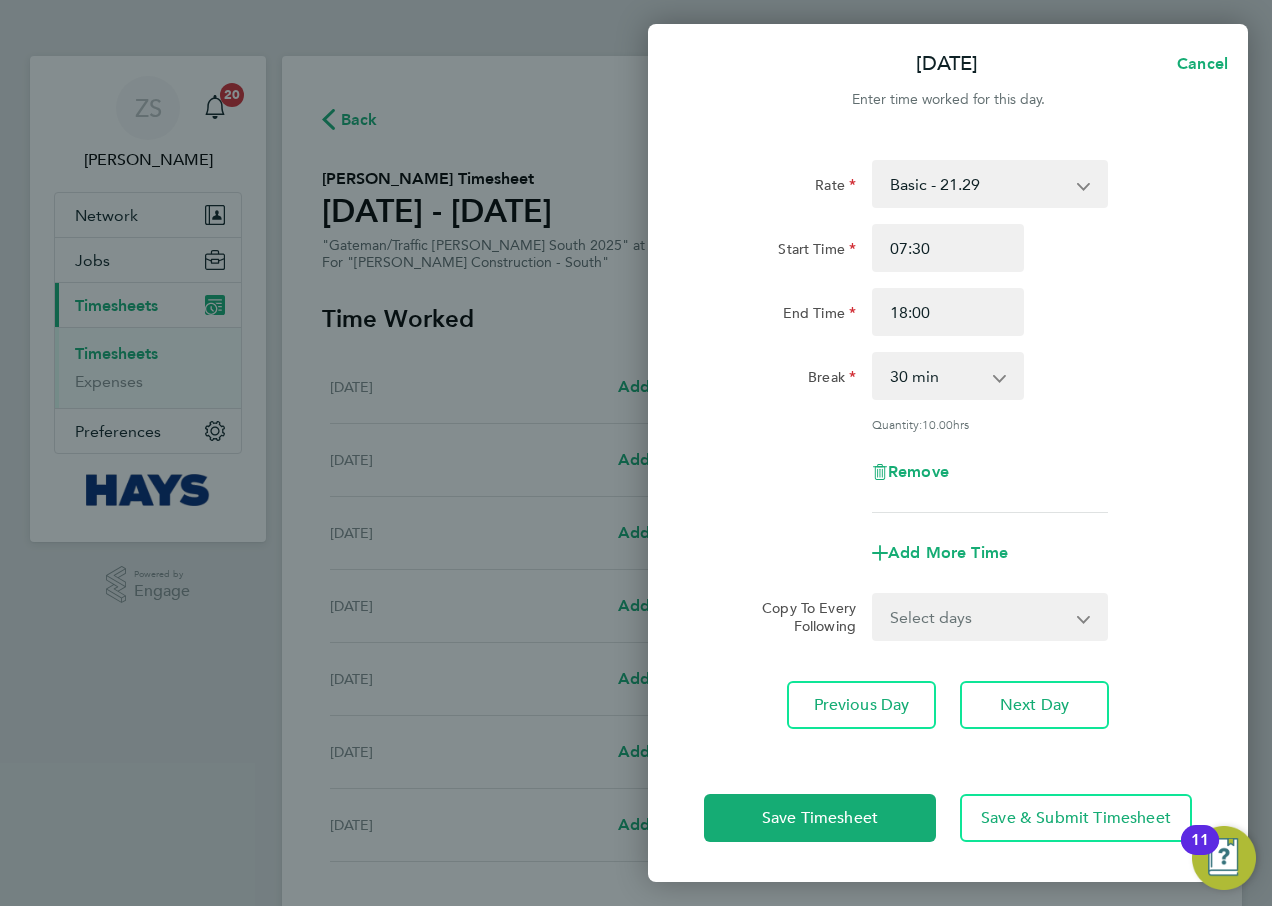 click on "End Time 18:00" 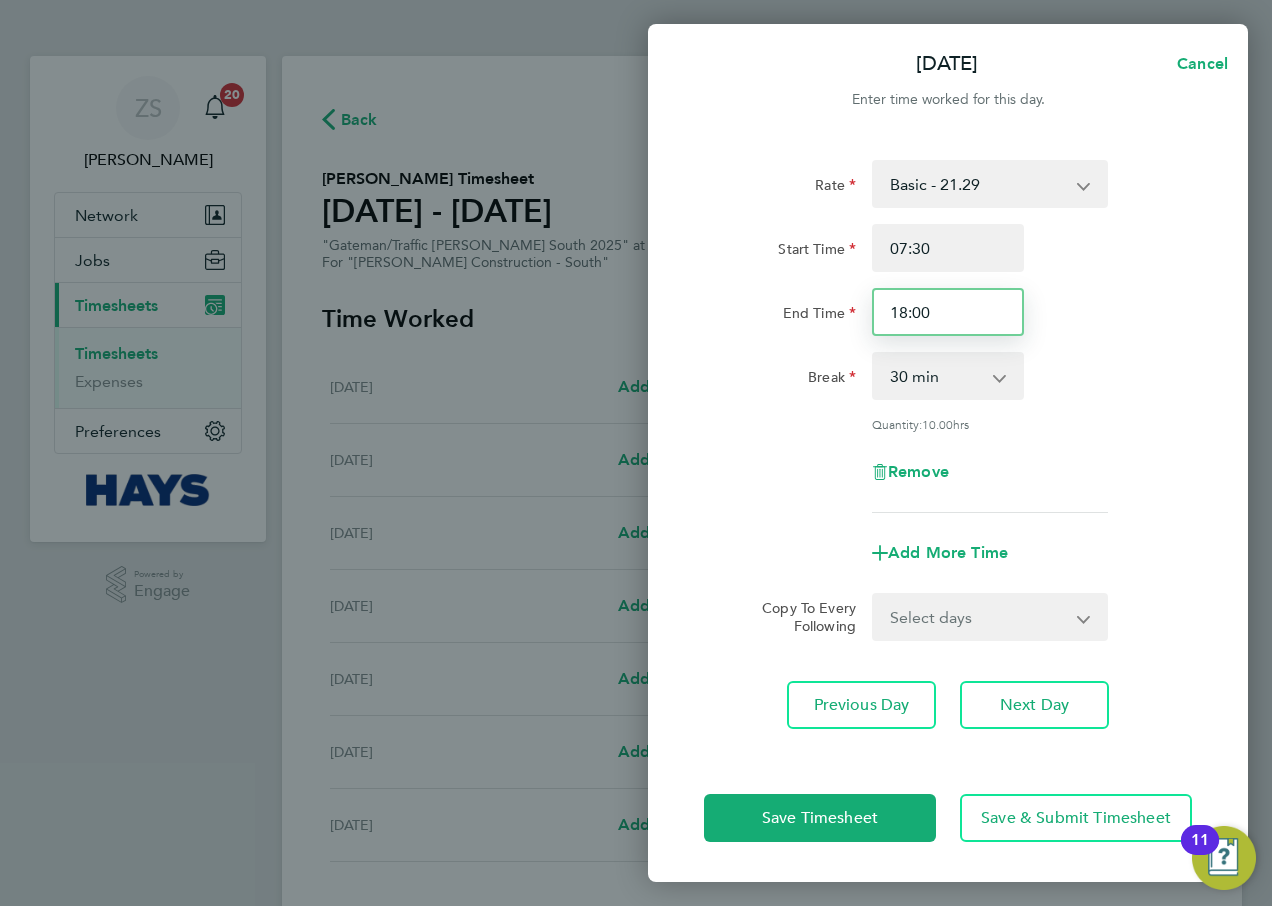 drag, startPoint x: 970, startPoint y: 304, endPoint x: 806, endPoint y: 316, distance: 164.43843 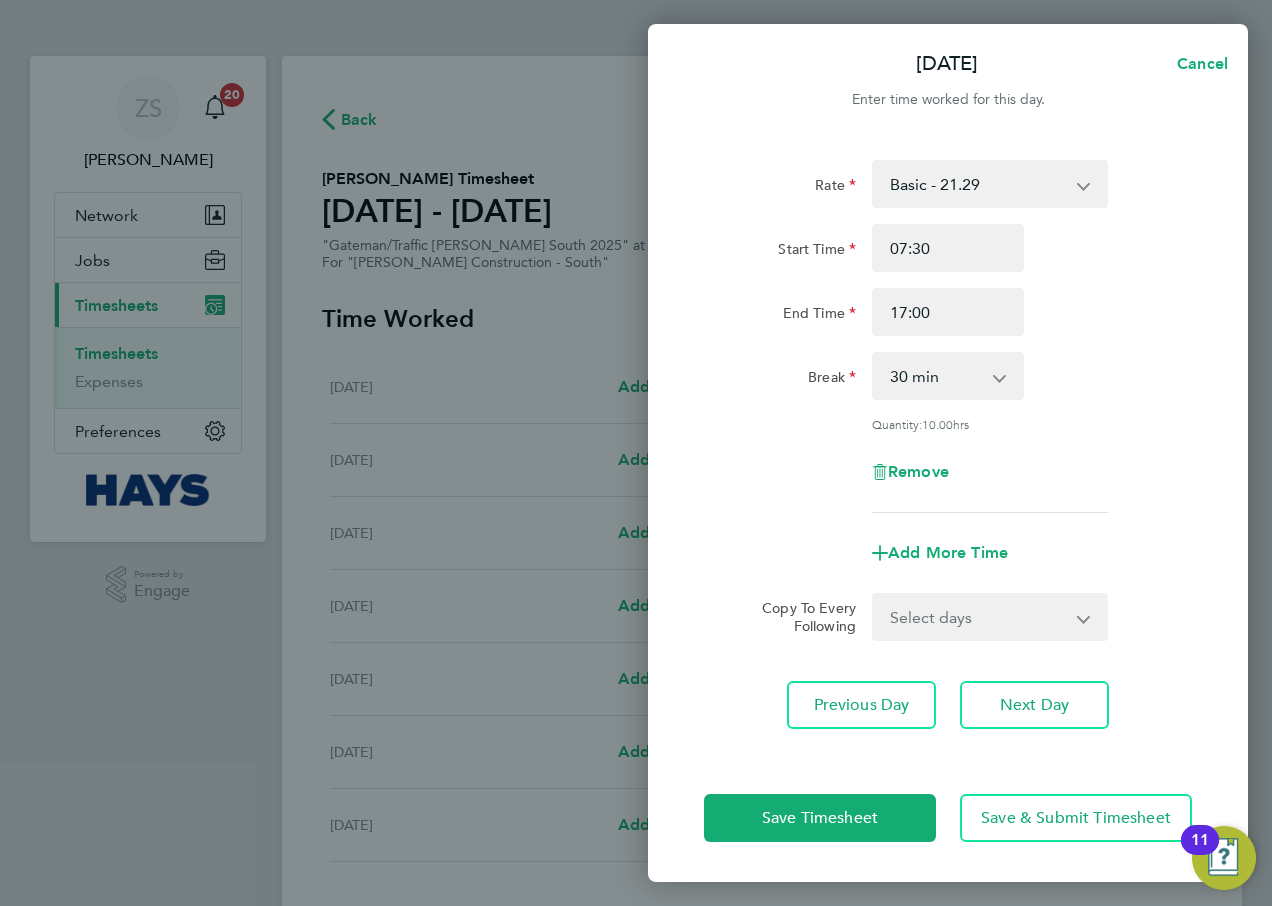 click on "Rate  Basic - 21.29   Overtime - 30.63
Start Time 07:30 End Time 17:00 Break  0 min   15 min   30 min   45 min   60 min   75 min   90 min
Quantity:  10.00  hrs
Remove
Add More Time  Copy To Every Following  Select days   Day   [DATE]   [DATE]   [DATE]   [DATE]
Previous Day   Next Day" 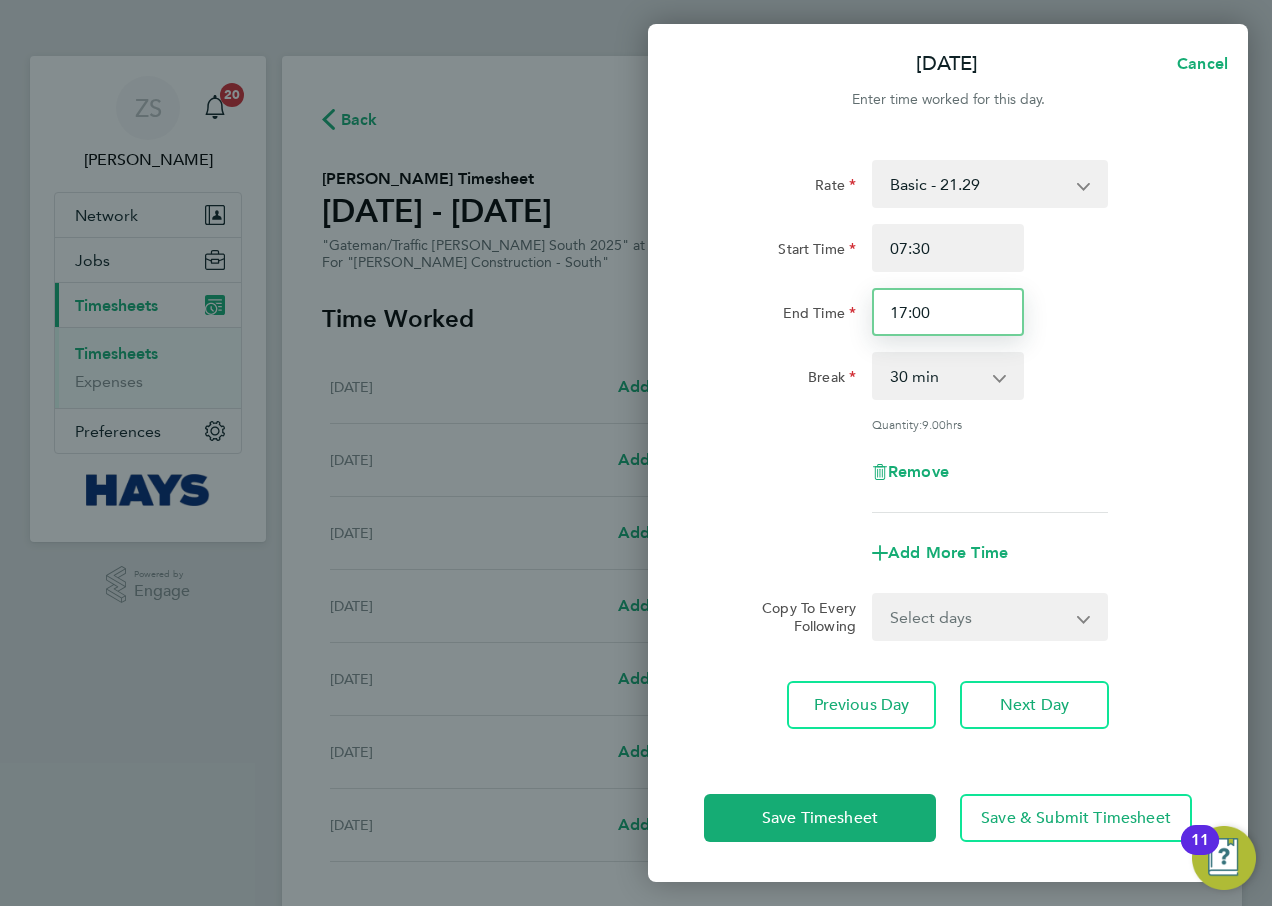 drag, startPoint x: 980, startPoint y: 315, endPoint x: 1001, endPoint y: 317, distance: 21.095022 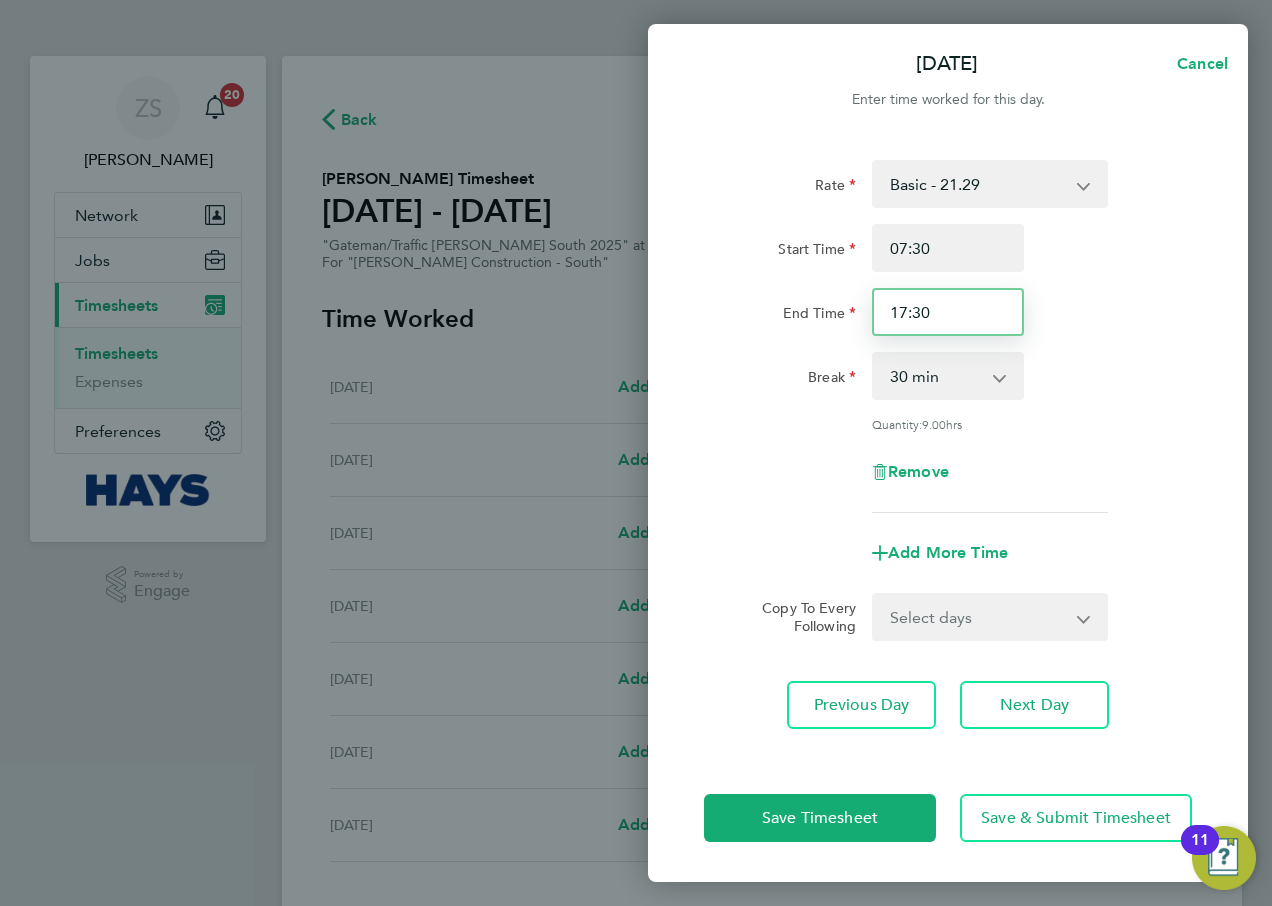 type on "17:30" 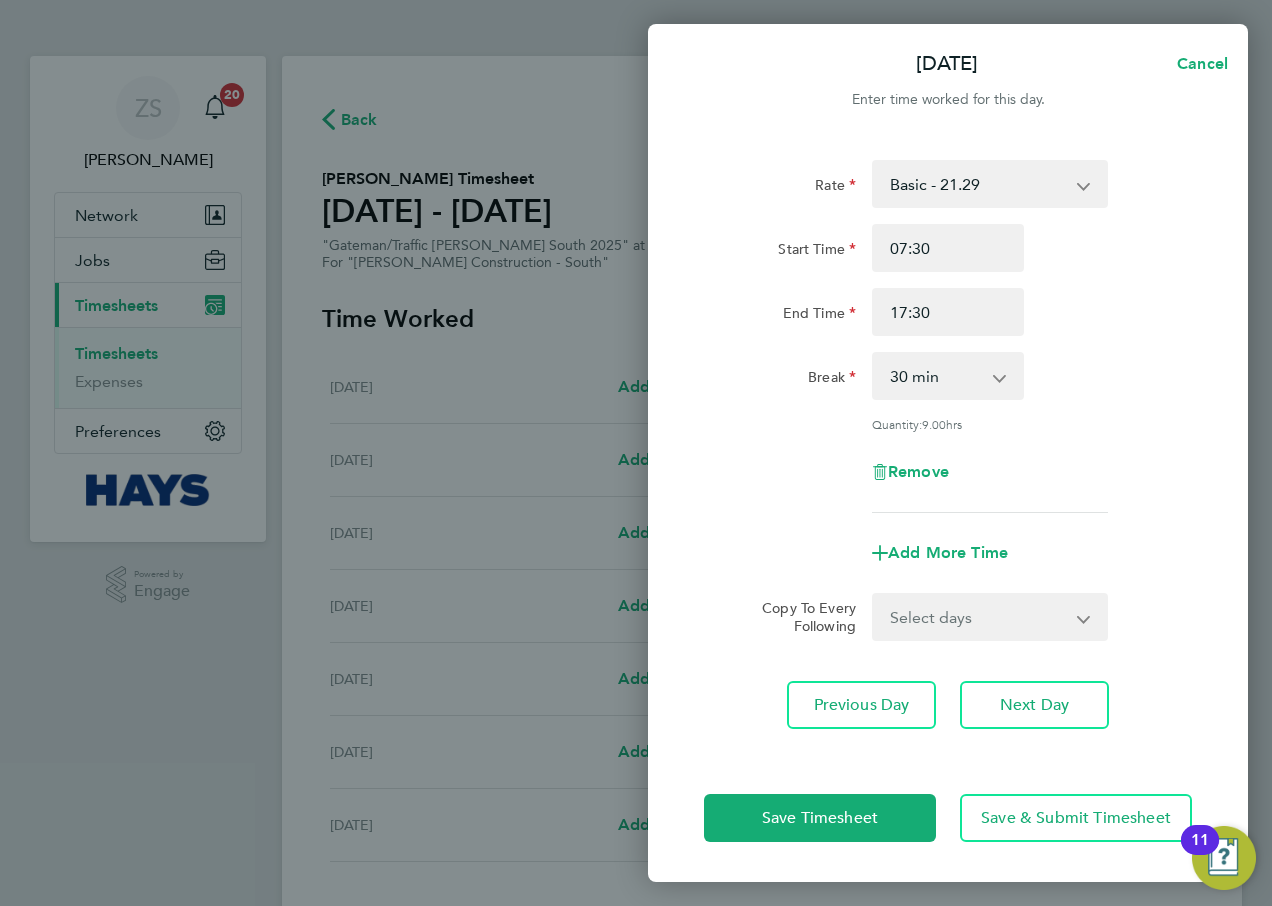 click on "Start Time 07:30" 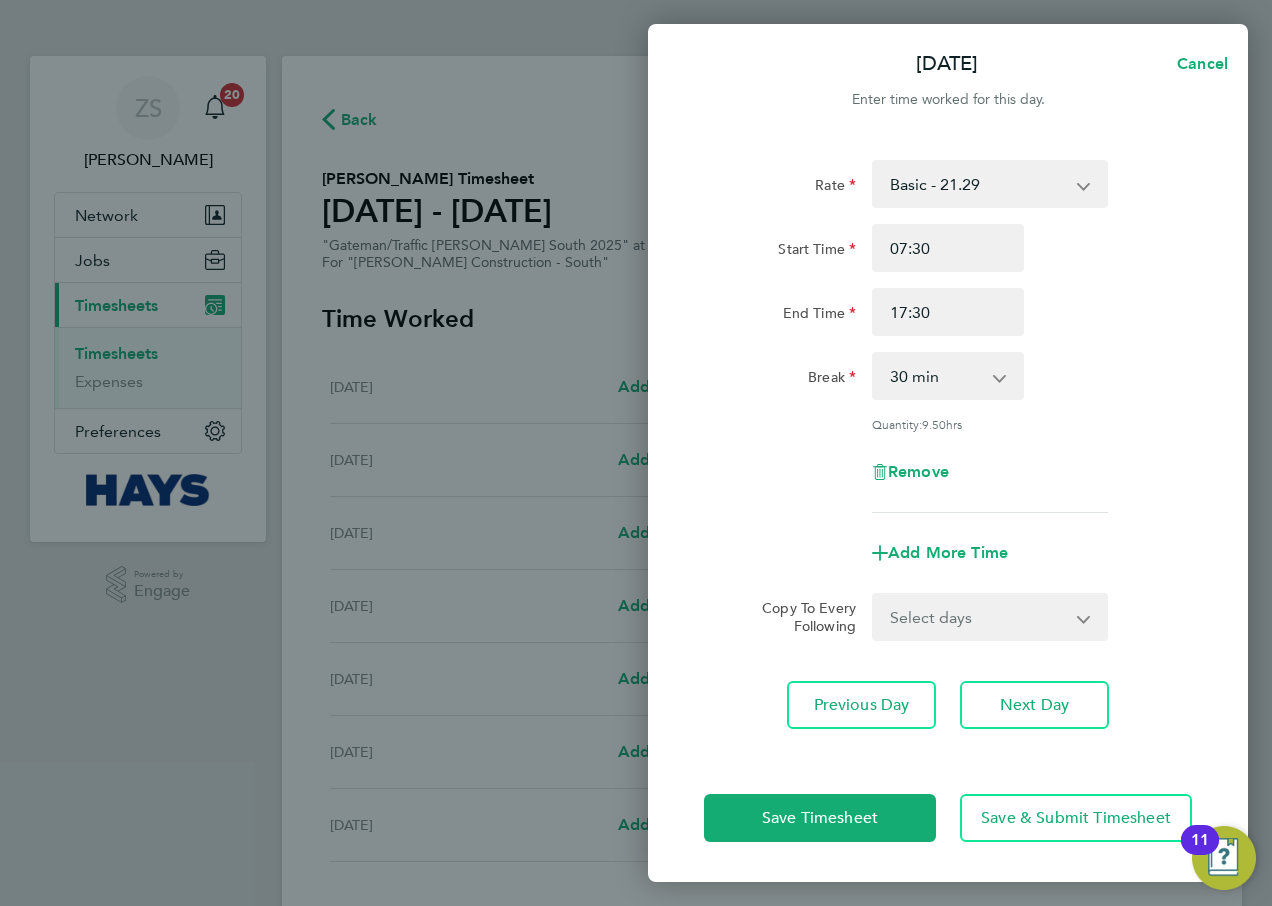 click on "Rate  Basic - 21.29   Overtime - 30.63
Start Time 07:30 End Time 17:30 Break  0 min   15 min   30 min   45 min   60 min   75 min   90 min
Quantity:  9.50  hrs
Remove
Add More Time  Copy To Every Following  Select days   Day   [DATE]   [DATE]   [DATE]   [DATE]
Previous Day   Next Day" 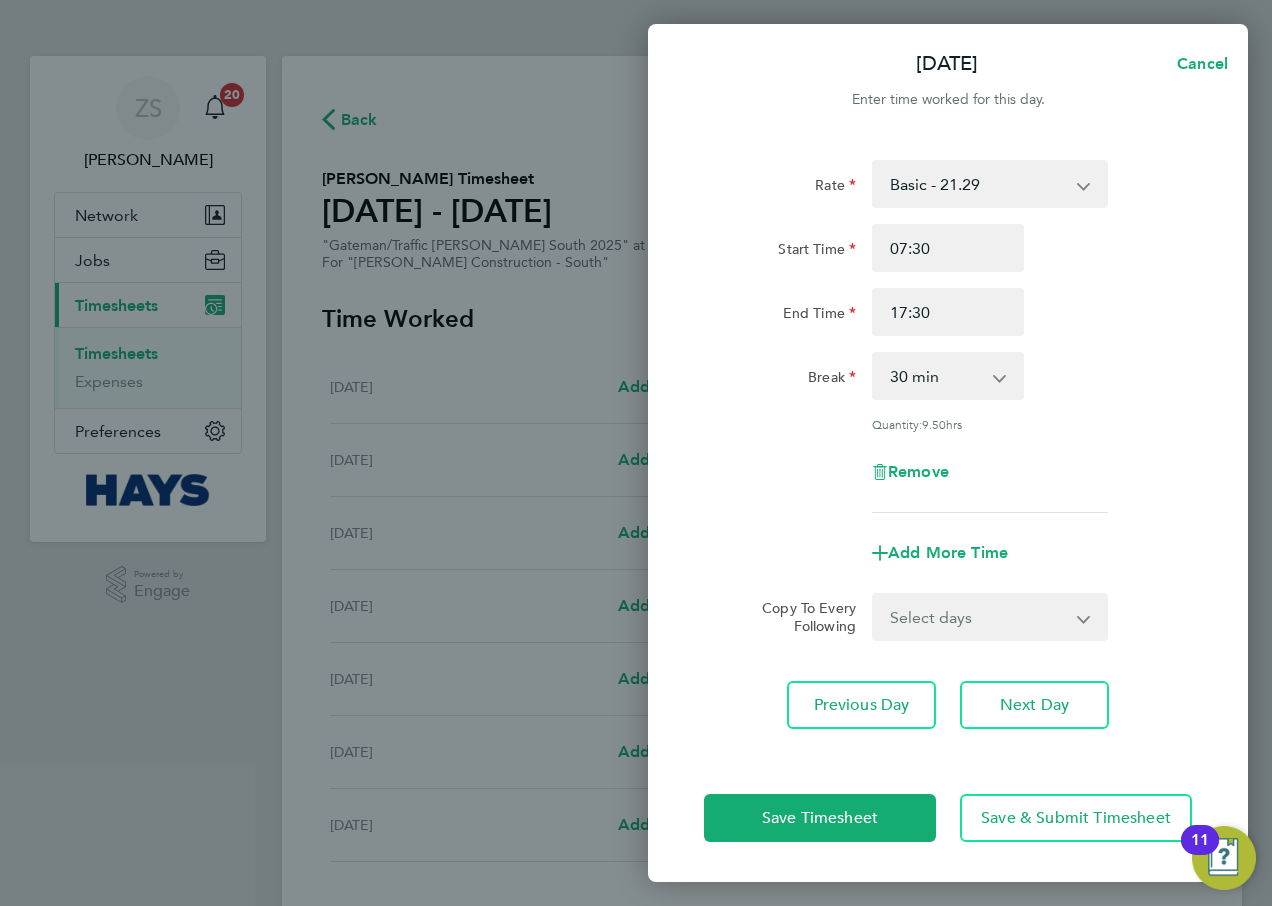 click on "Select days   Day   [DATE]   [DATE]   [DATE]   [DATE]" at bounding box center (979, 617) 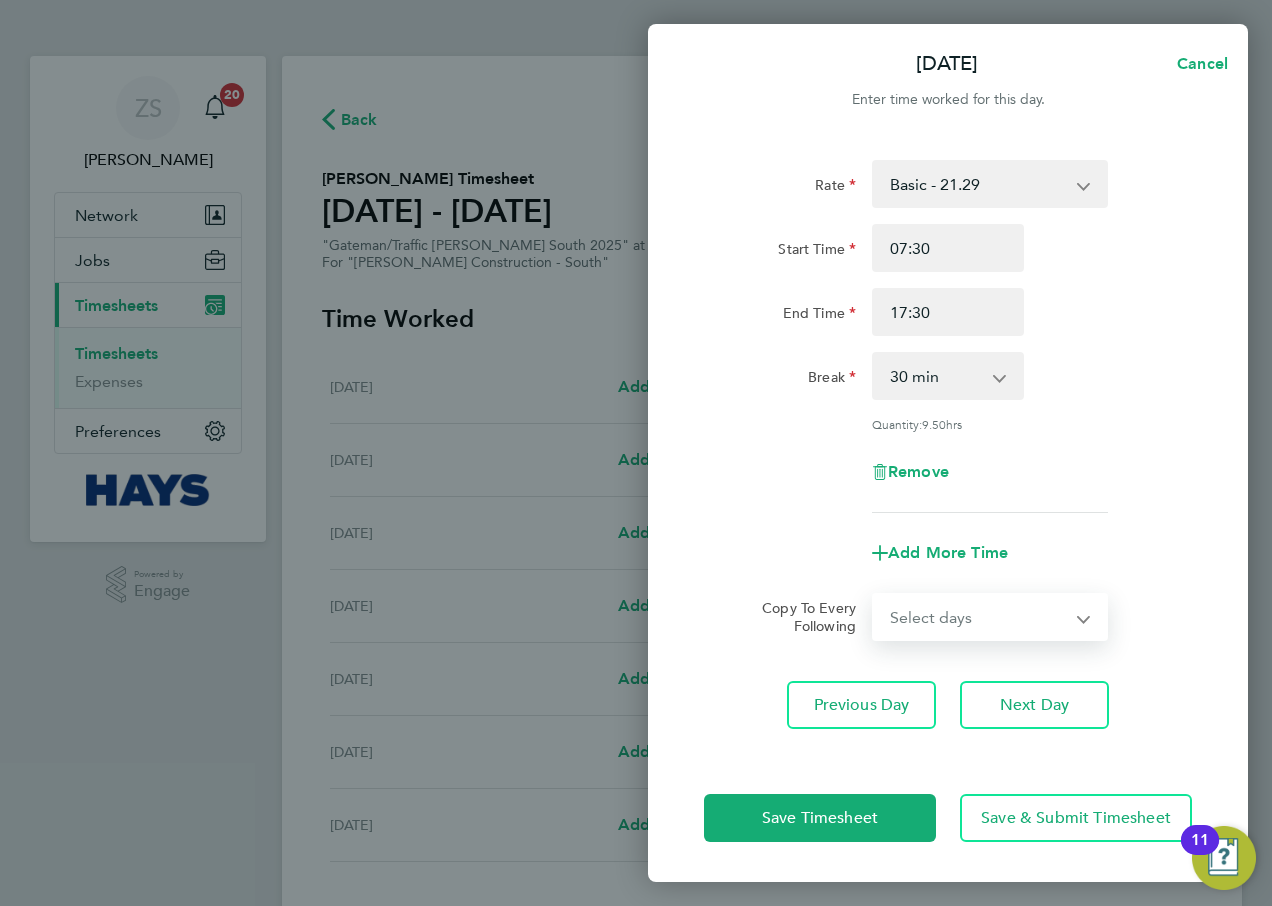 select on "DAY" 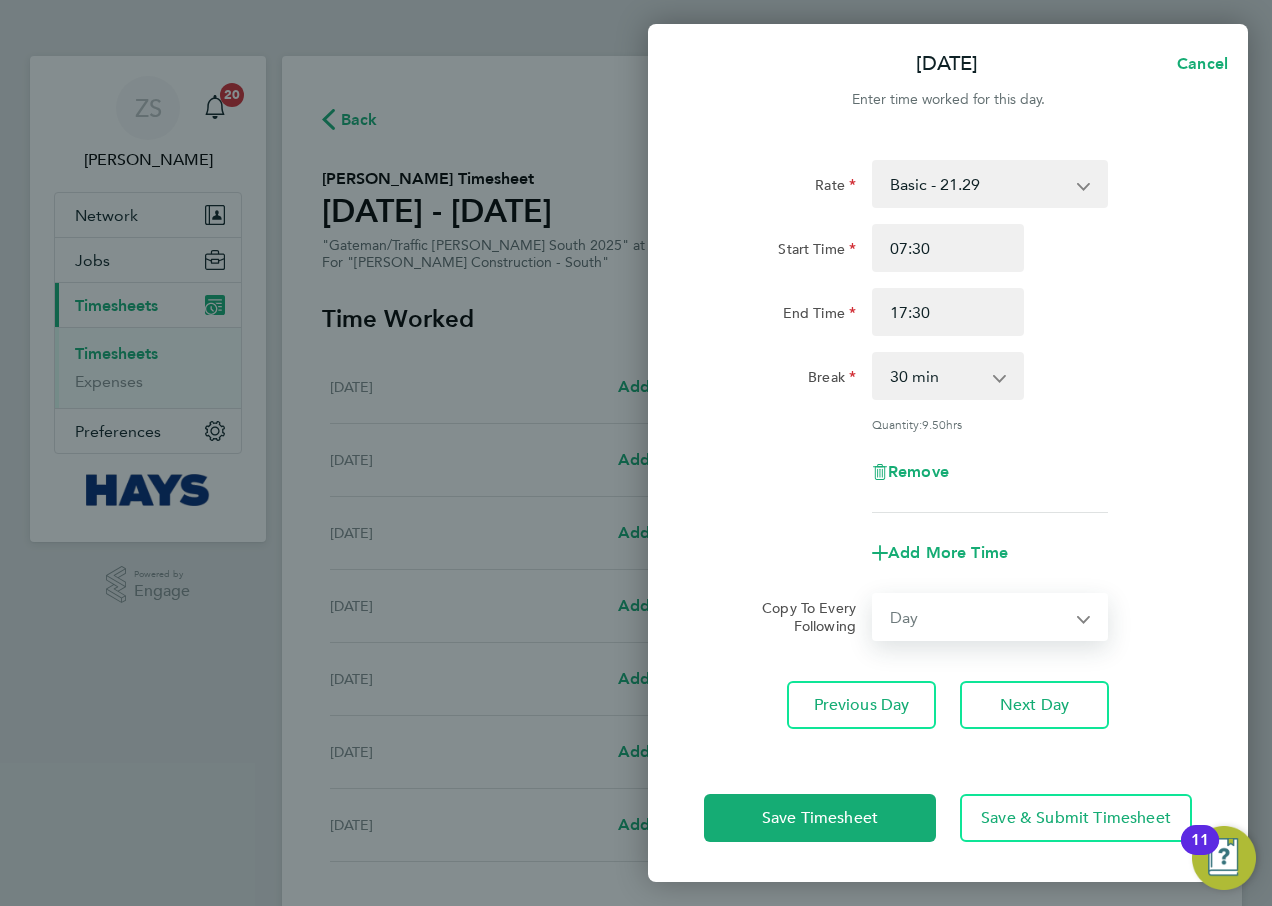 click on "Select days   Day   [DATE]   [DATE]   [DATE]   [DATE]" at bounding box center [979, 617] 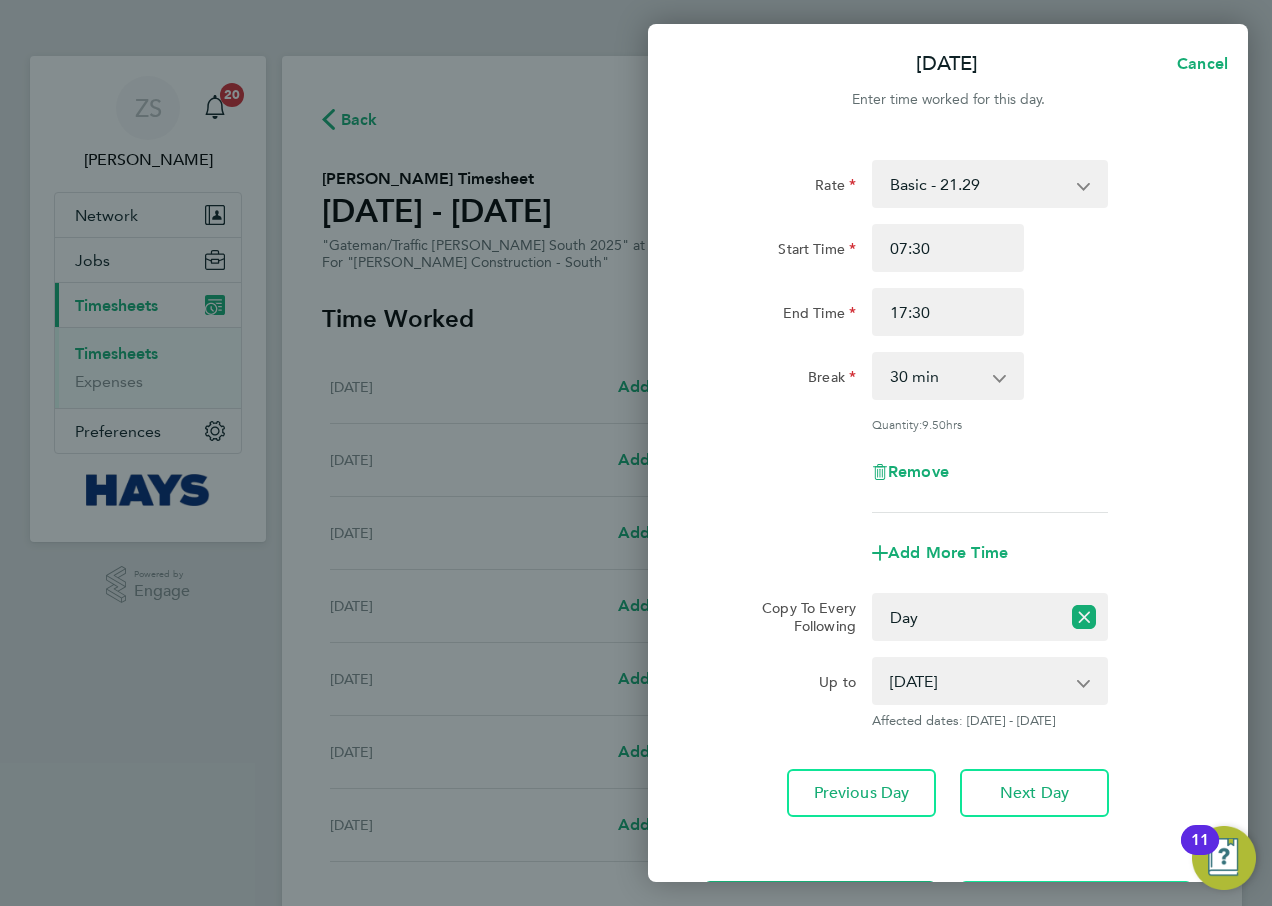 click on "Rate  Basic - 21.29   Overtime - 30.63
Start Time 07:30 End Time 17:30 Break  0 min   15 min   30 min   45 min   60 min   75 min   90 min
Quantity:  9.50  hrs
Remove
Add More Time  Copy To Every Following  Select days   Day   [DATE]   [DATE]   [DATE]   [DATE]
Up to  [DATE]   [DATE]   [DATE]   [DATE]
Affected dates: [DATE] - [DATE]   Previous Day   Next Day" 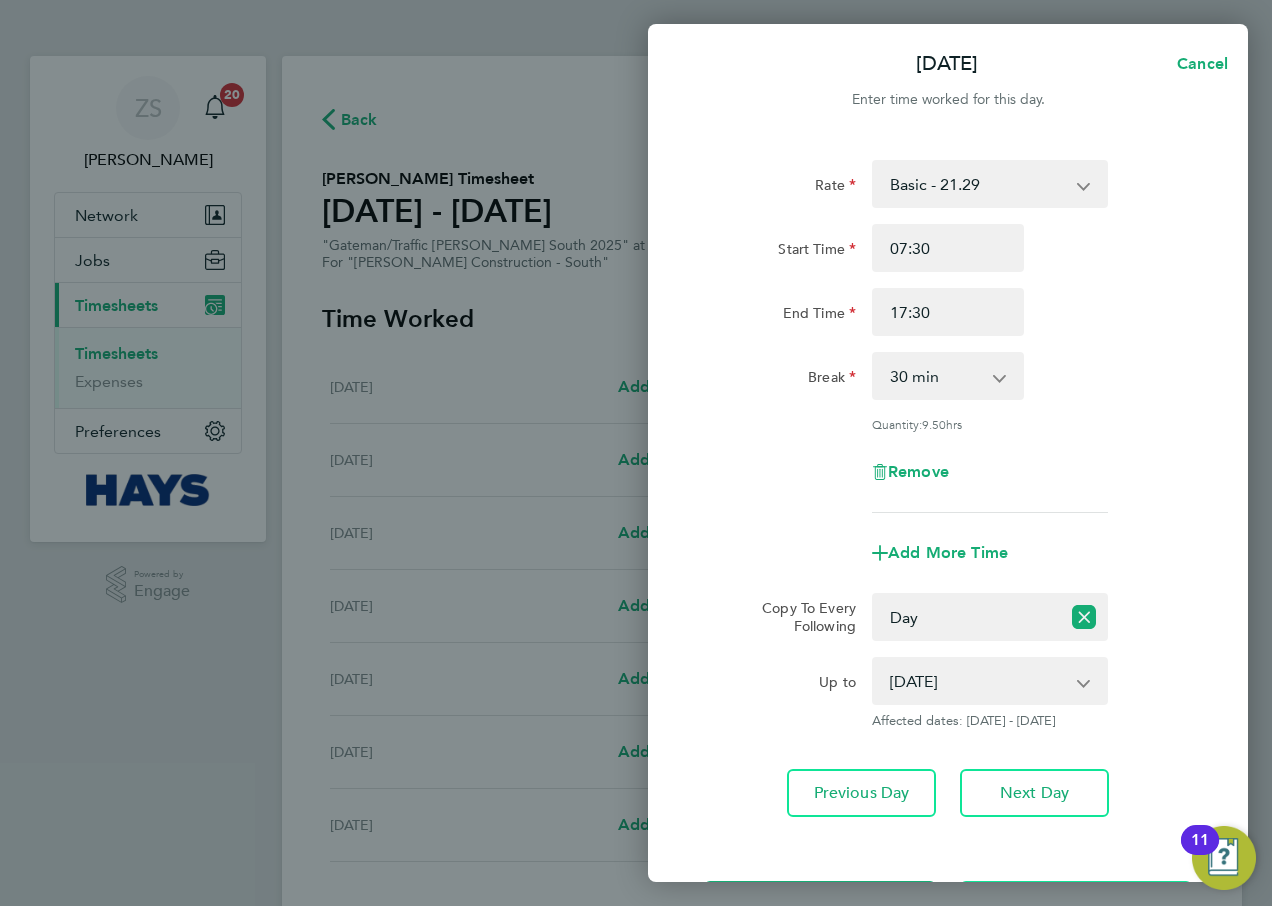 scroll, scrollTop: 85, scrollLeft: 0, axis: vertical 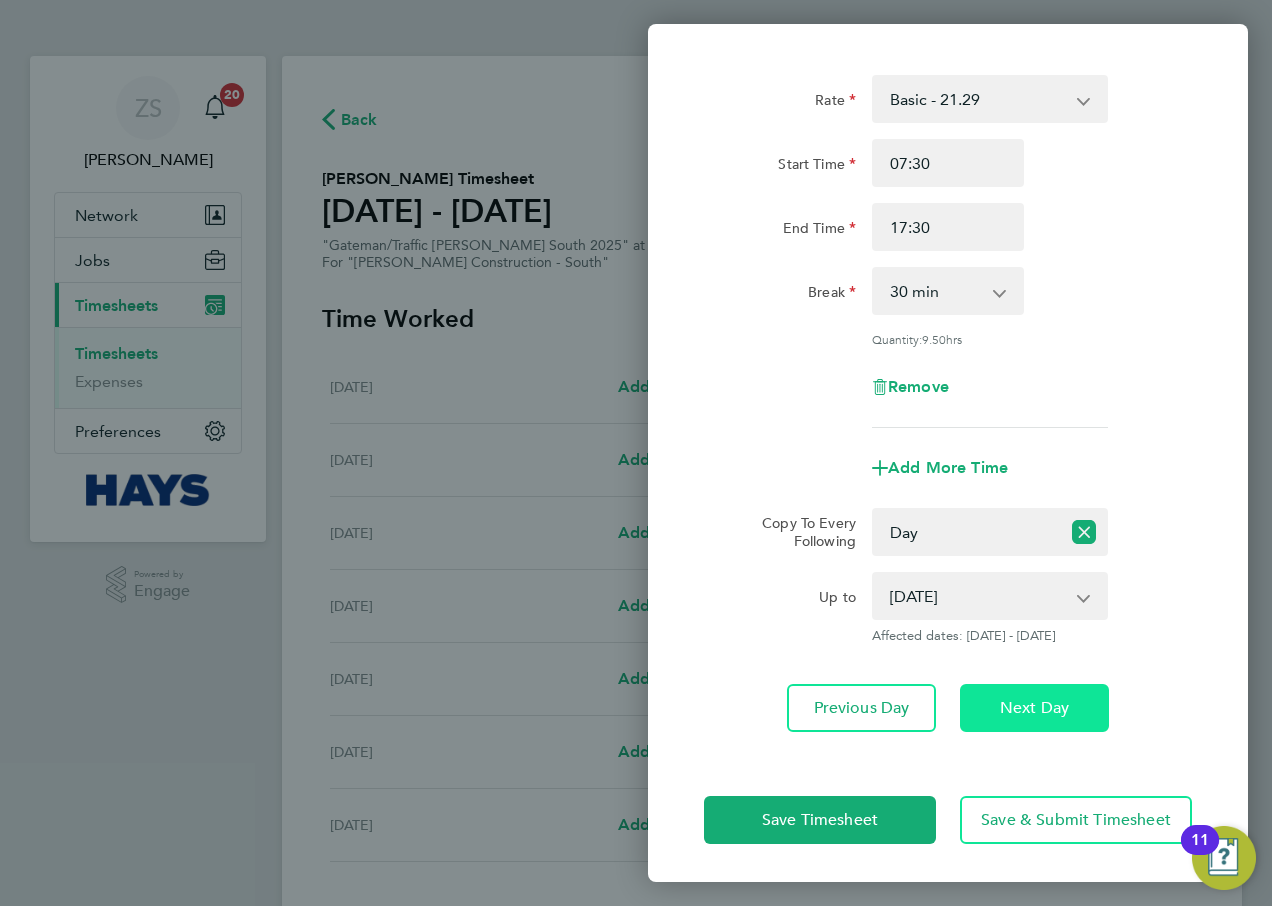 click on "Next Day" 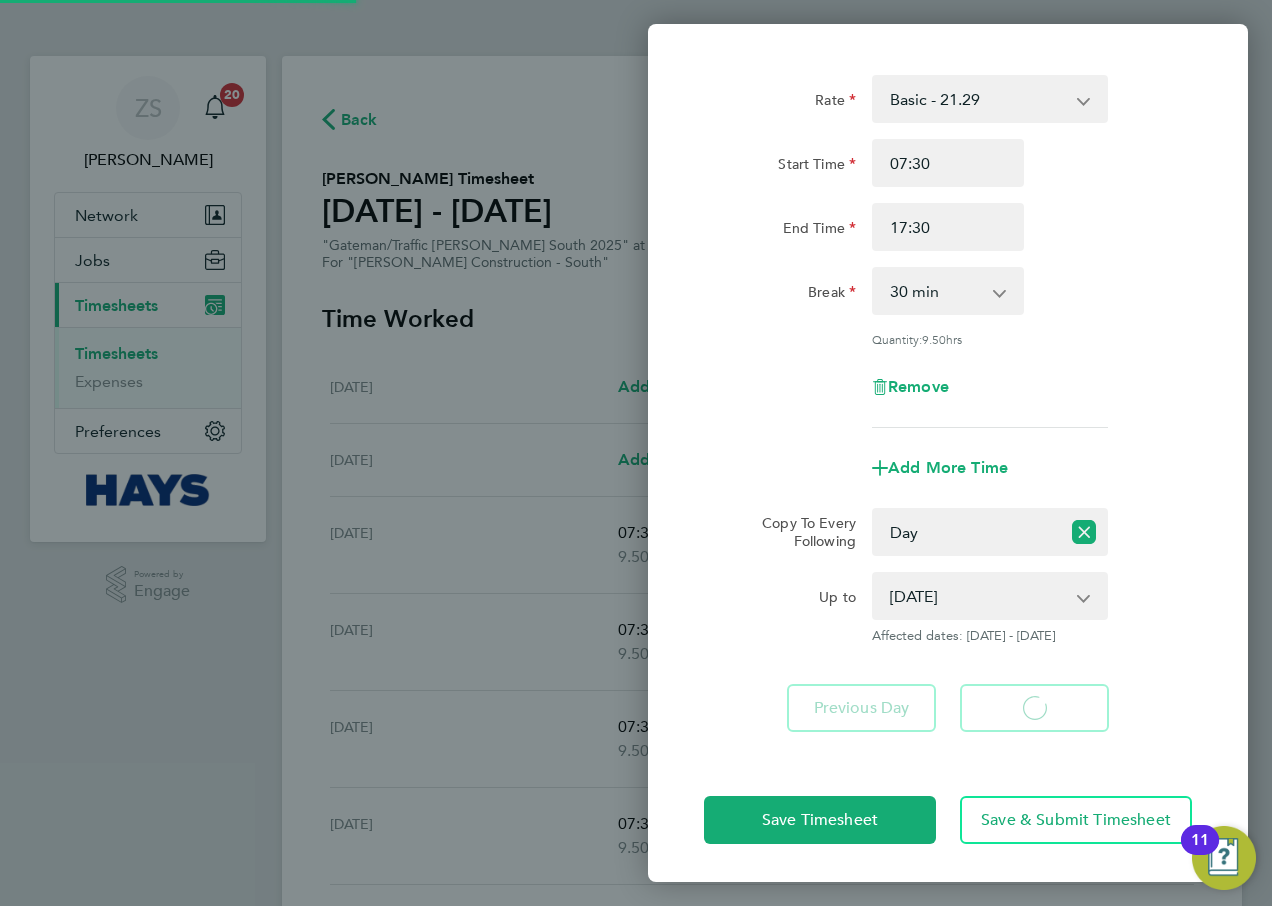 select on "30" 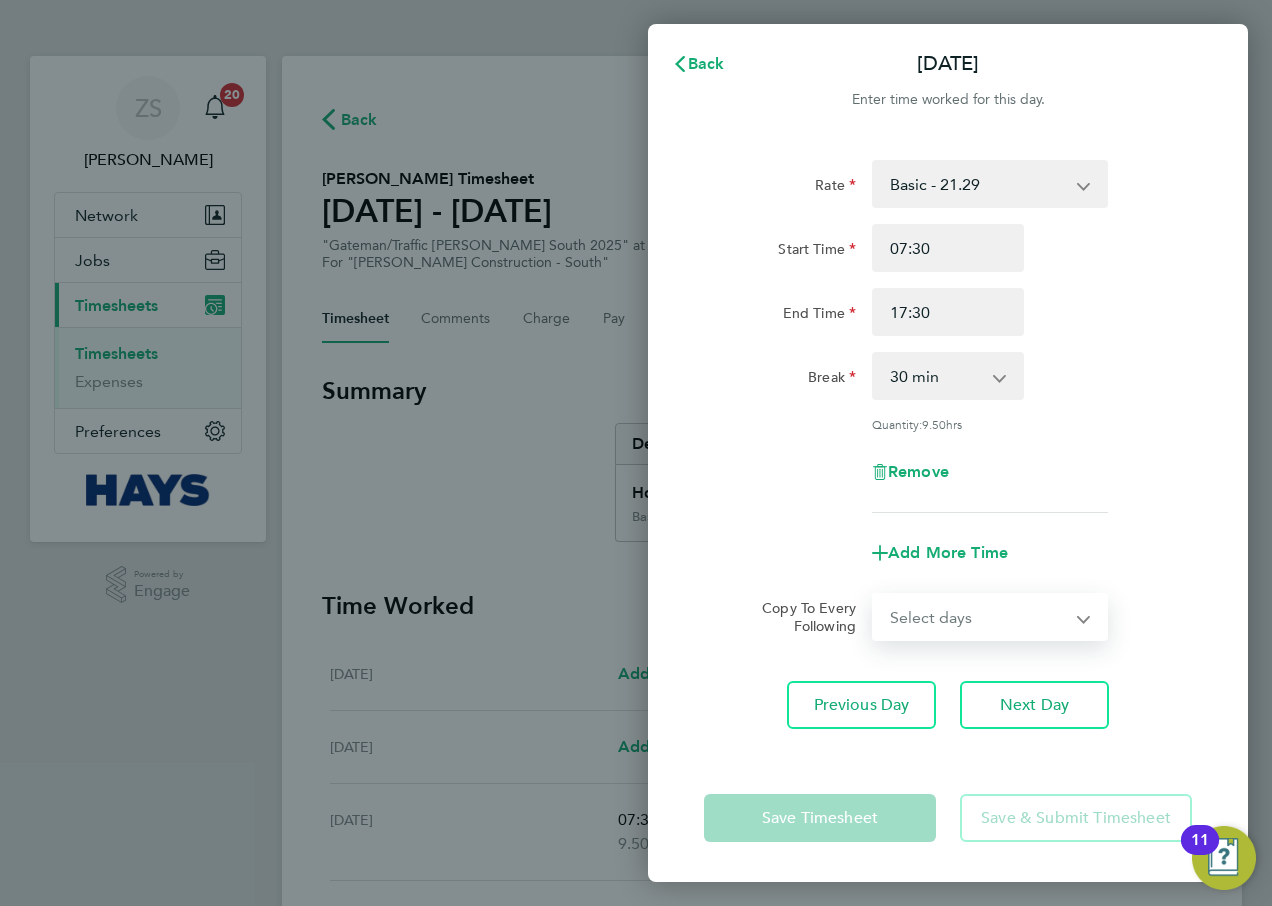 click on "Select days   Day   [DATE]   [DATE]   [DATE]" at bounding box center (979, 617) 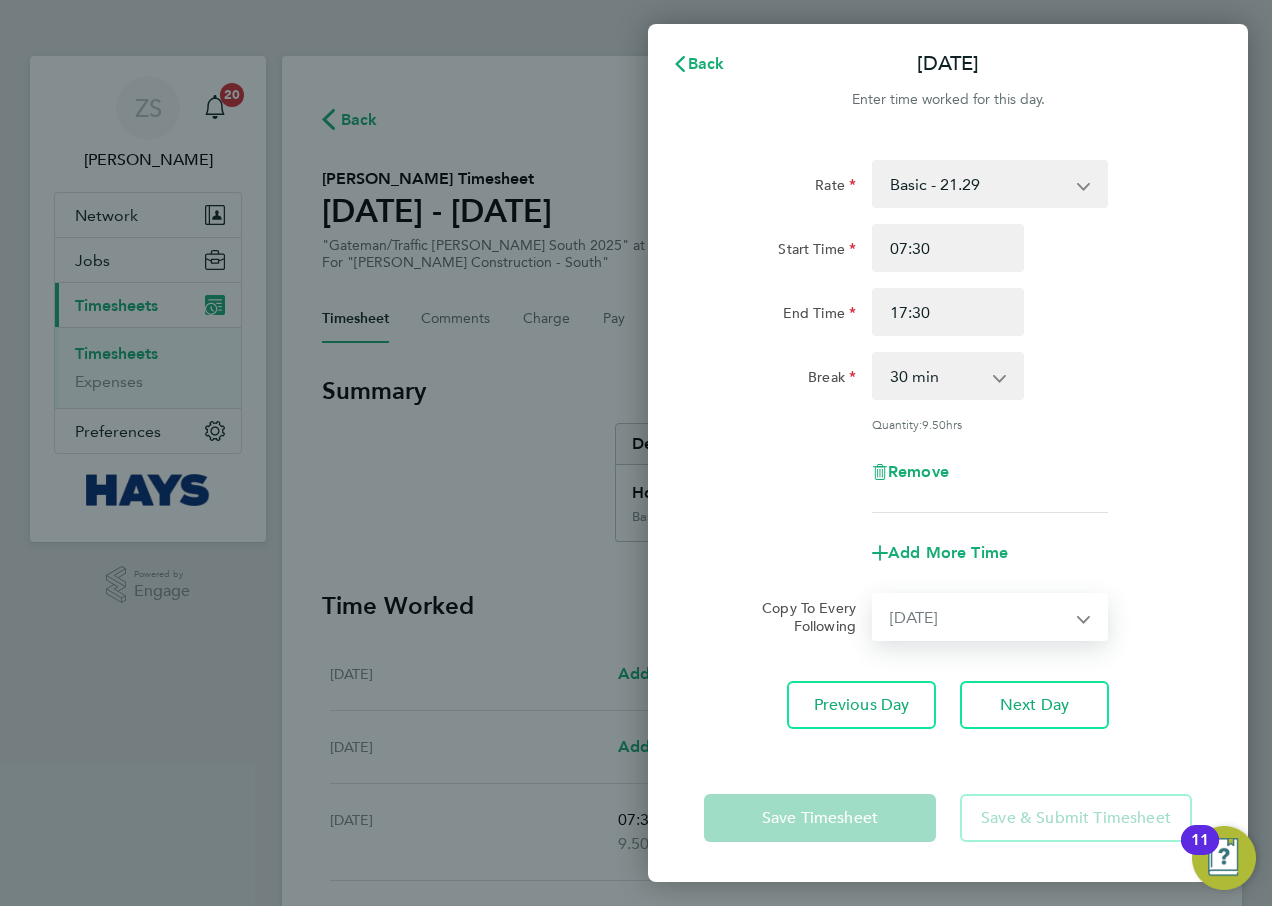 click on "Select days   Day   [DATE]   [DATE]   [DATE]" at bounding box center (979, 617) 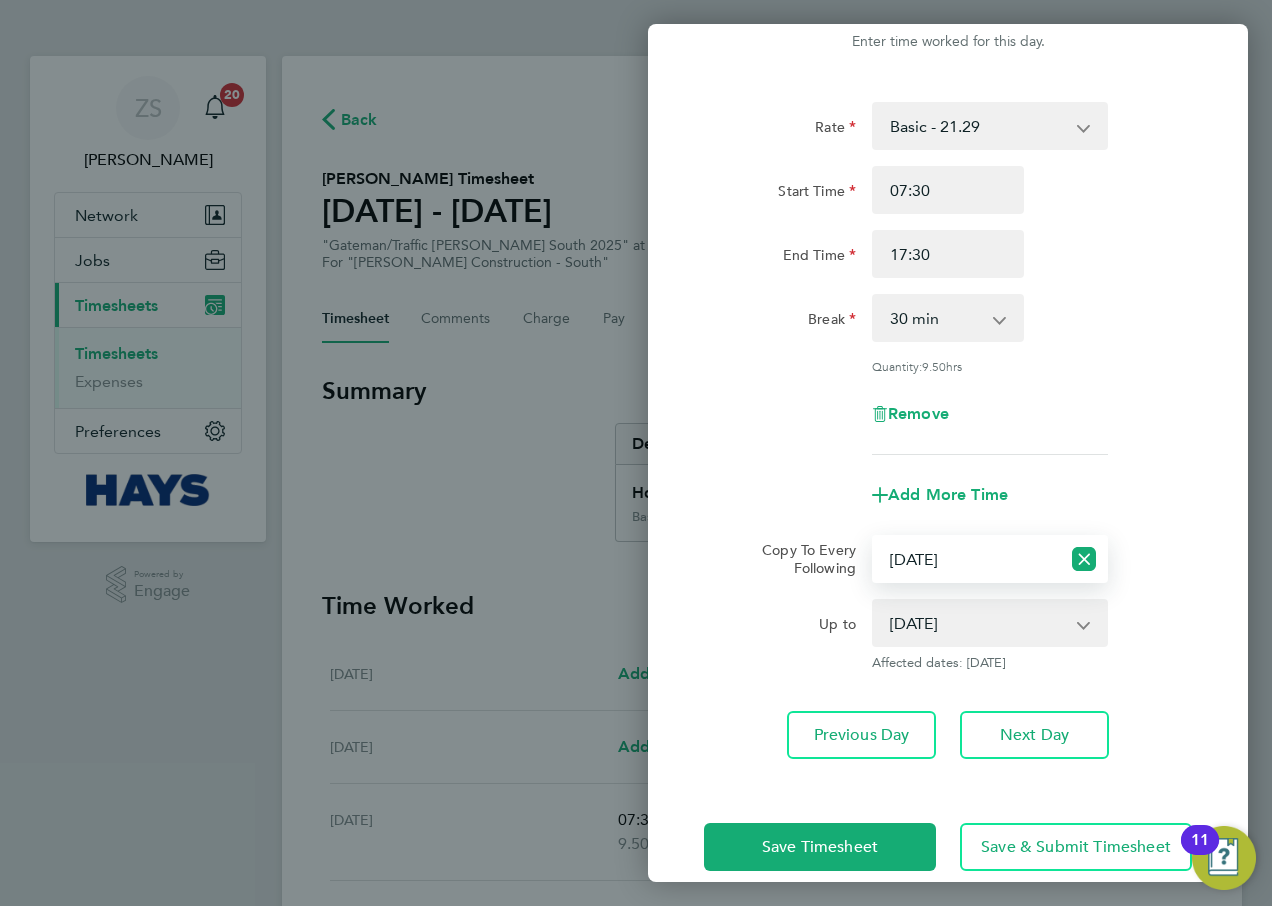 scroll, scrollTop: 85, scrollLeft: 0, axis: vertical 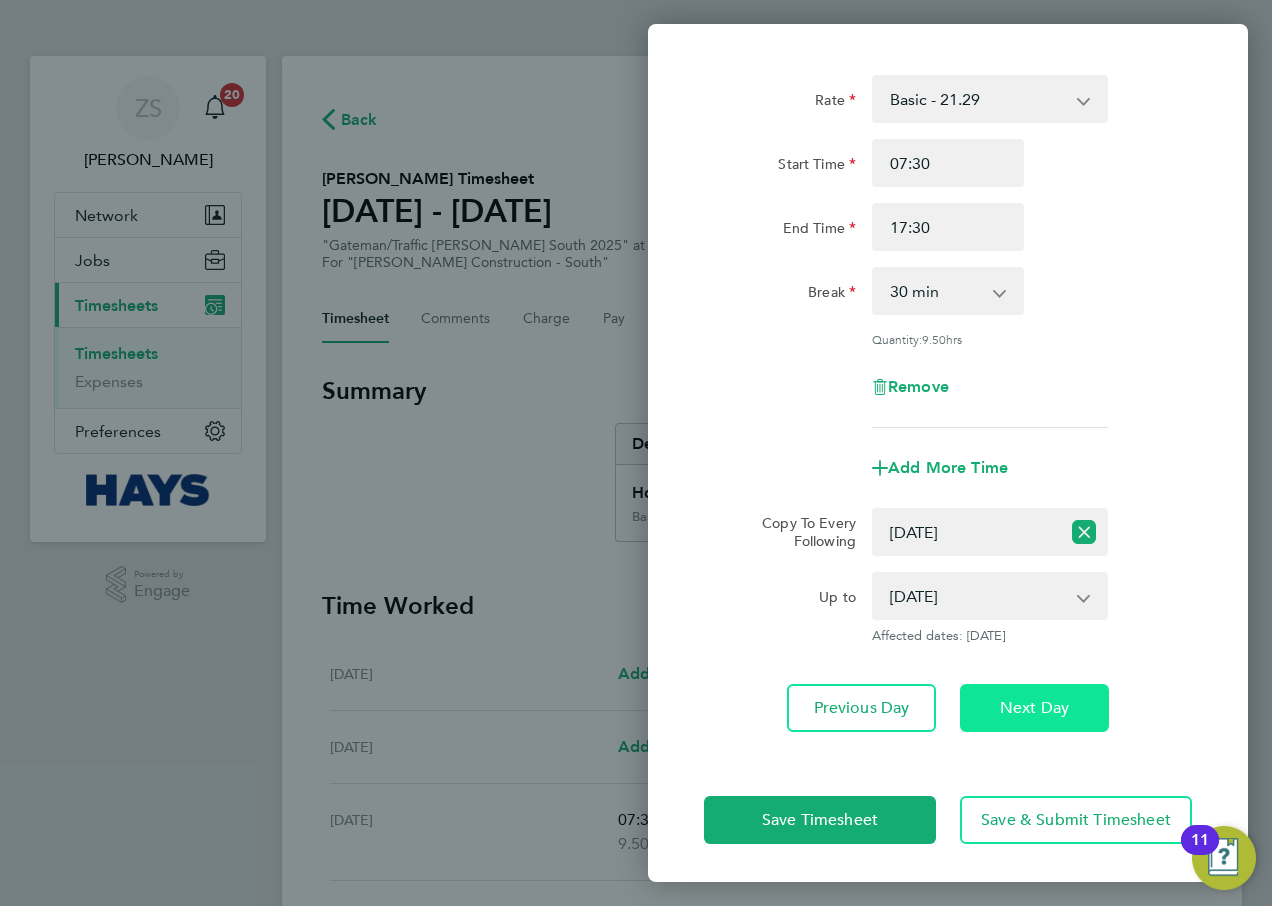 click on "Next Day" 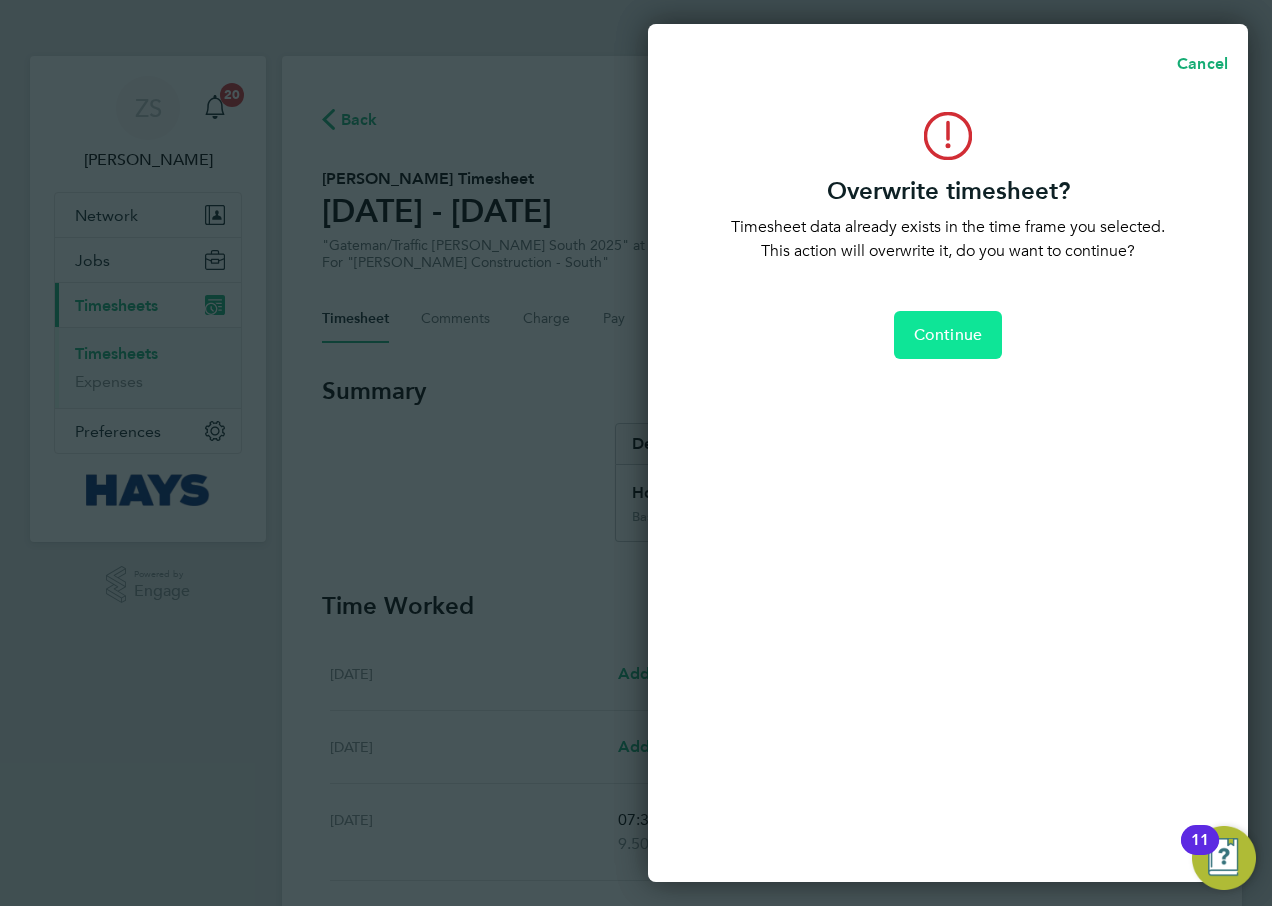 click on "Continue" 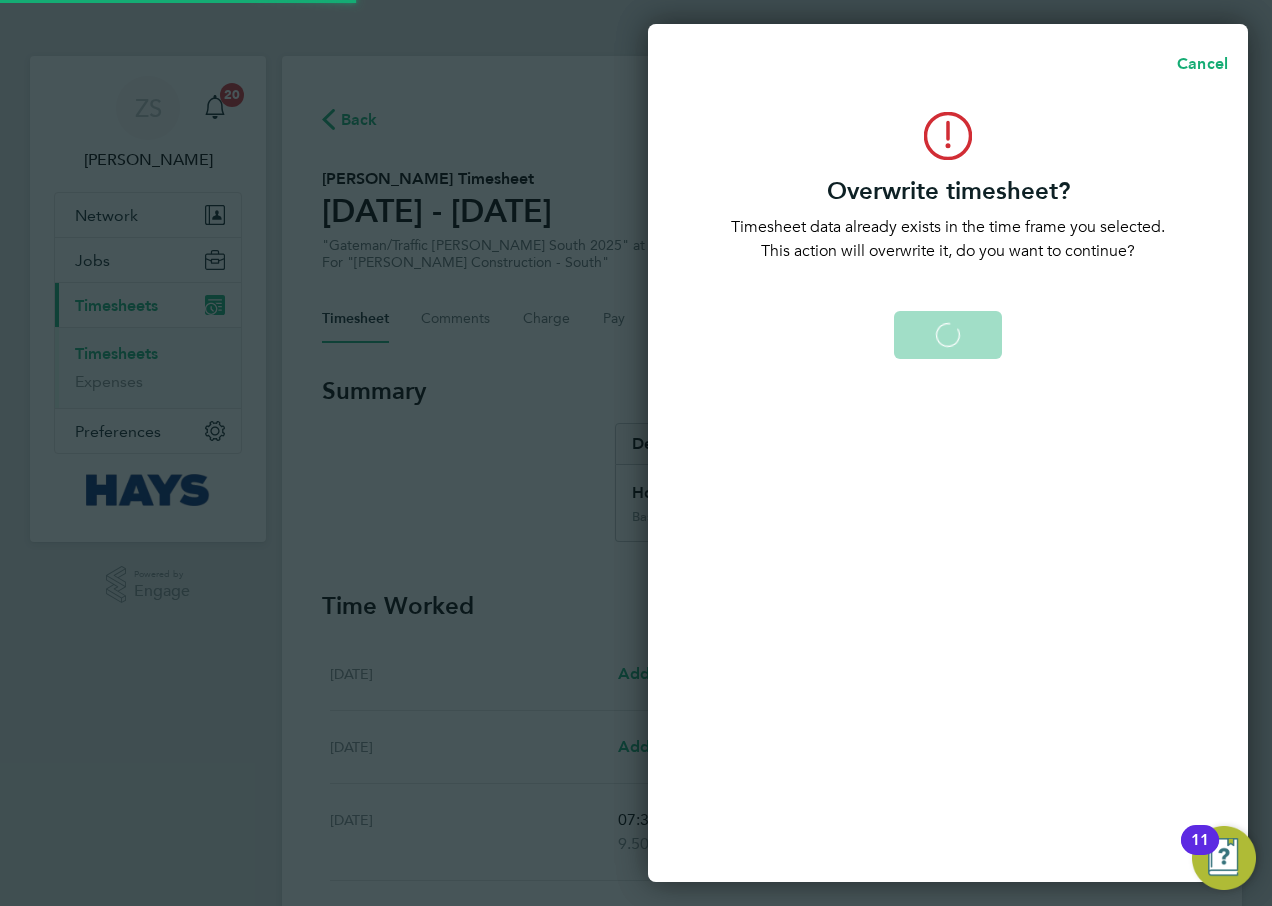 select on "0: null" 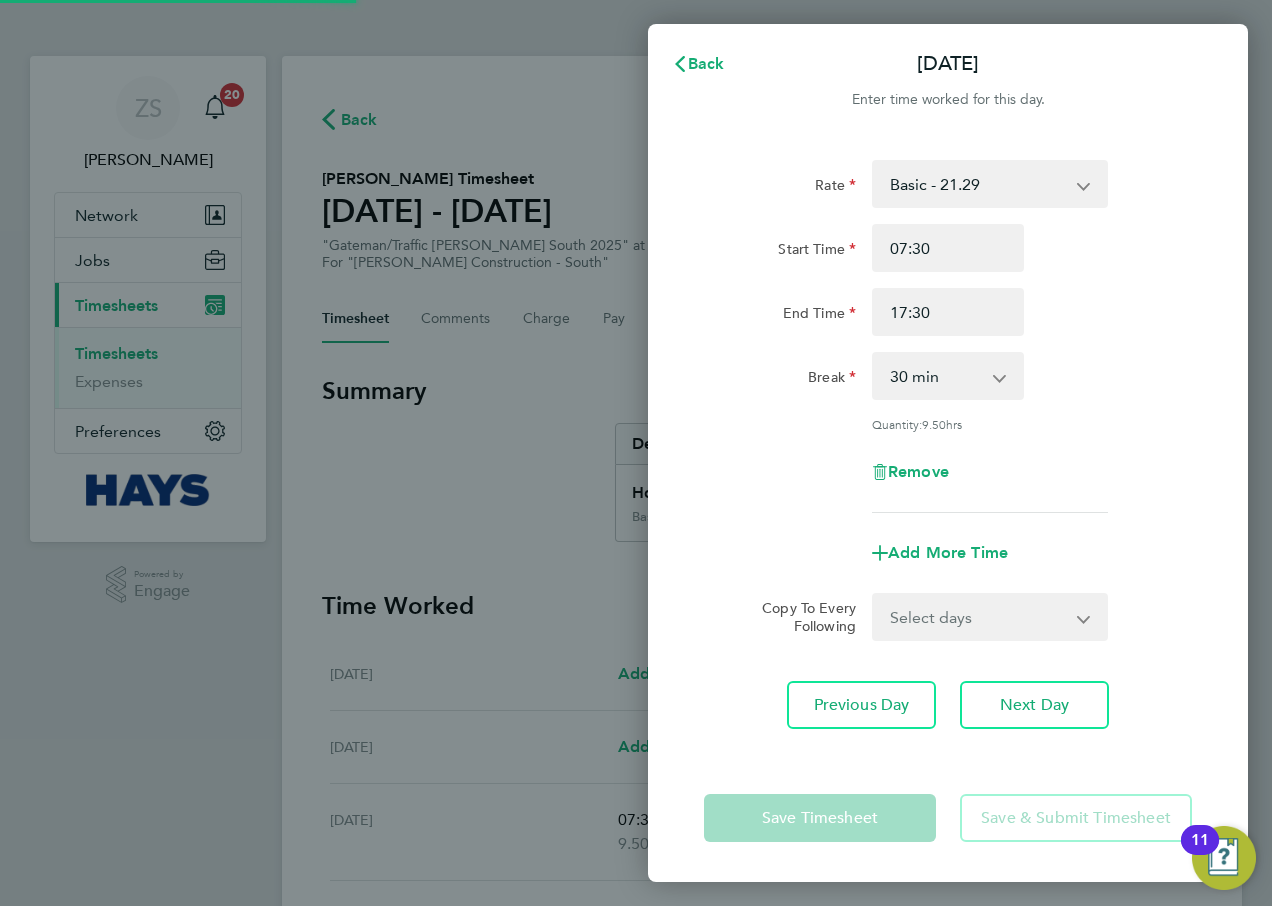 scroll, scrollTop: 0, scrollLeft: 0, axis: both 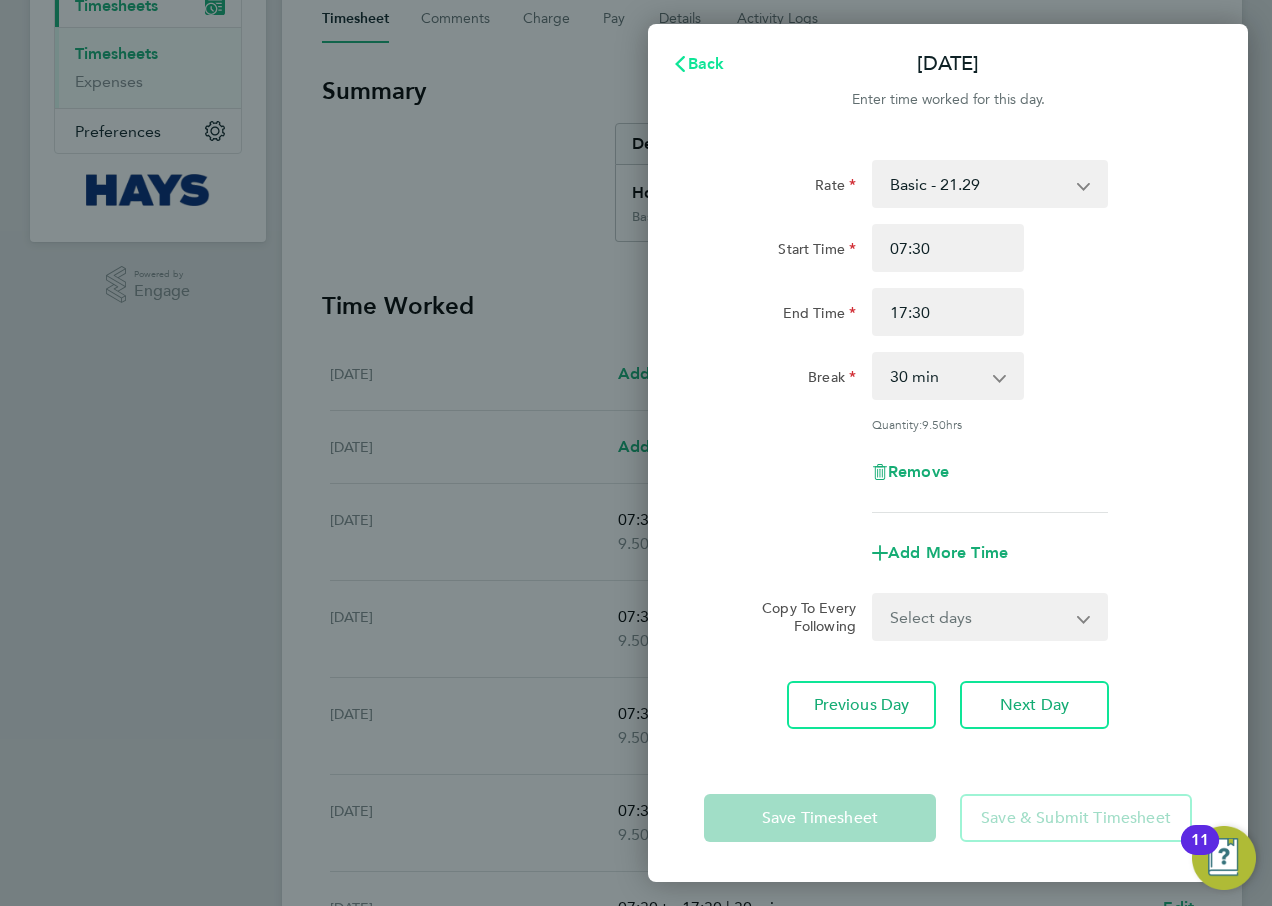 click on "Back" 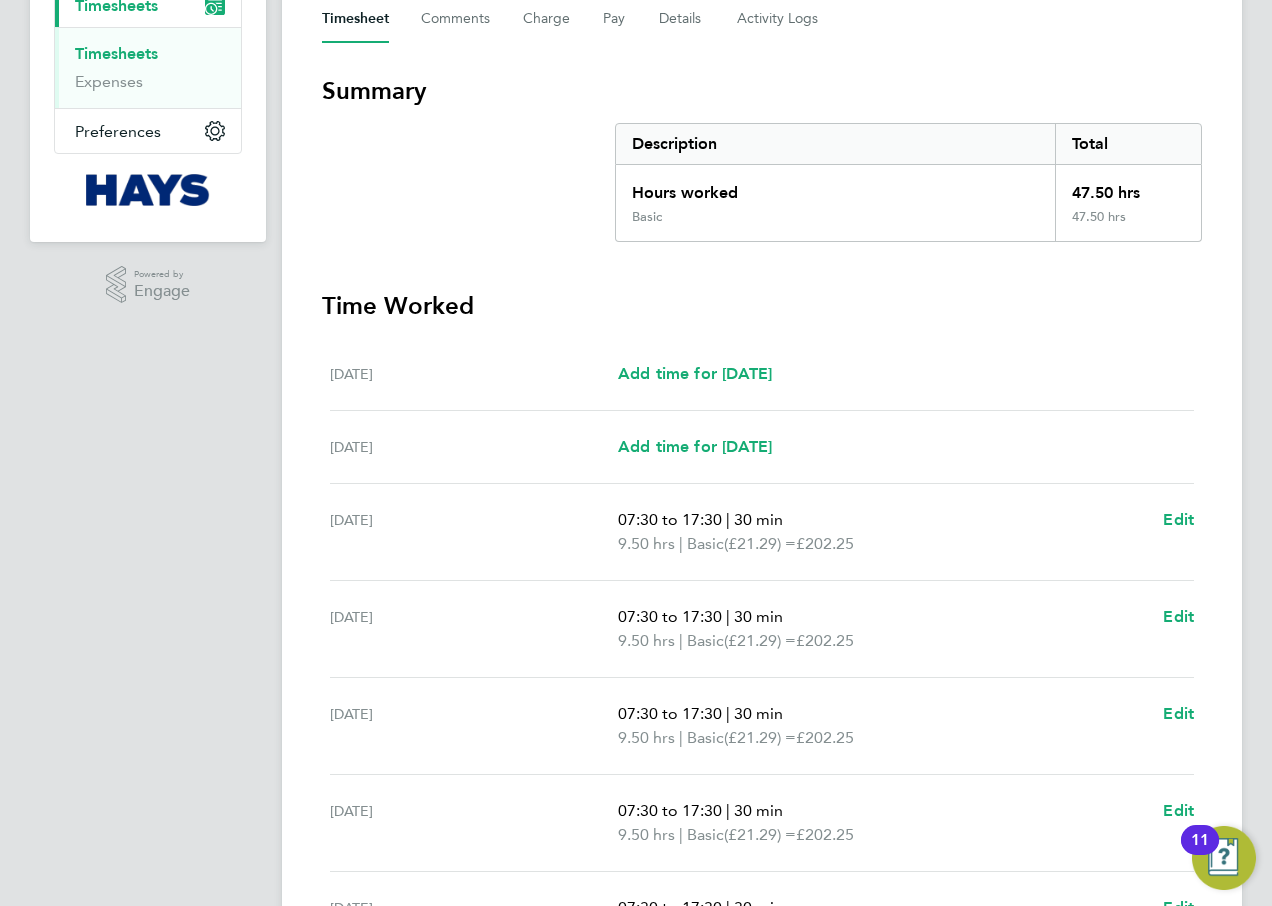 scroll, scrollTop: 0, scrollLeft: 0, axis: both 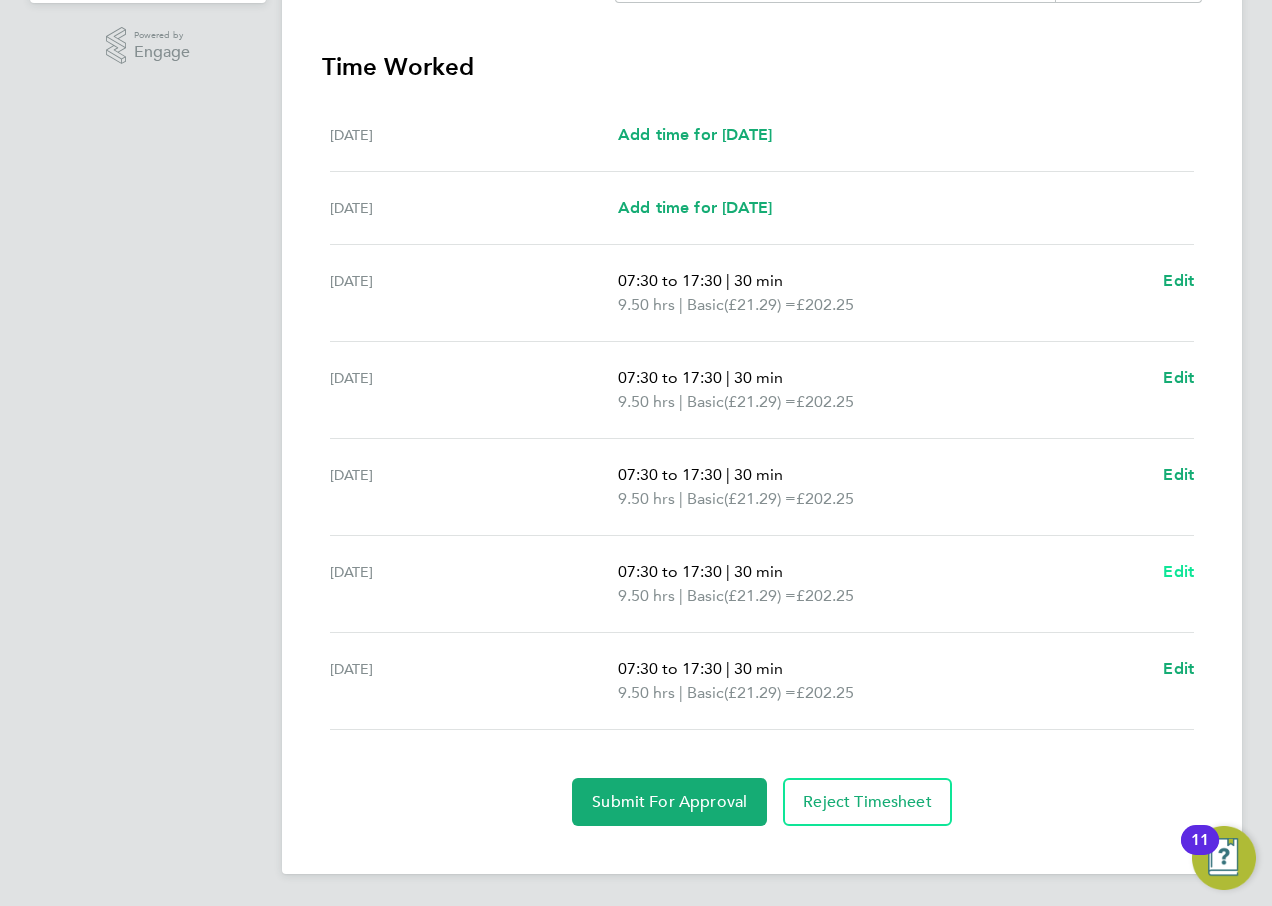 click on "07:30 to 17:30   |   30 min   9.50 hrs   |   Basic   (£21.29) =   £202.25   Edit" at bounding box center [906, 584] 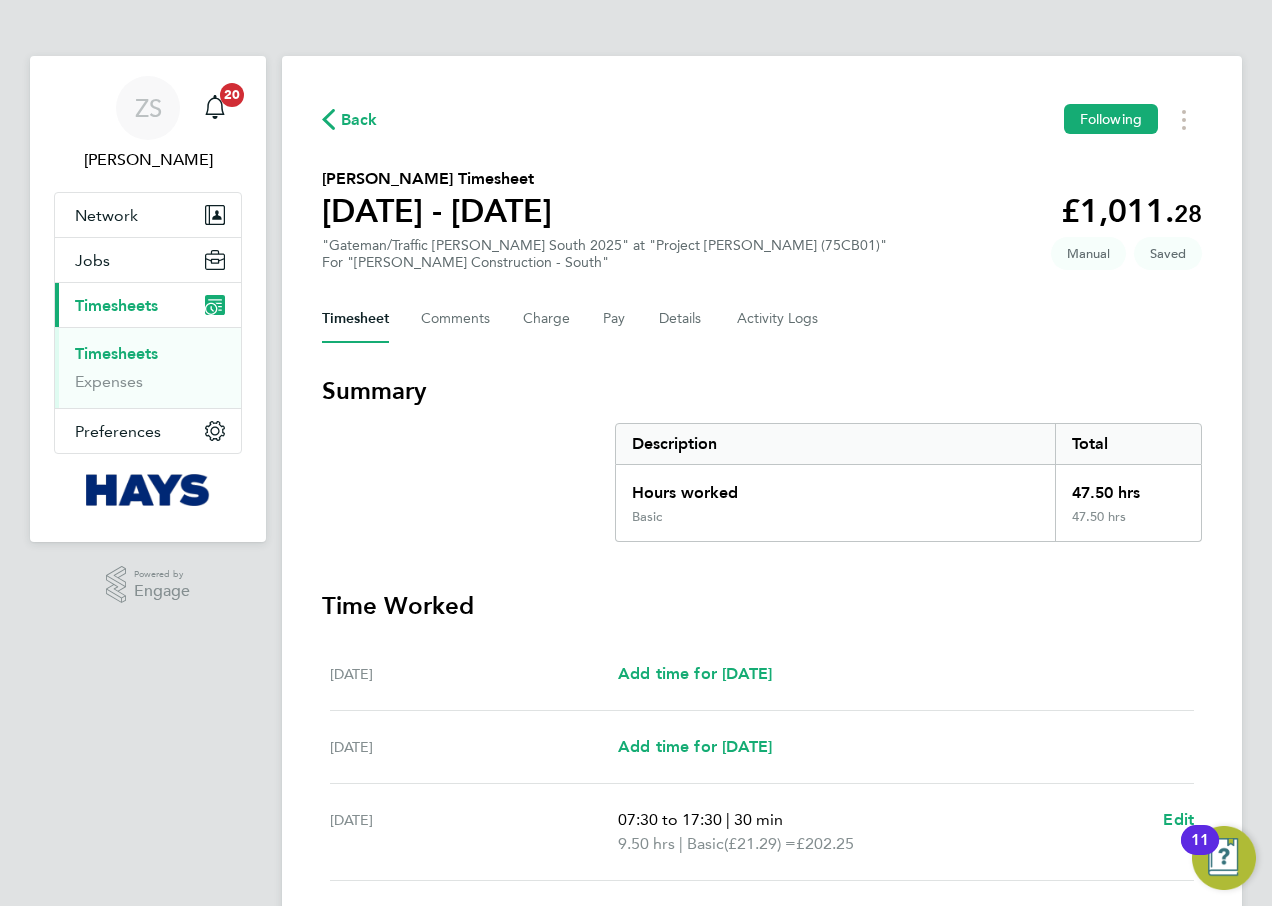 select on "30" 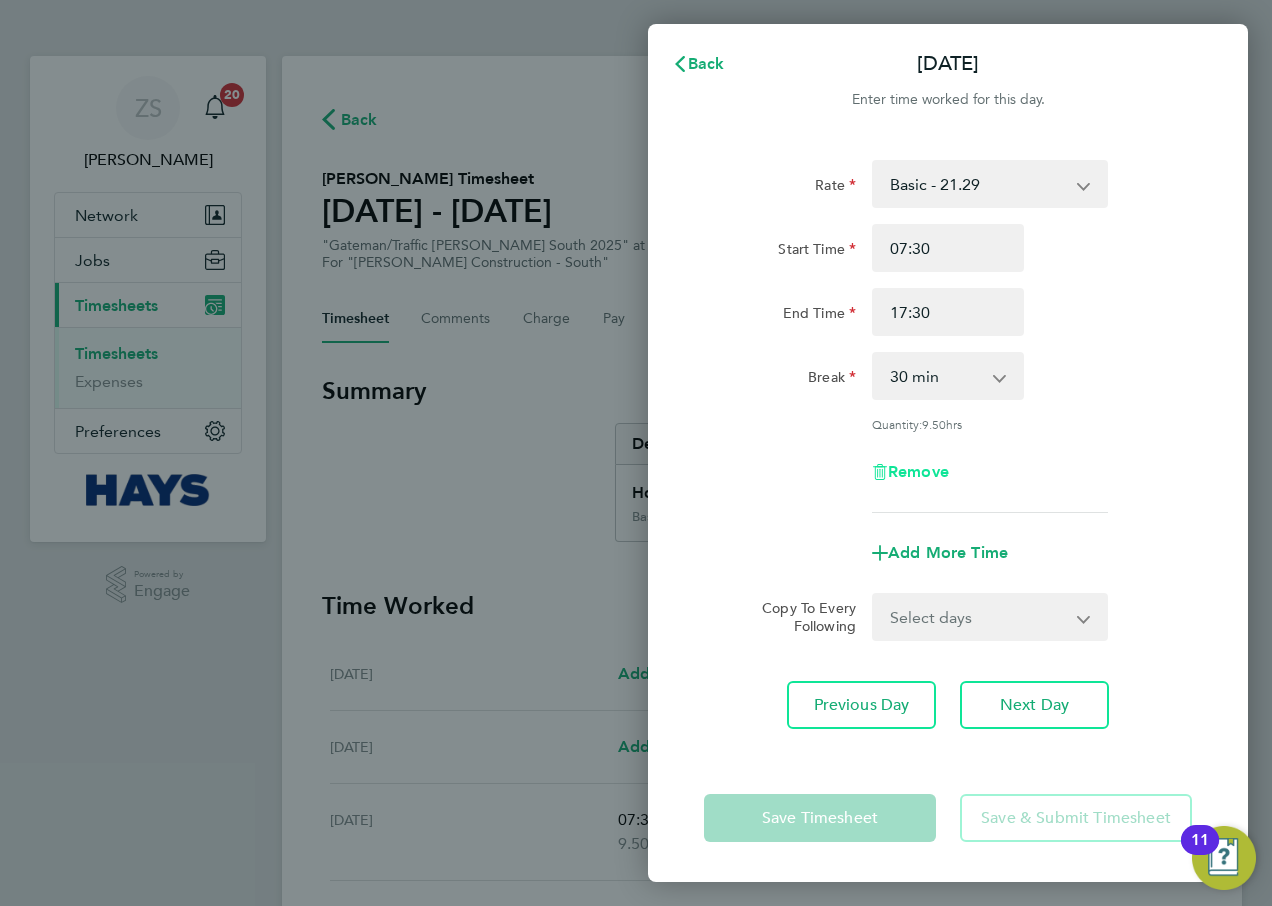 click on "Remove" 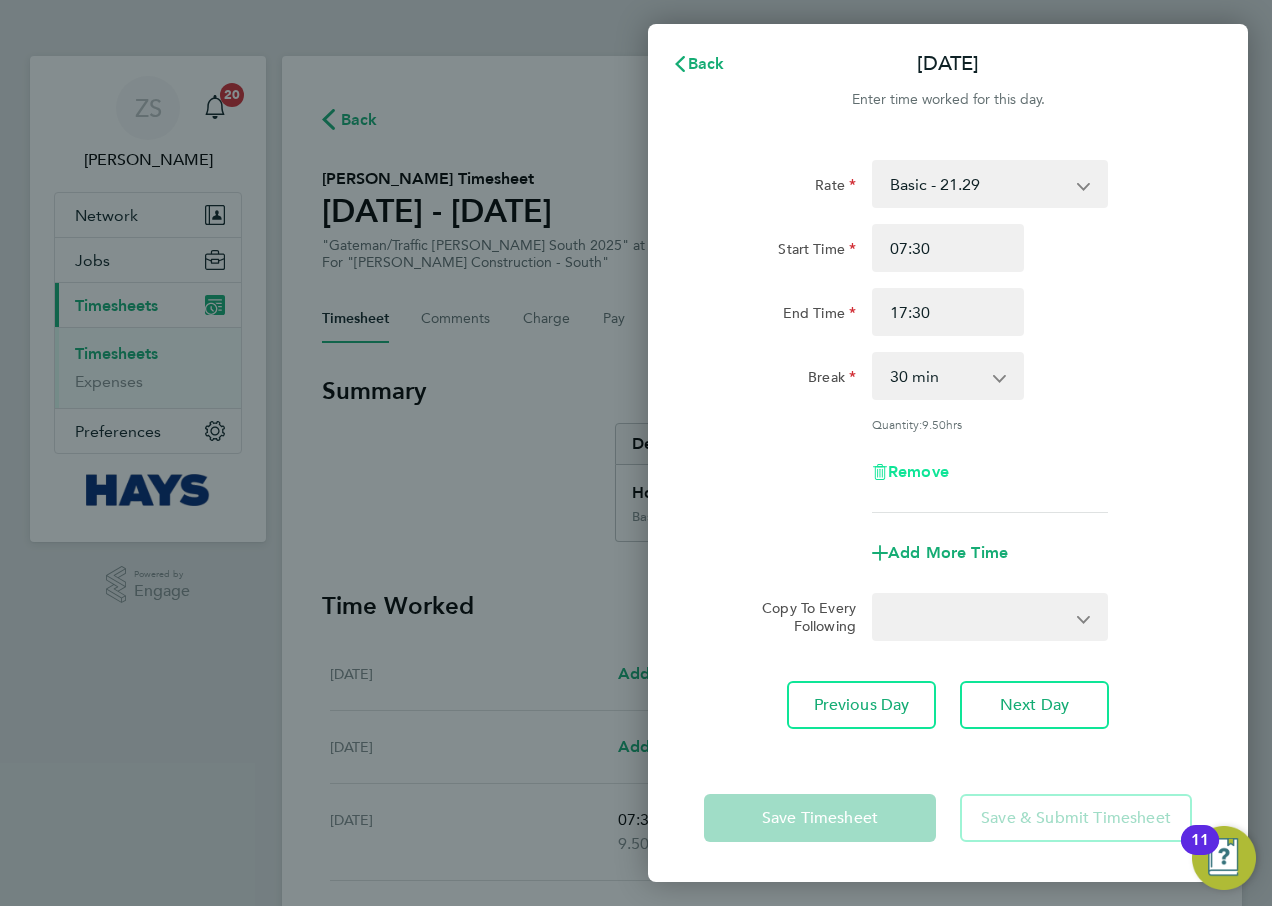 select on "null" 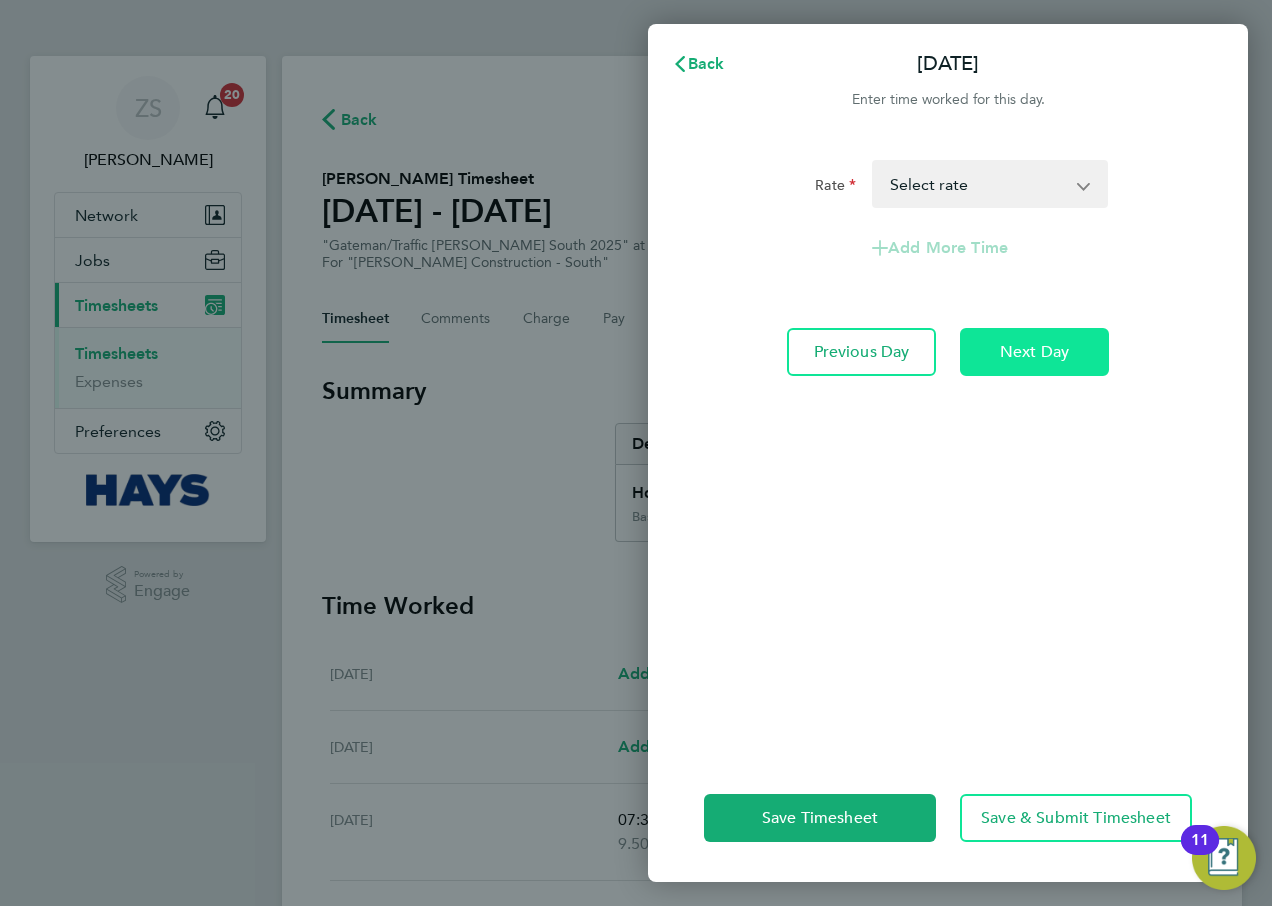 click on "Next Day" 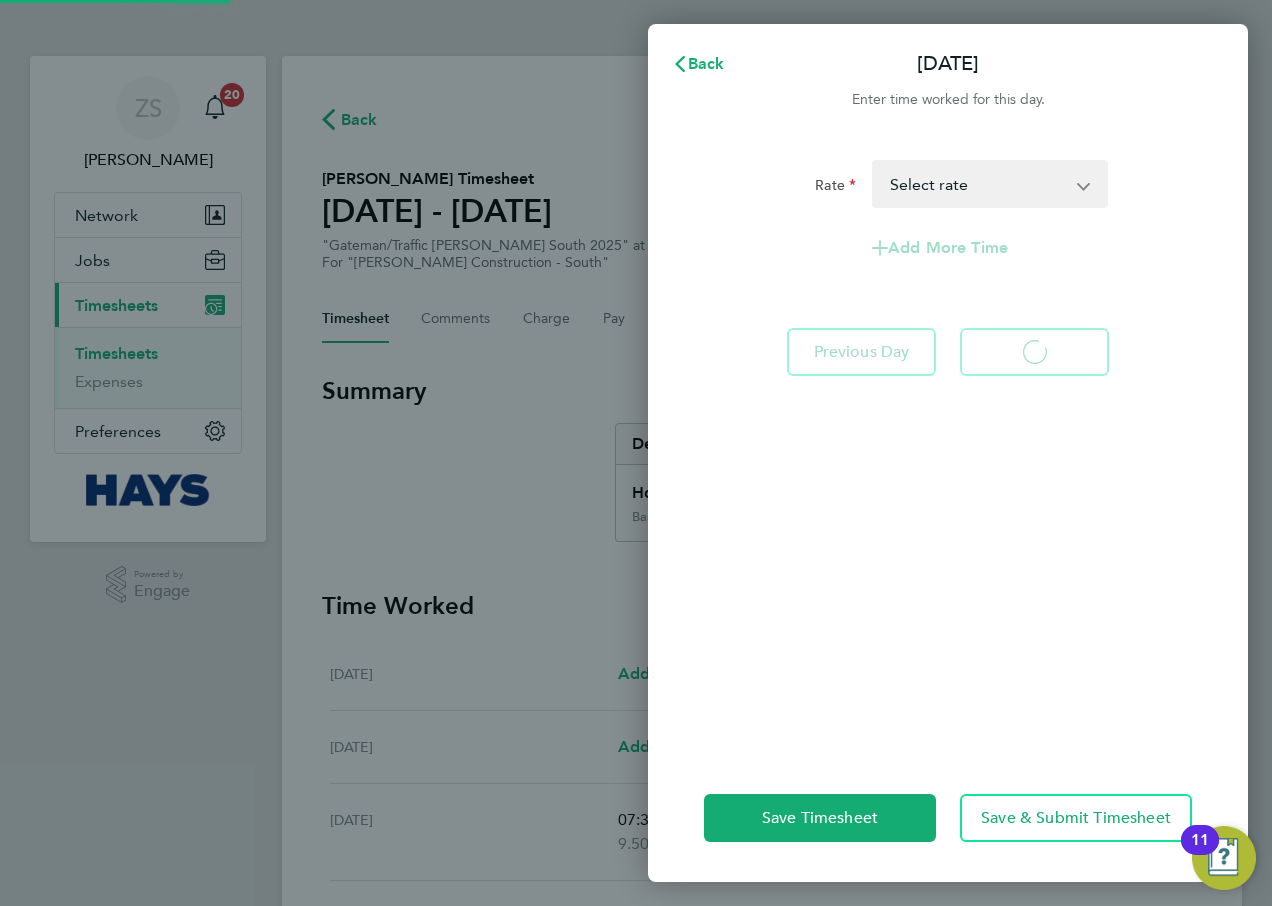 select on "30" 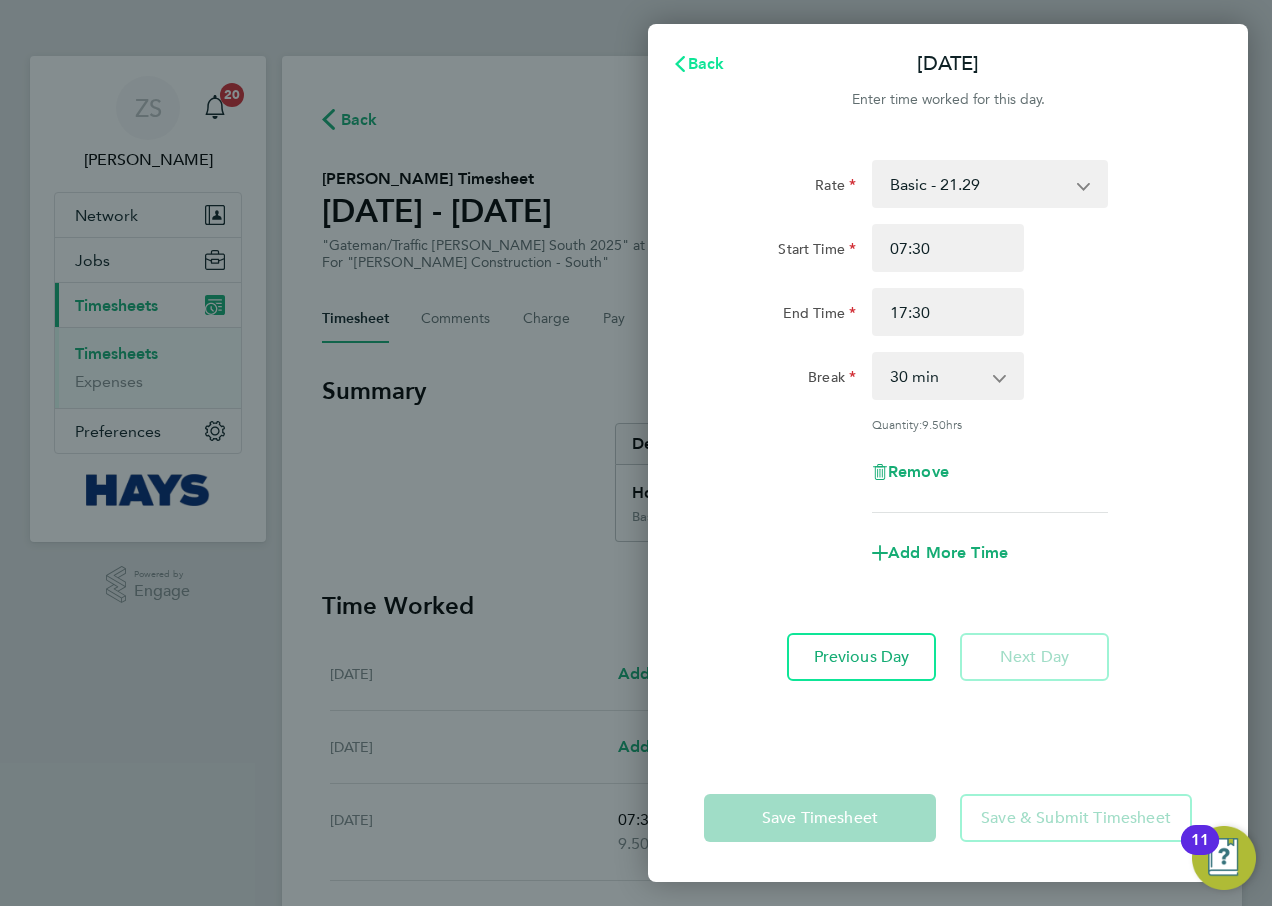click on "Back" 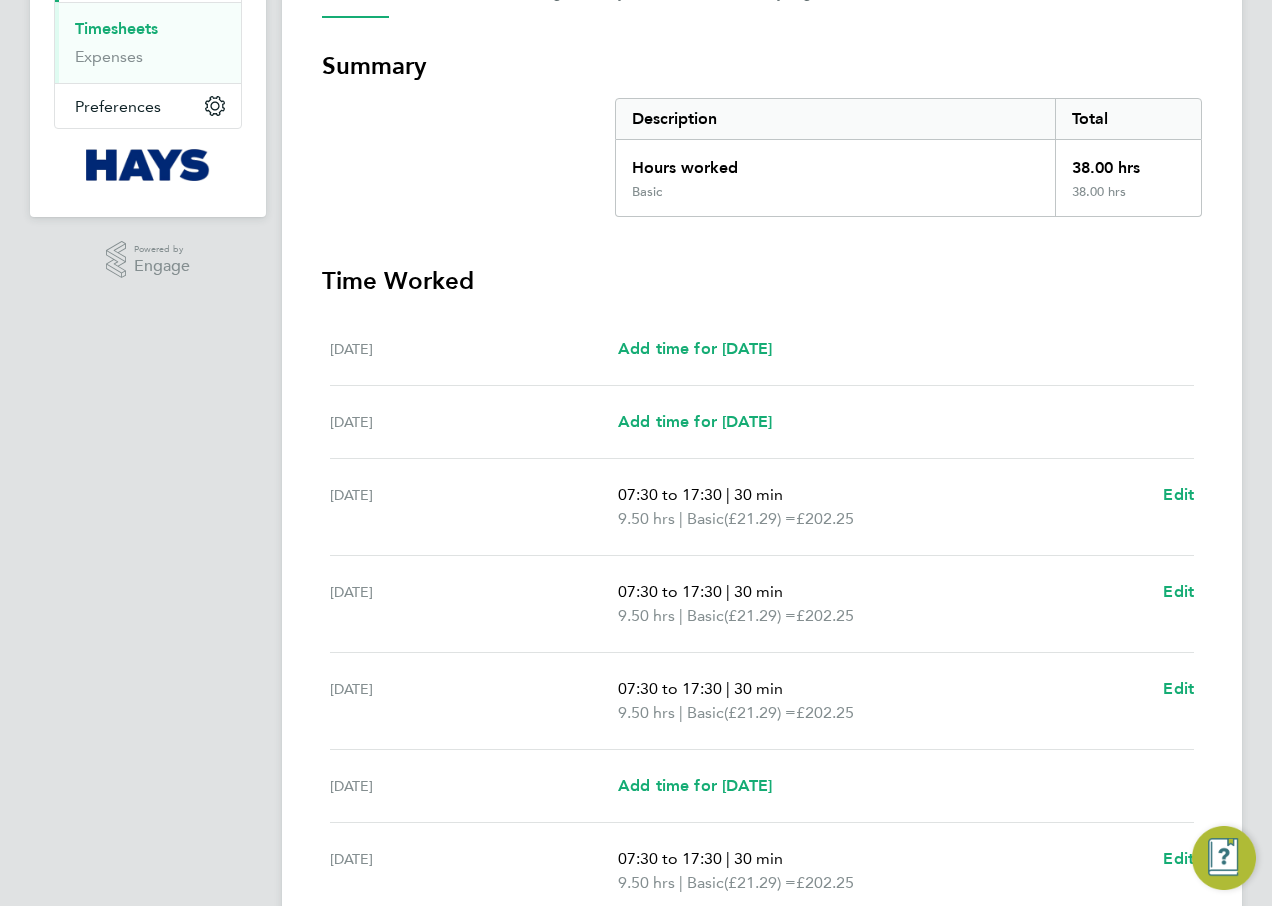 scroll, scrollTop: 515, scrollLeft: 0, axis: vertical 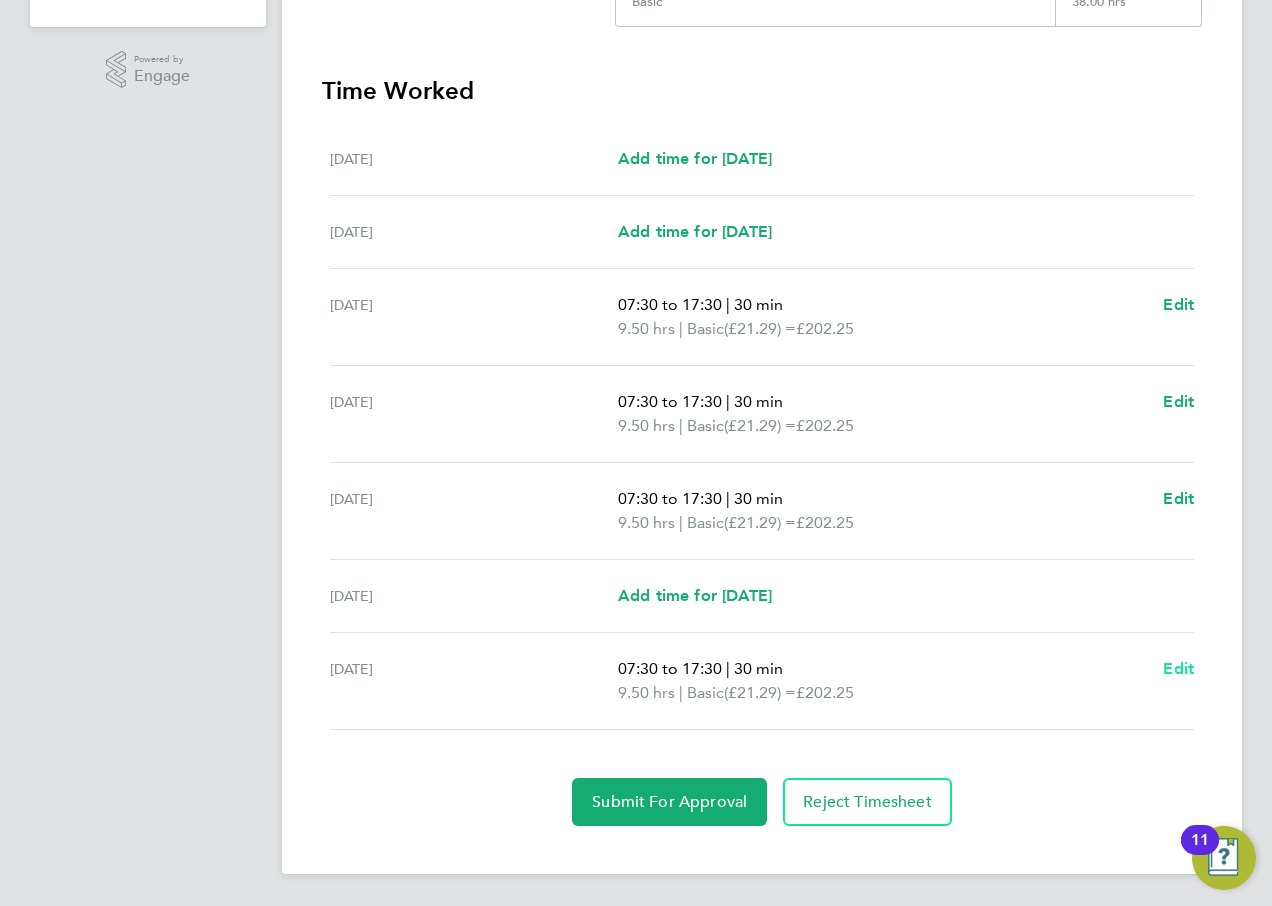click on "Edit" at bounding box center [1178, 668] 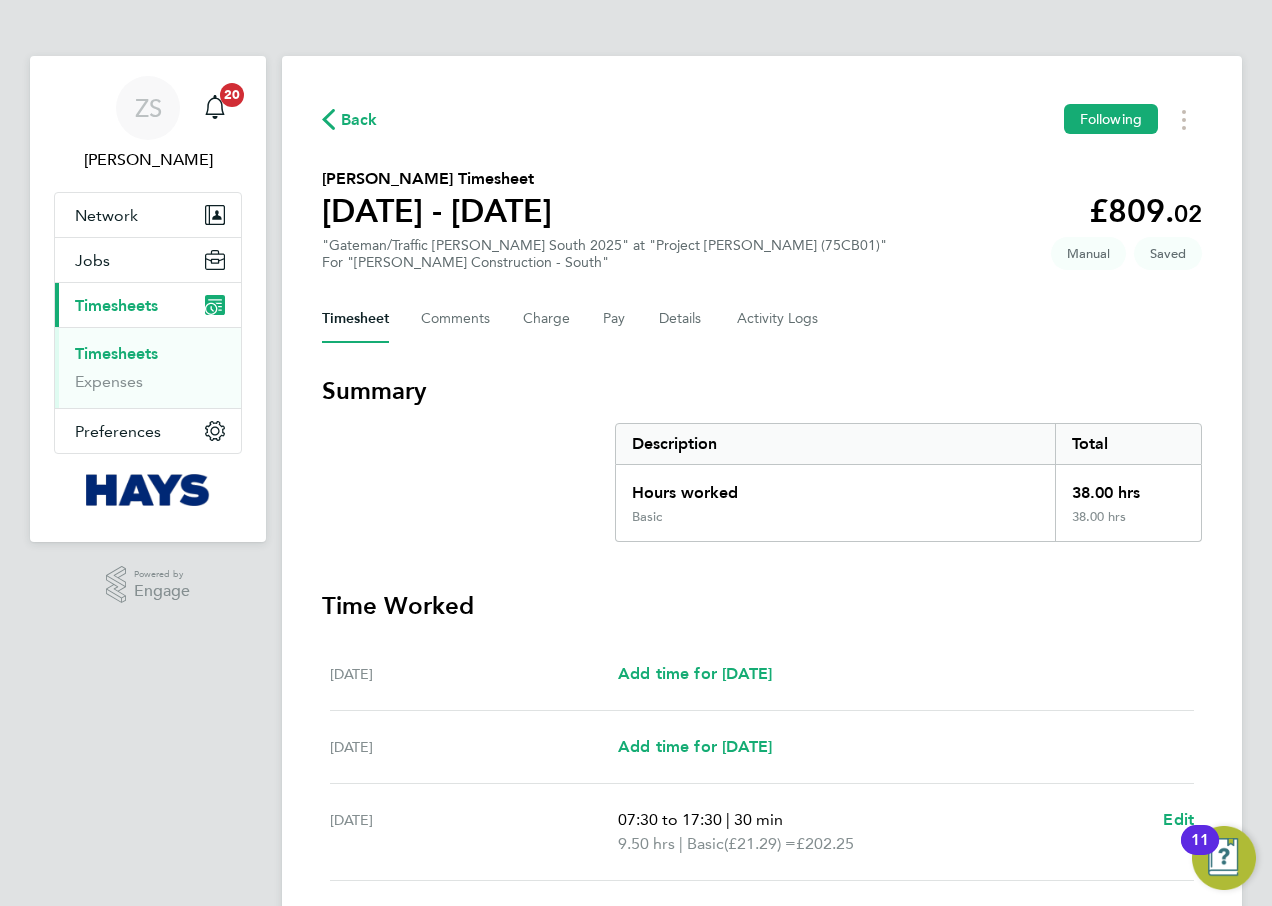 select on "30" 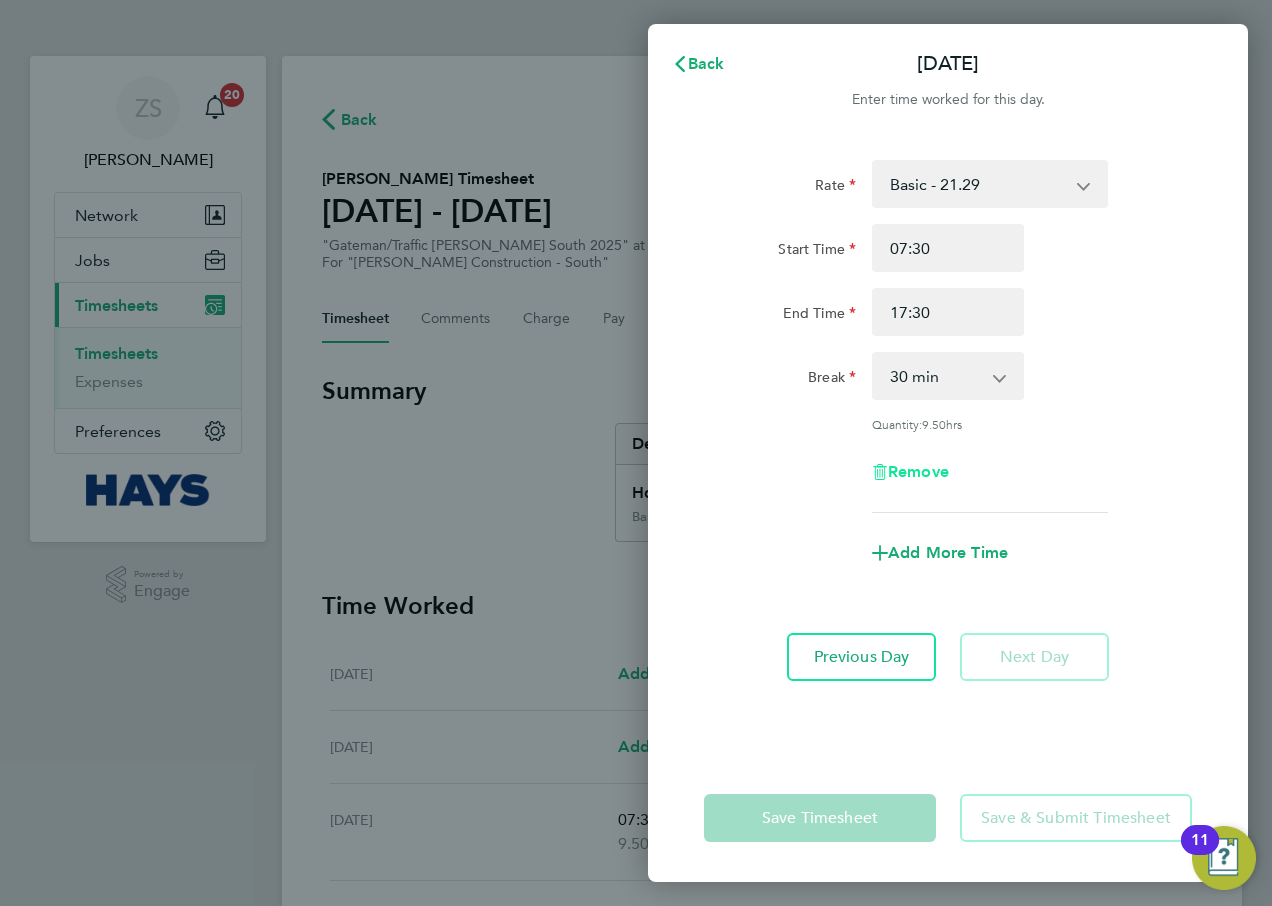 click on "Remove" 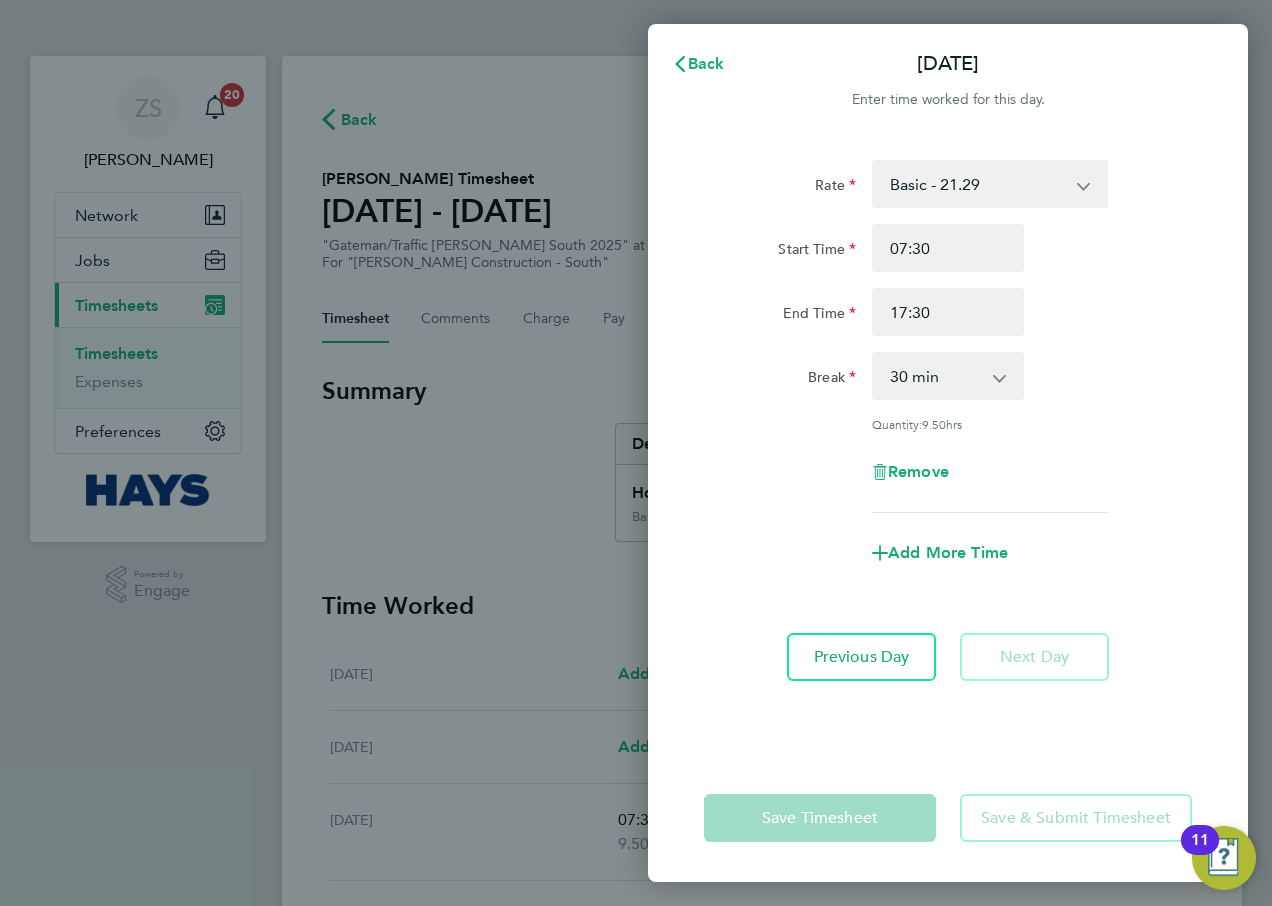 select on "null" 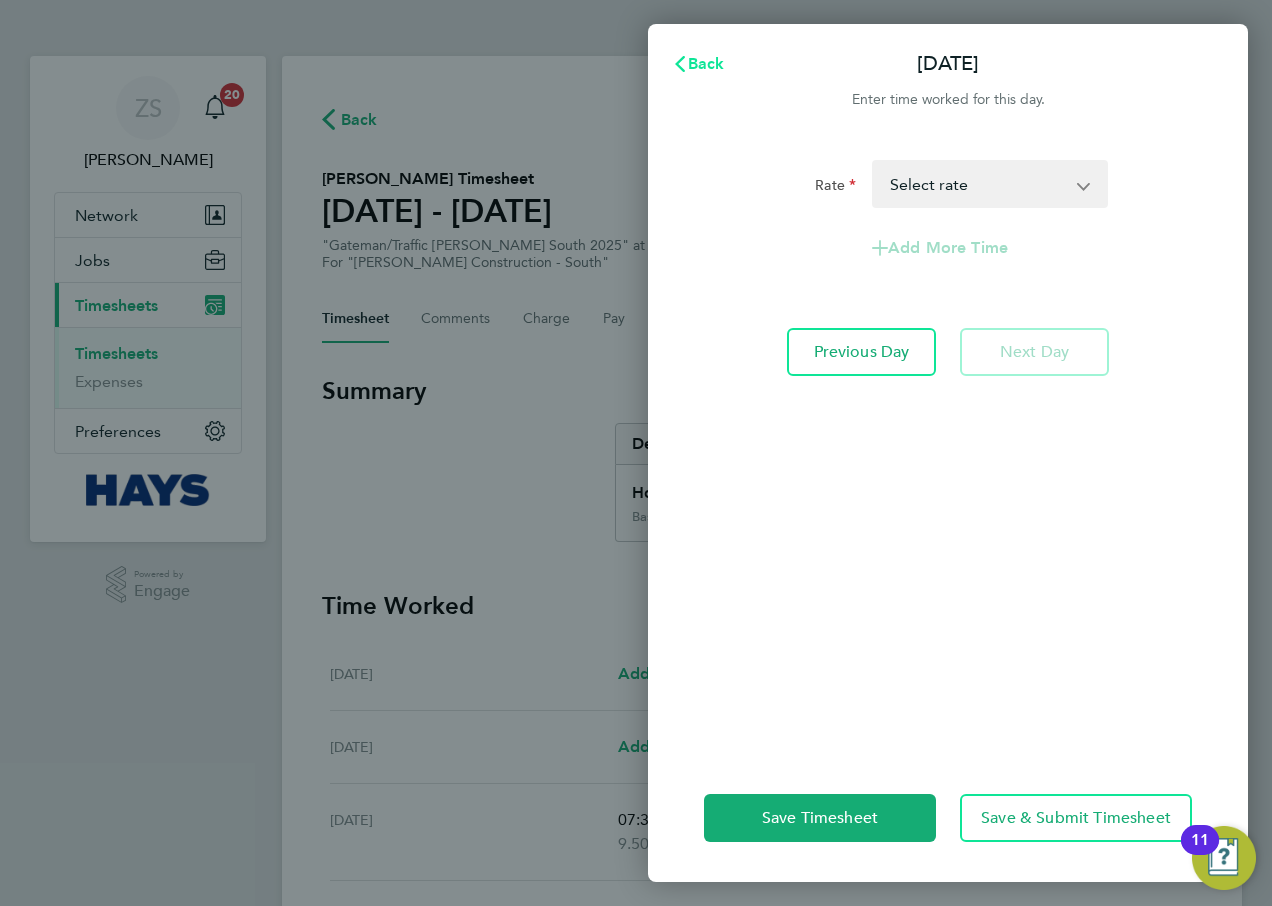 click on "Back" 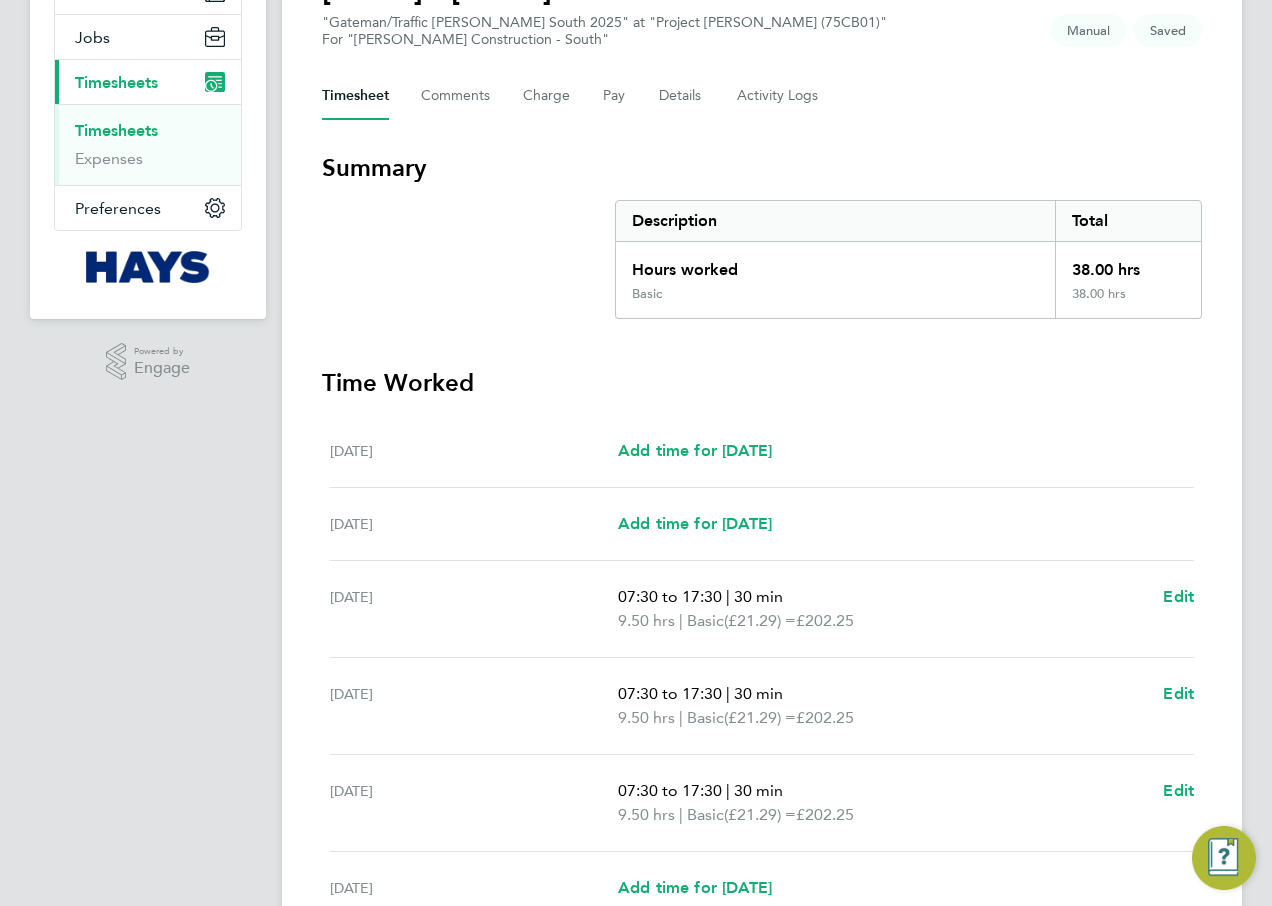 scroll, scrollTop: 515, scrollLeft: 0, axis: vertical 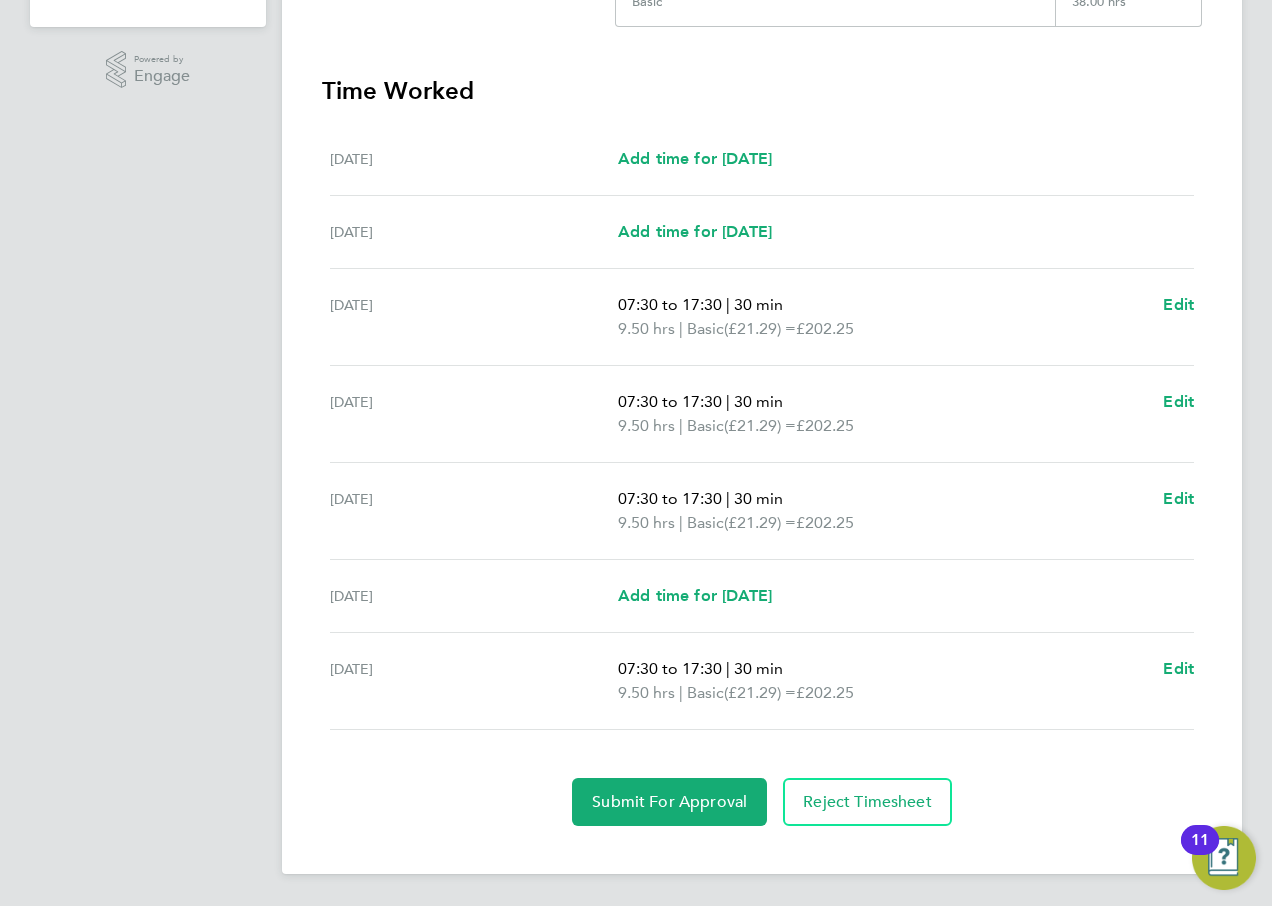 click on "Back  Following
[PERSON_NAME] Timesheet   [DATE] - [DATE]   £809. 02  "Gateman/Traffic [PERSON_NAME] South 2025" at "Project [PERSON_NAME] (75CB01)"  For "[PERSON_NAME] Construction - South"  Saved   Manual   Timesheet   Comments   Charge   Pay   Details   Activity Logs   Summary   Description   Total   Hours worked   38.00 hrs   Basic   38.00 hrs   Time Worked   [DATE]   Add time for [DATE]   Add time for [DATE]   [DATE]   Add time for [DATE]   Add time for [DATE]   [DATE]   07:30 to 17:30   |   30 min   9.50 hrs   |   Basic   (£21.29) =   £202.25   Edit   [DATE]   07:30 to 17:30   |   30 min   9.50 hrs   |   Basic   (£21.29) =   £202.25   Edit   [DATE]   07:30 to 17:30   |   30 min   9.50 hrs   |   Basic   (£21.29) =   £202.25   Edit   [DATE]   Add time for [DATE]   Add time for [DATE]   [DATE]   07:30 to 17:30   |   30 min   9.50 hrs   |   Basic   (£21.29) =   £202.25   Edit   Submit For Approval   Reject Timesheet" 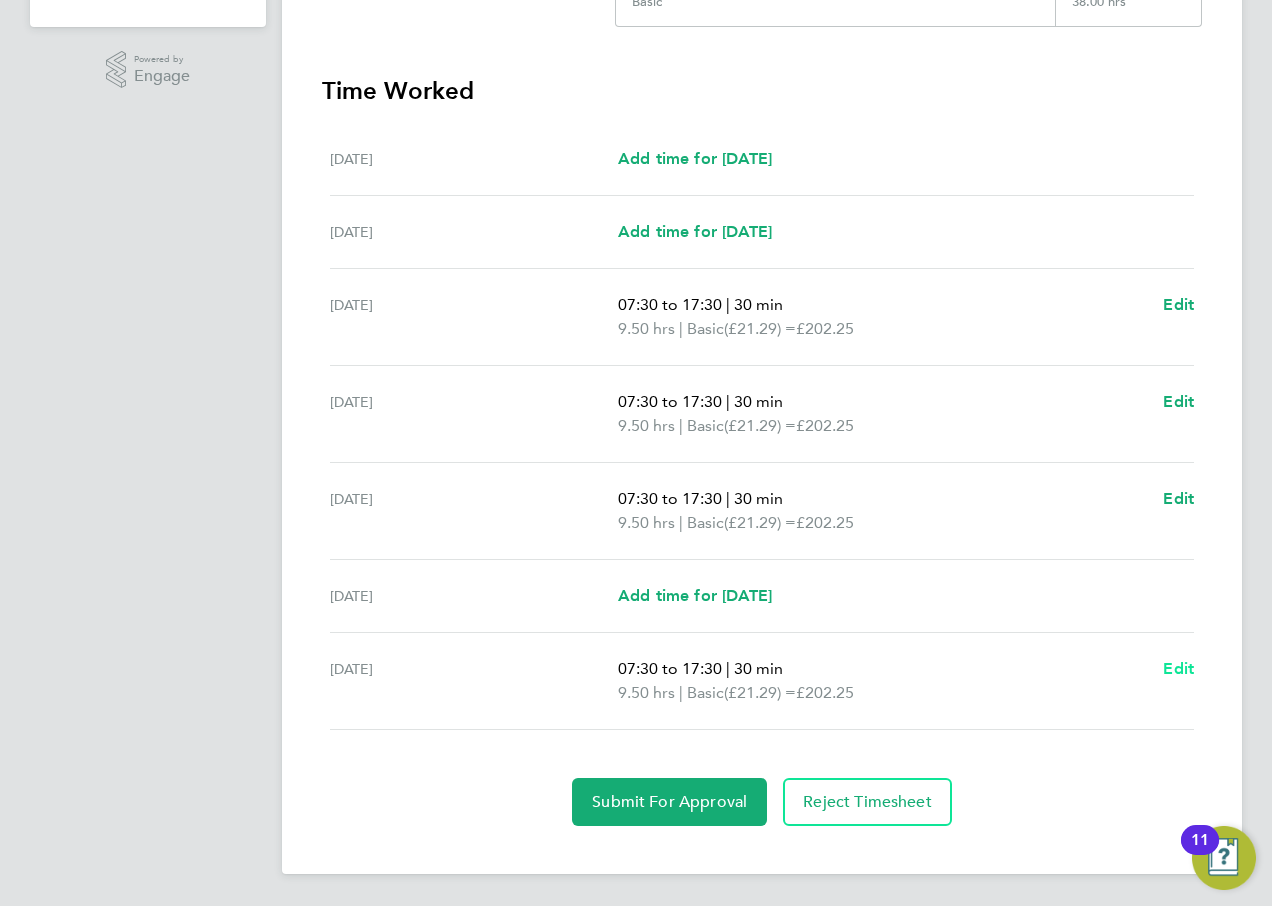 click on "Edit" at bounding box center (1178, 668) 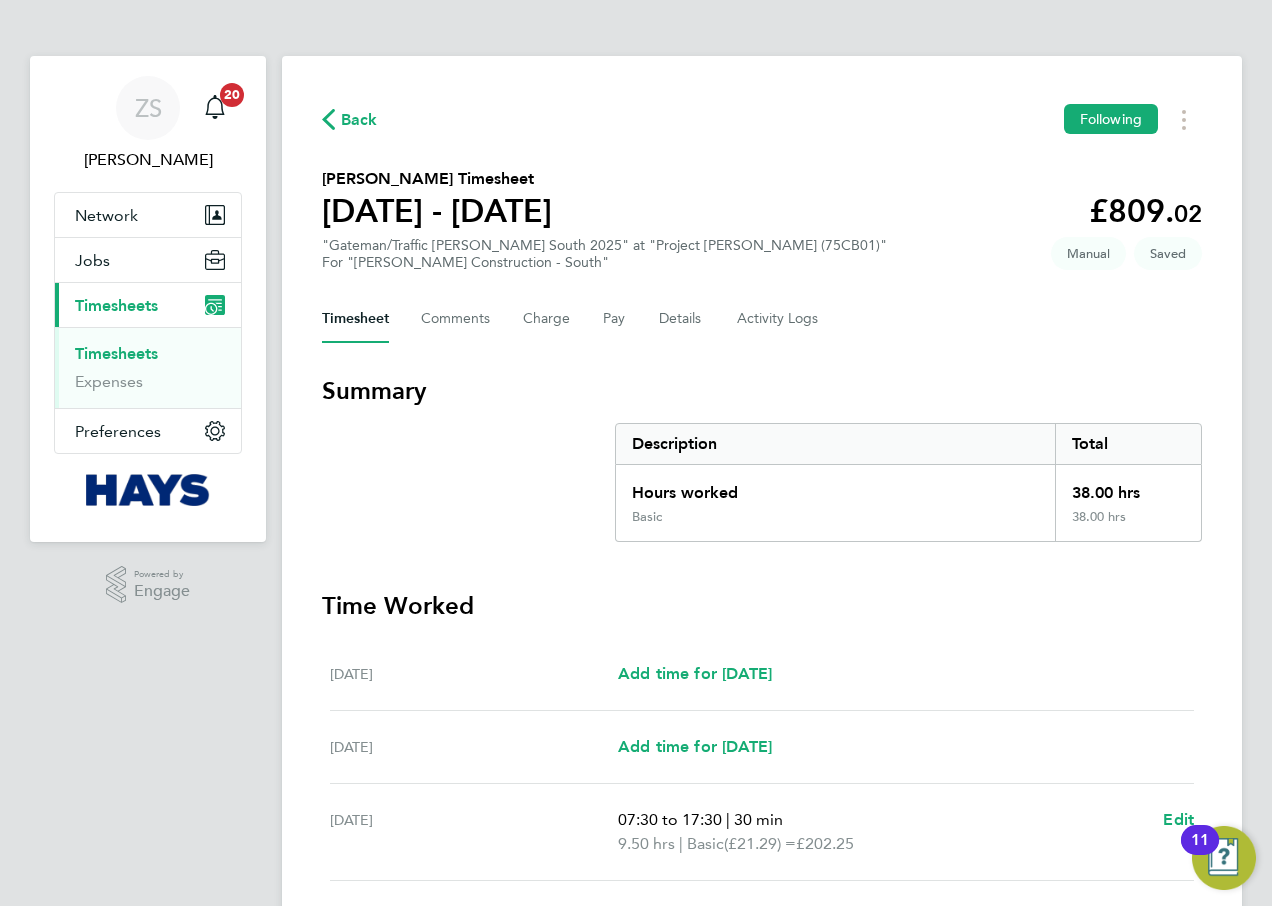 select on "30" 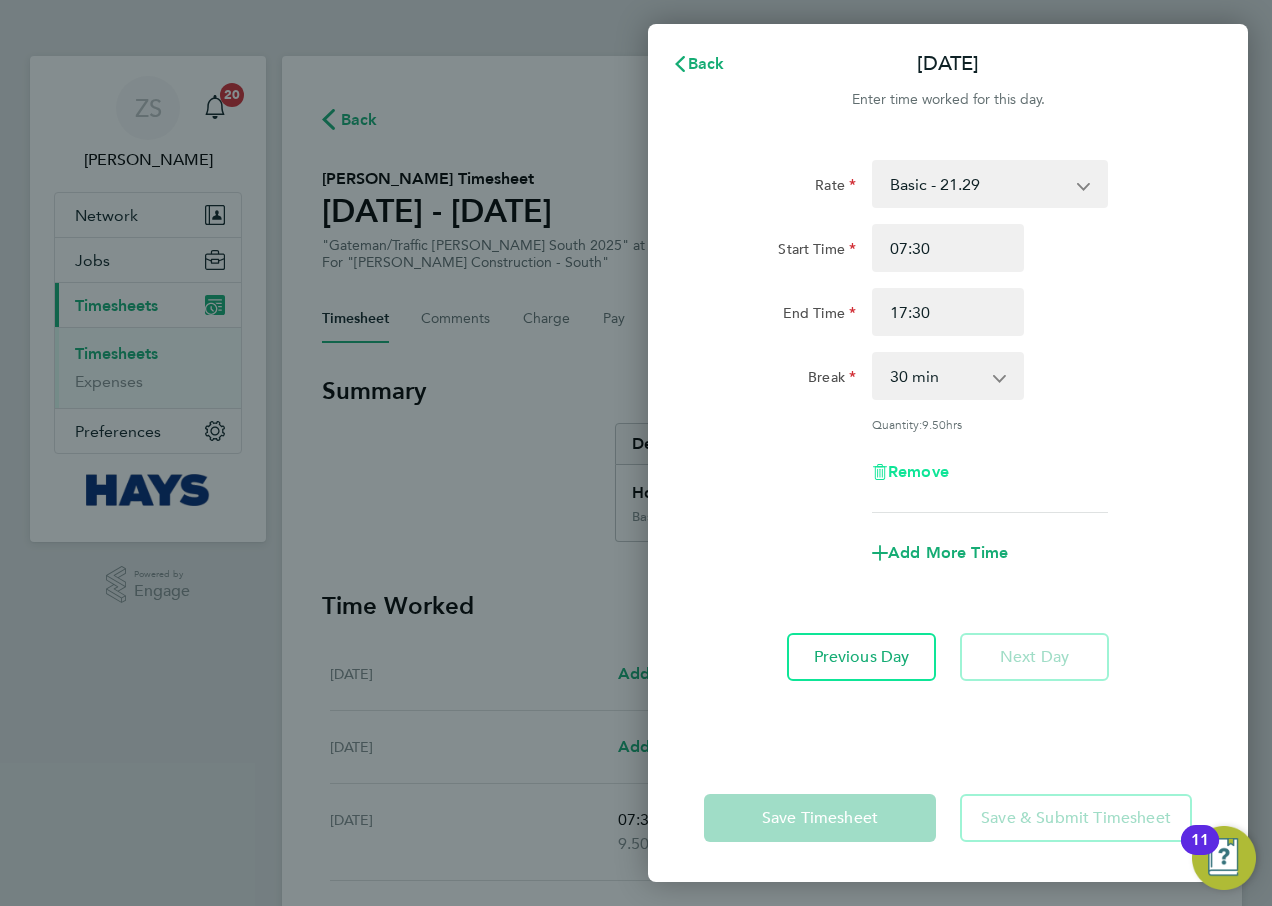 click on "Remove" 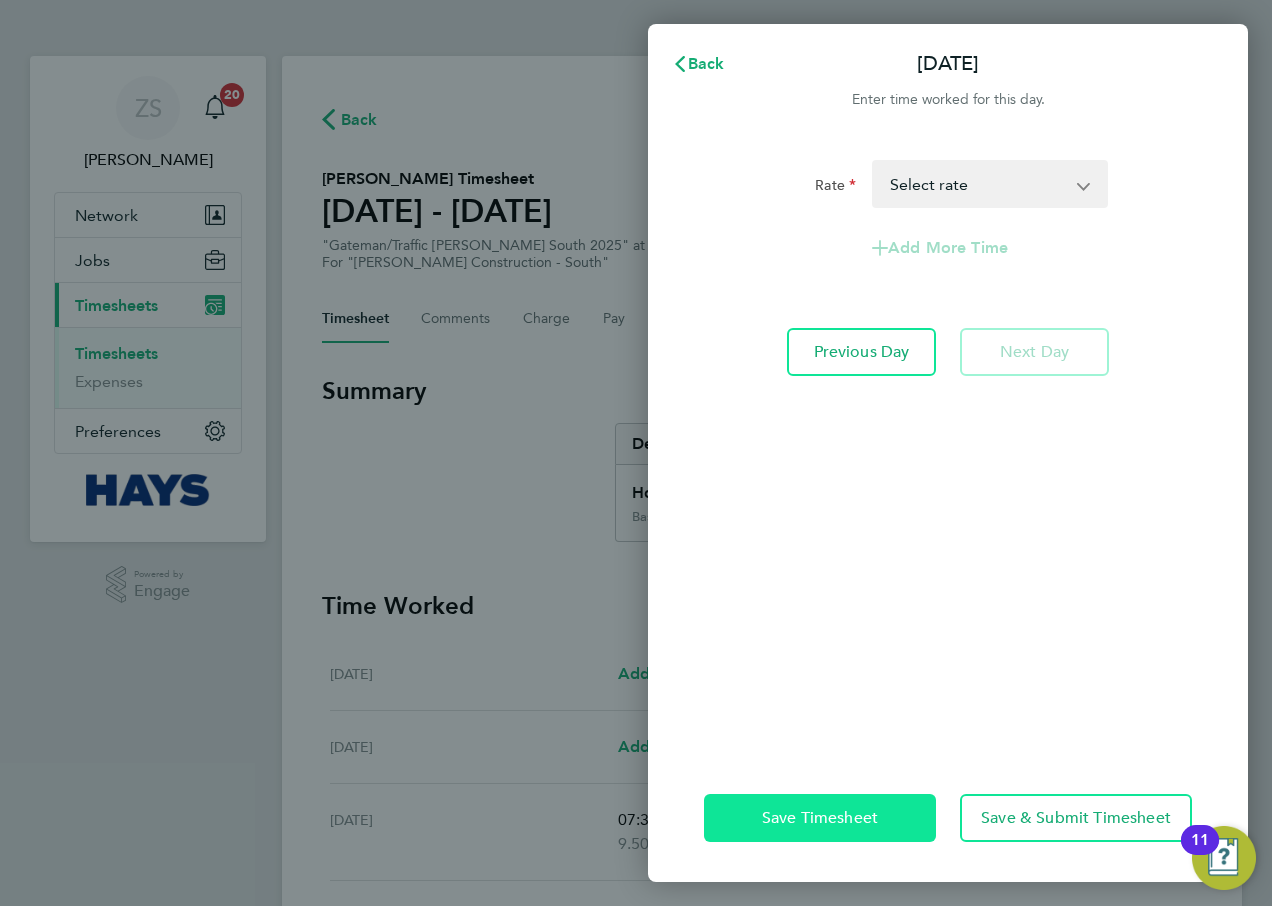 click on "Save Timesheet" 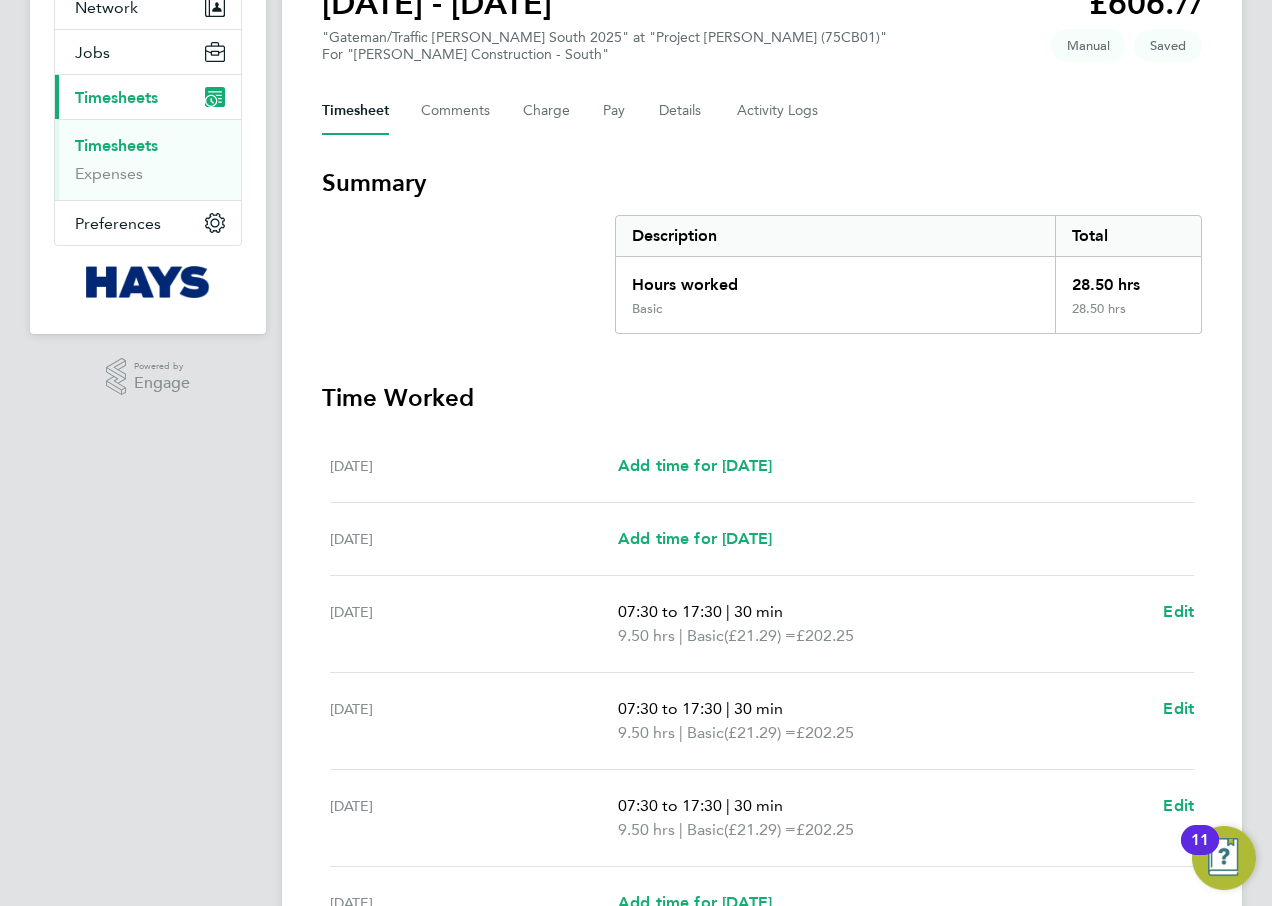 scroll, scrollTop: 0, scrollLeft: 0, axis: both 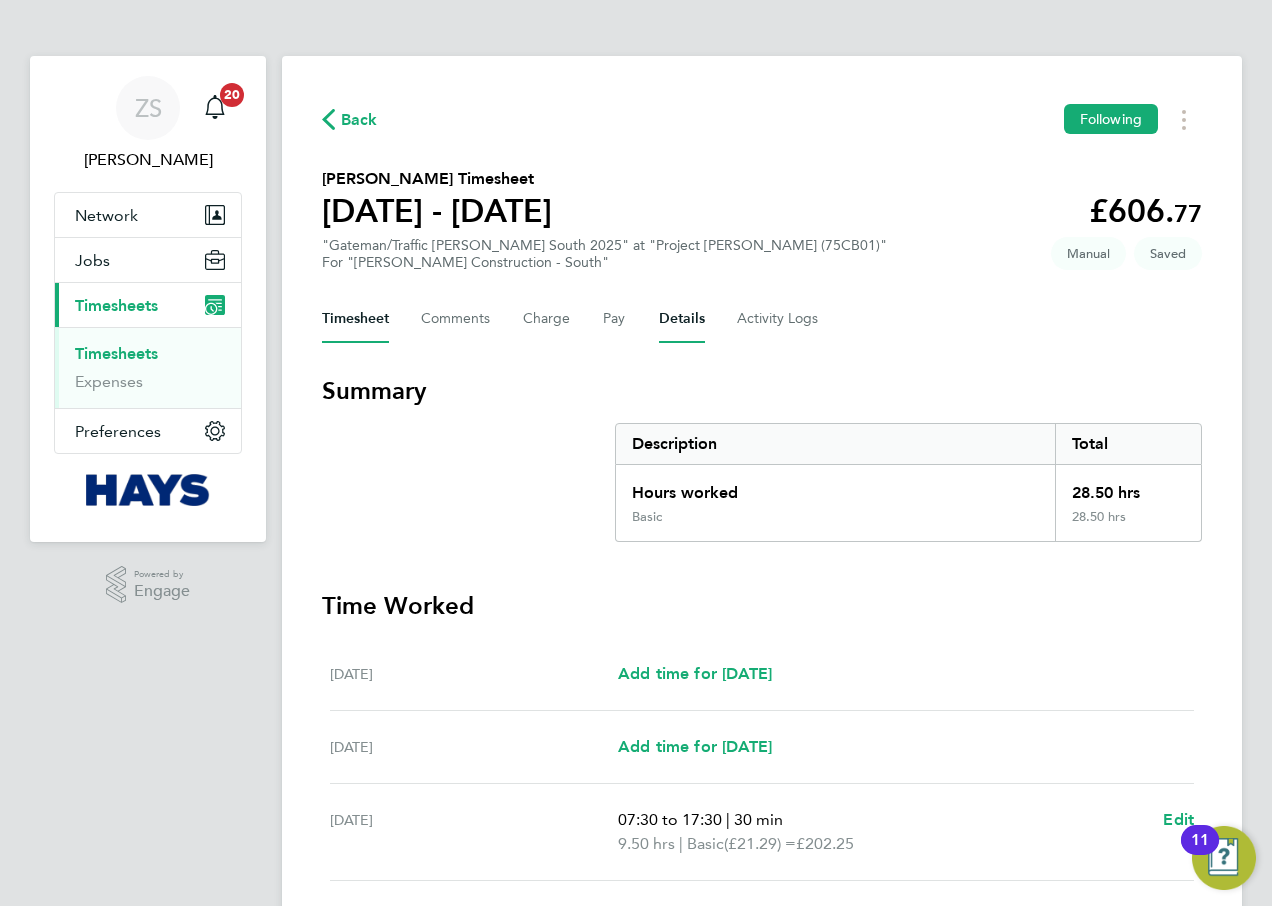 click on "Details" at bounding box center (682, 319) 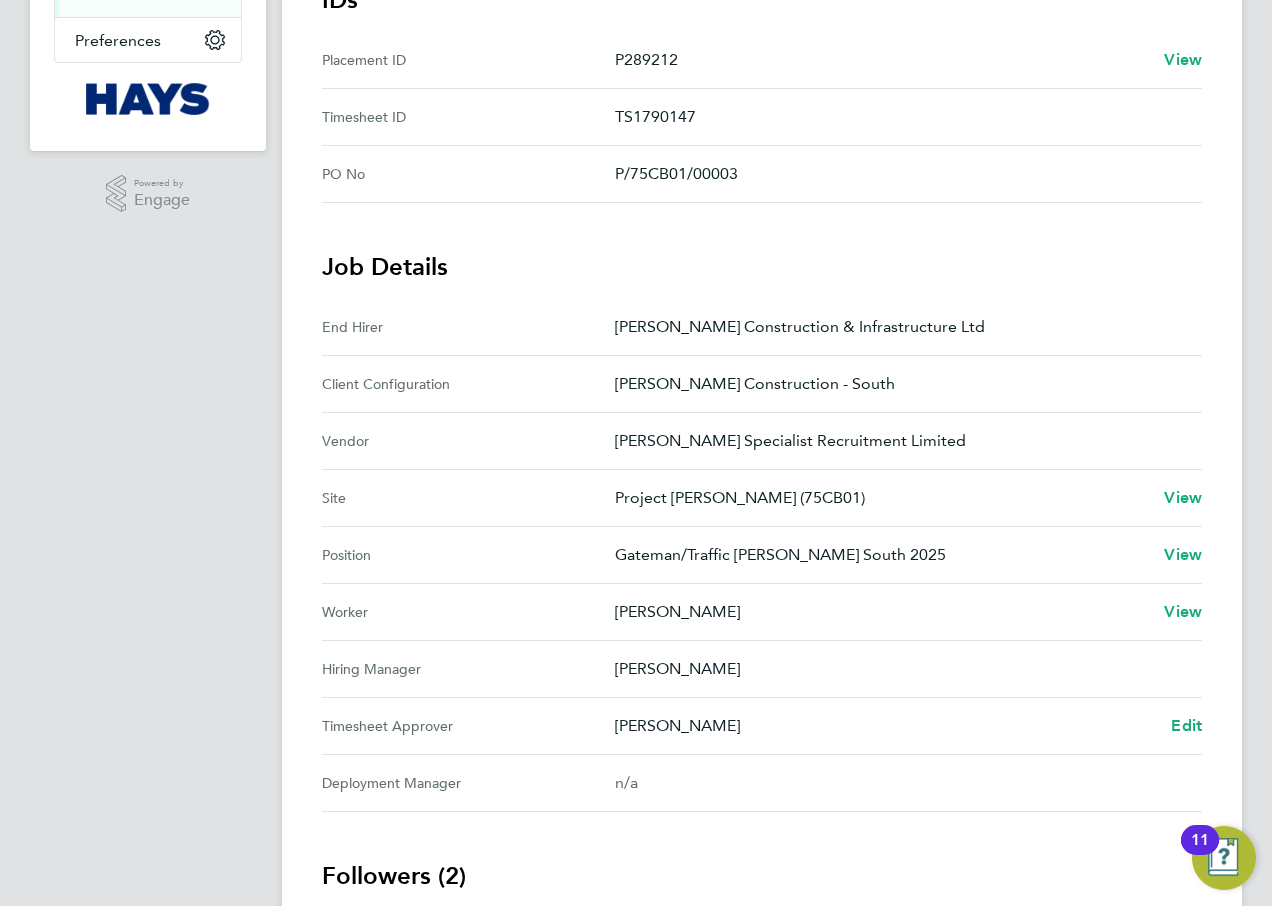 scroll, scrollTop: 0, scrollLeft: 0, axis: both 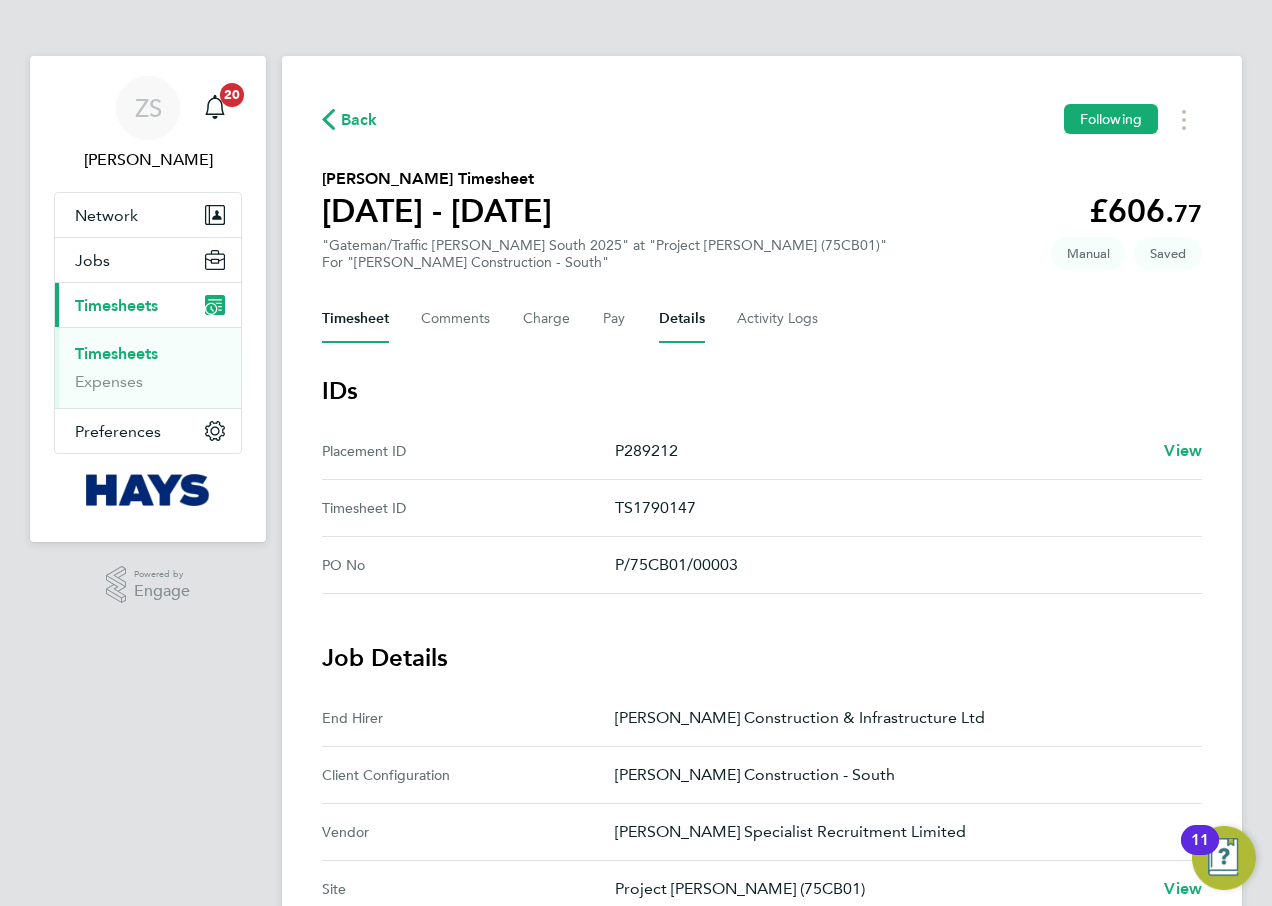 click on "Timesheet" at bounding box center [355, 319] 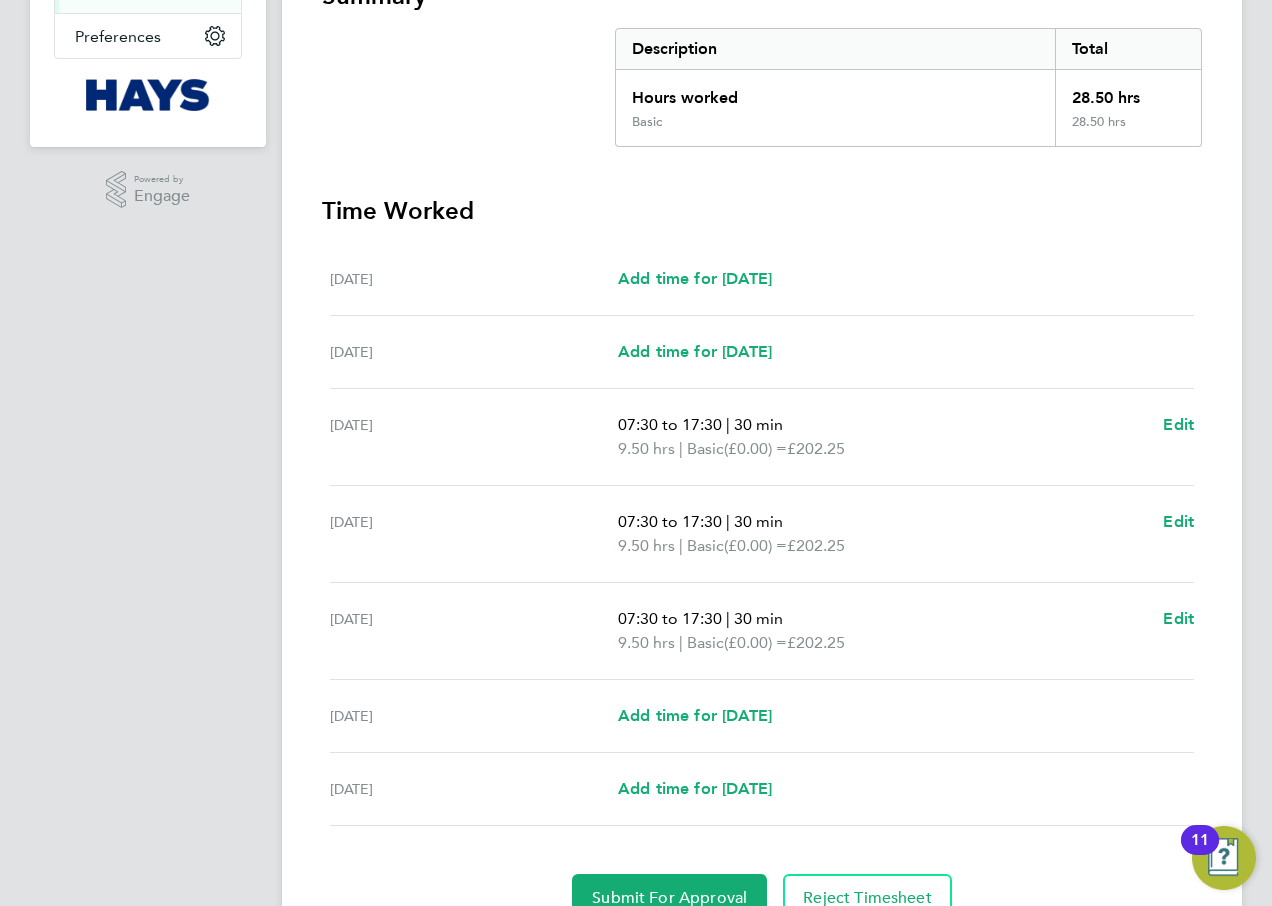 scroll, scrollTop: 491, scrollLeft: 0, axis: vertical 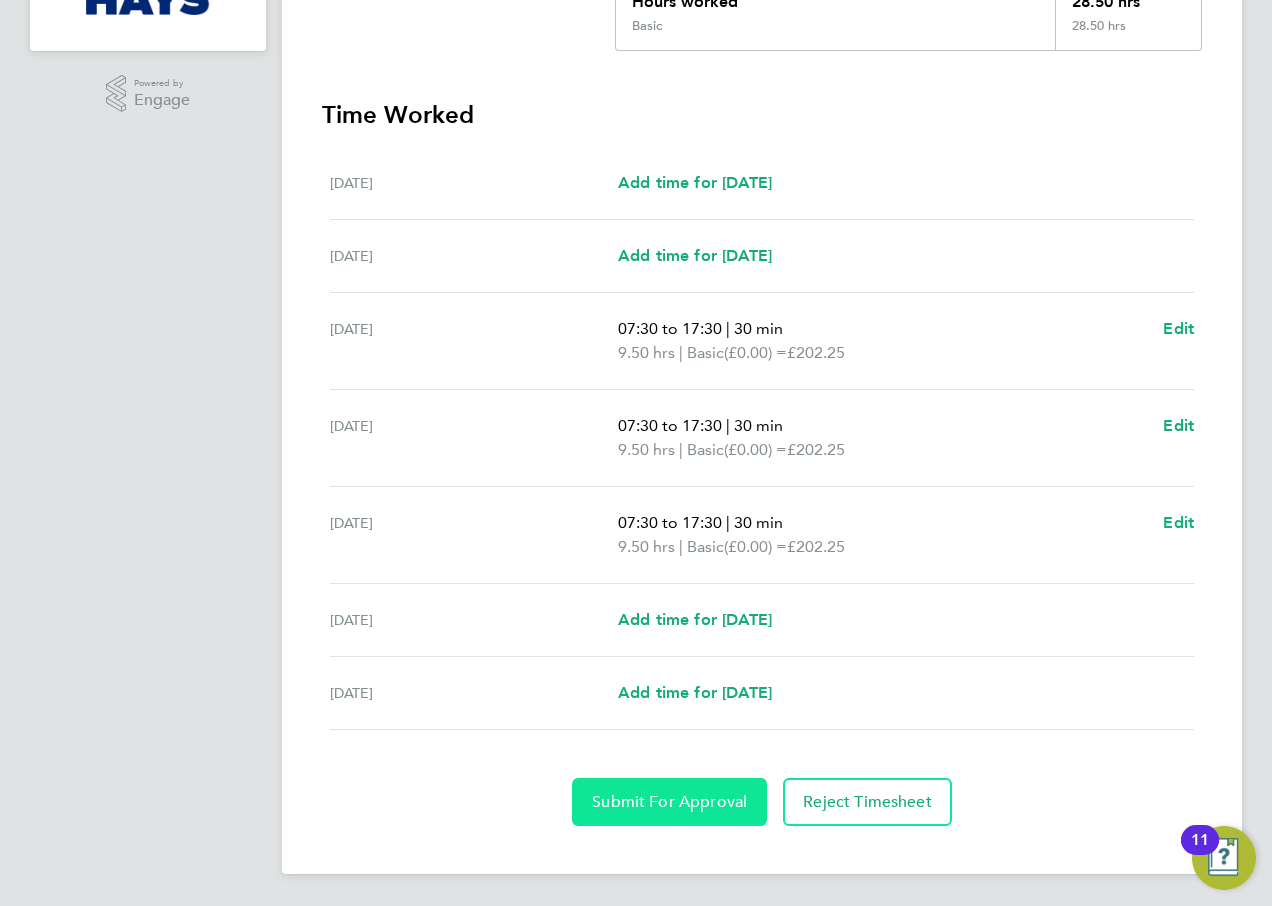 drag, startPoint x: 682, startPoint y: 808, endPoint x: 357, endPoint y: 795, distance: 325.2599 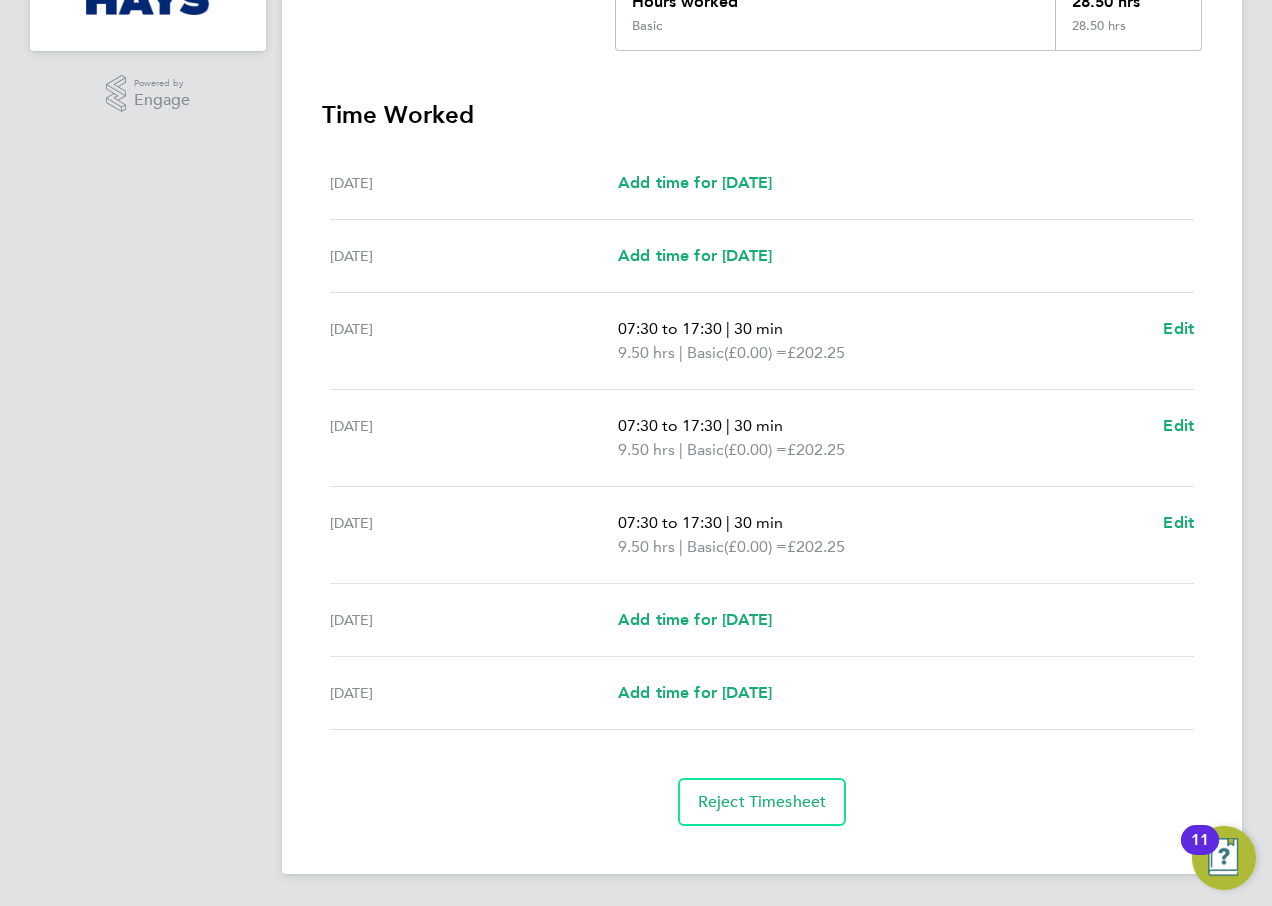 click on "[DATE]   Add time for [DATE]   Add time for [DATE]" at bounding box center [762, 620] 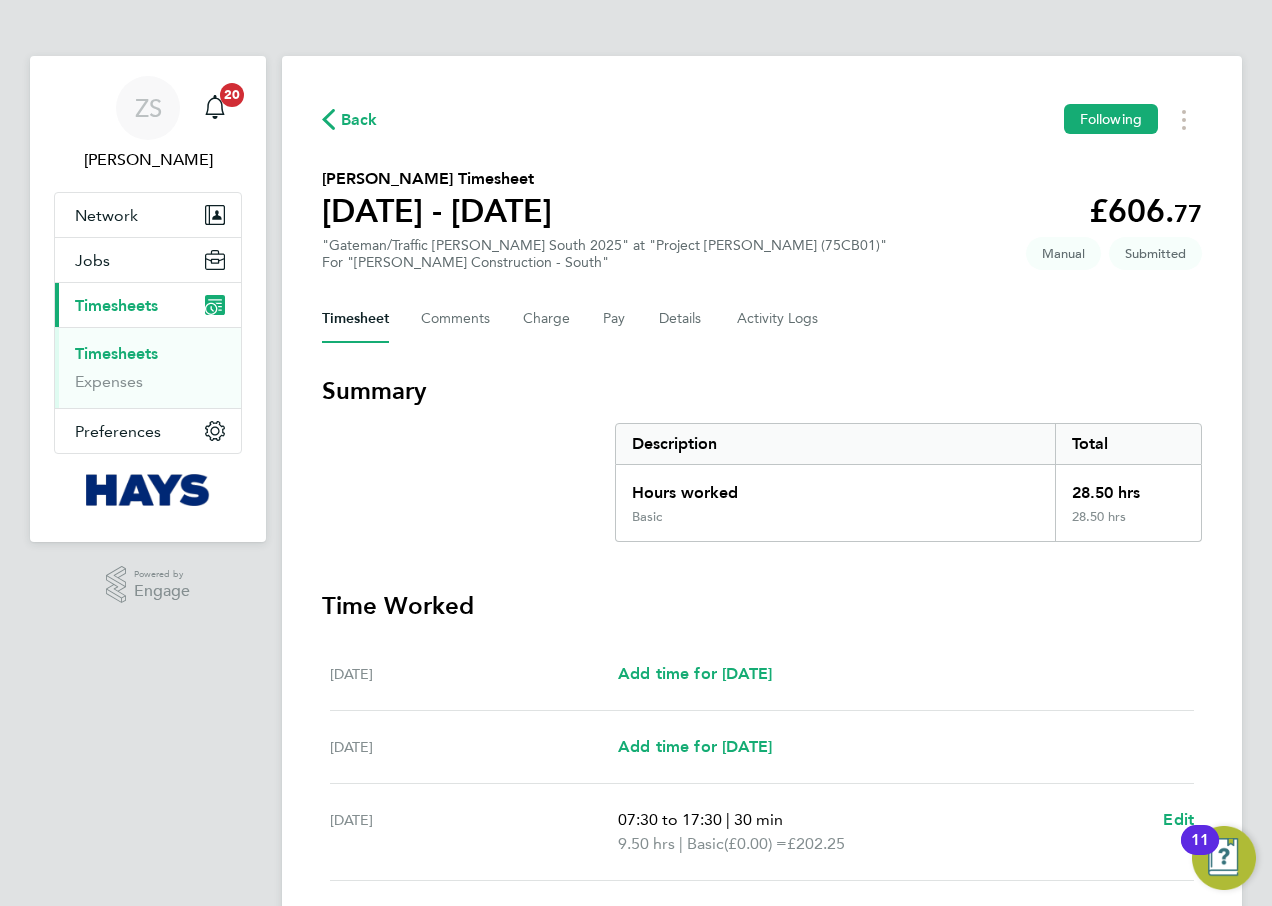 click on "Timesheets" at bounding box center (116, 305) 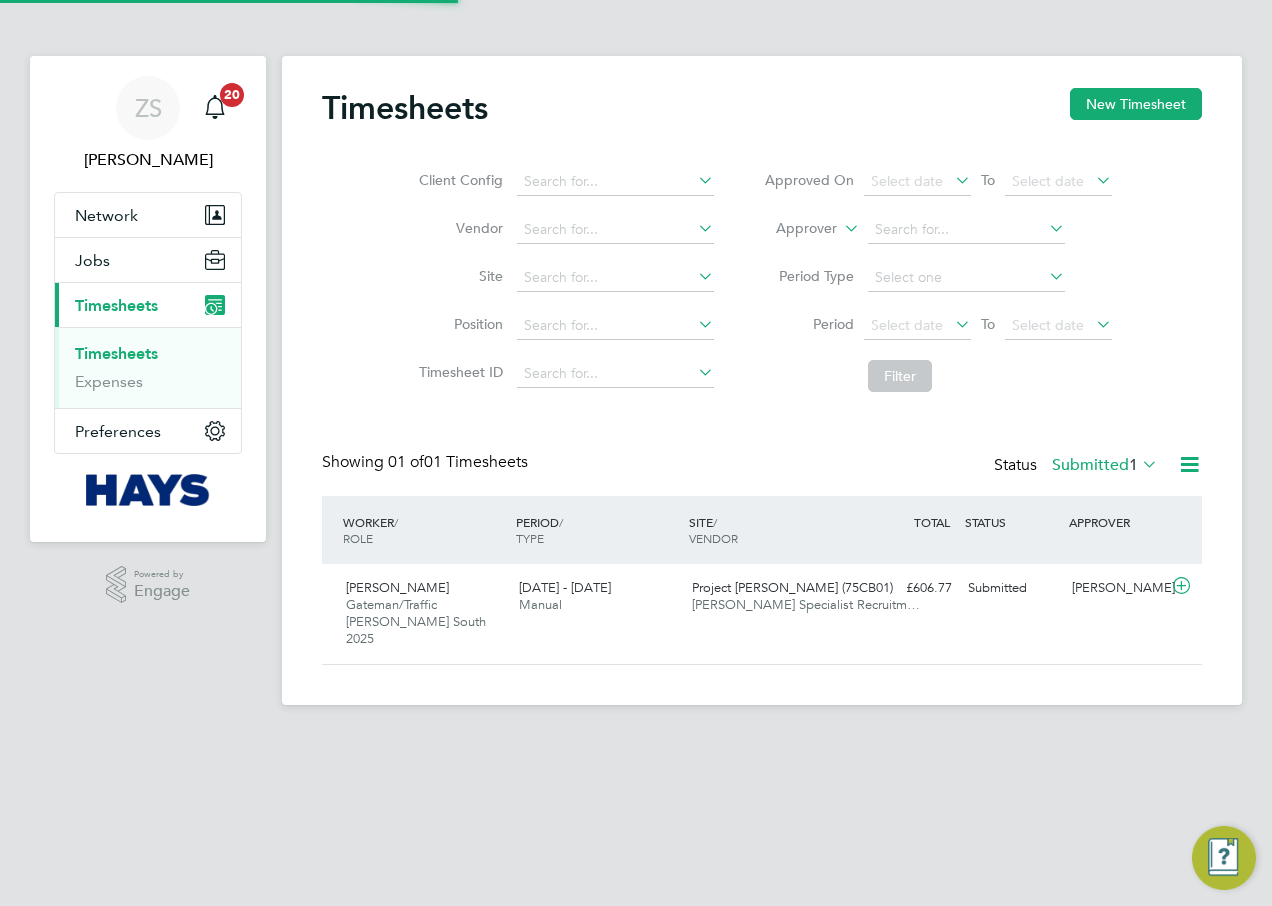 scroll, scrollTop: 10, scrollLeft: 10, axis: both 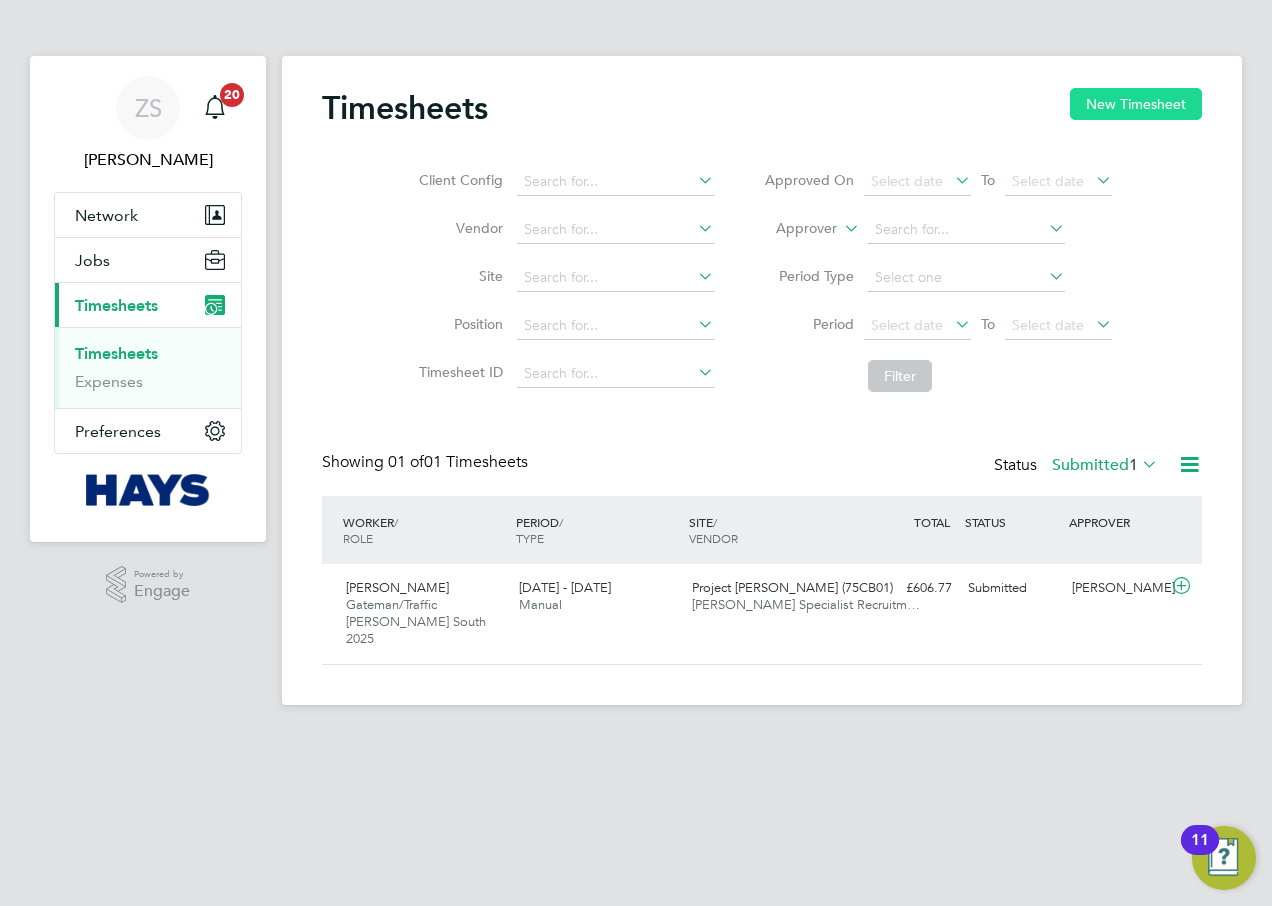 click on "New Timesheet" 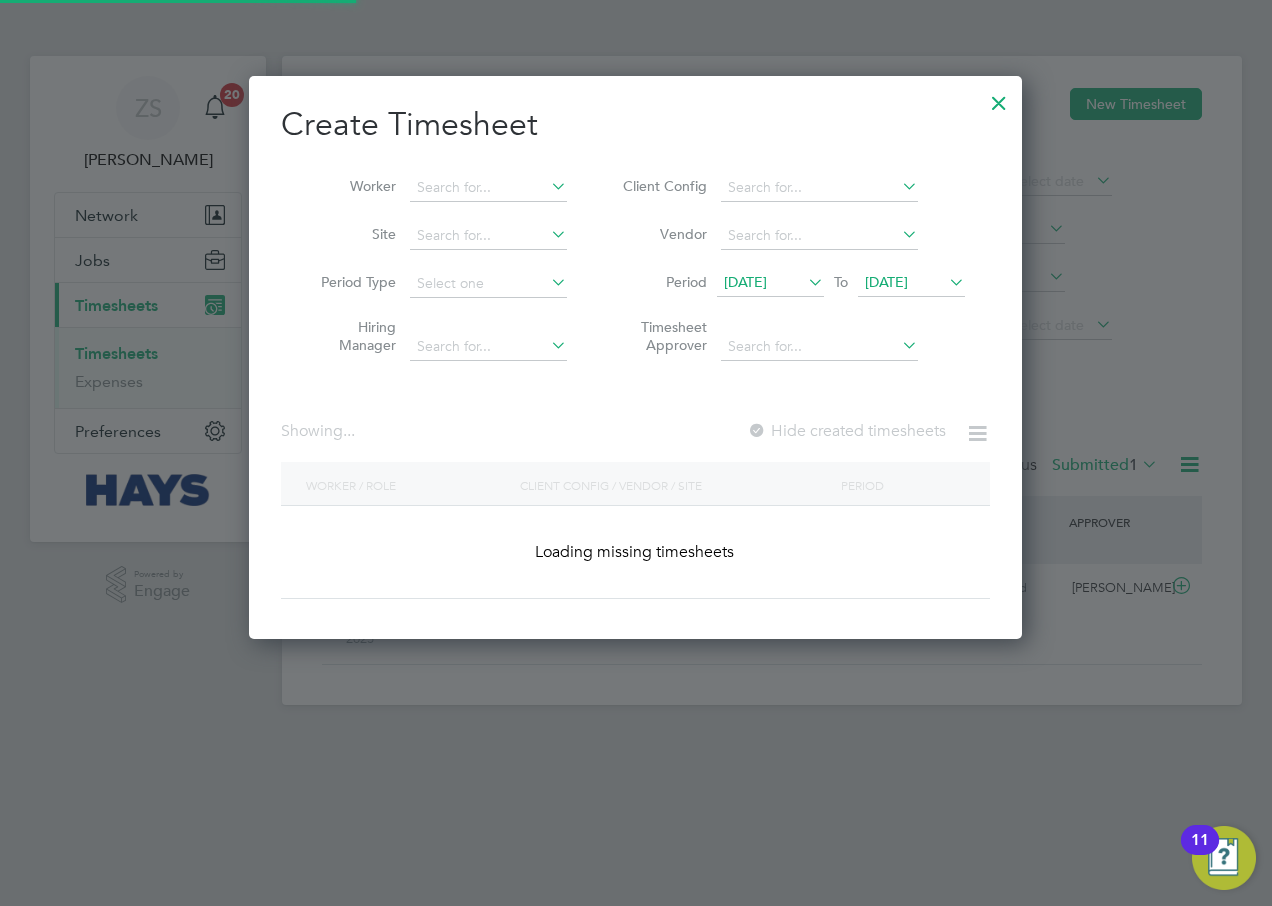 scroll, scrollTop: 10, scrollLeft: 10, axis: both 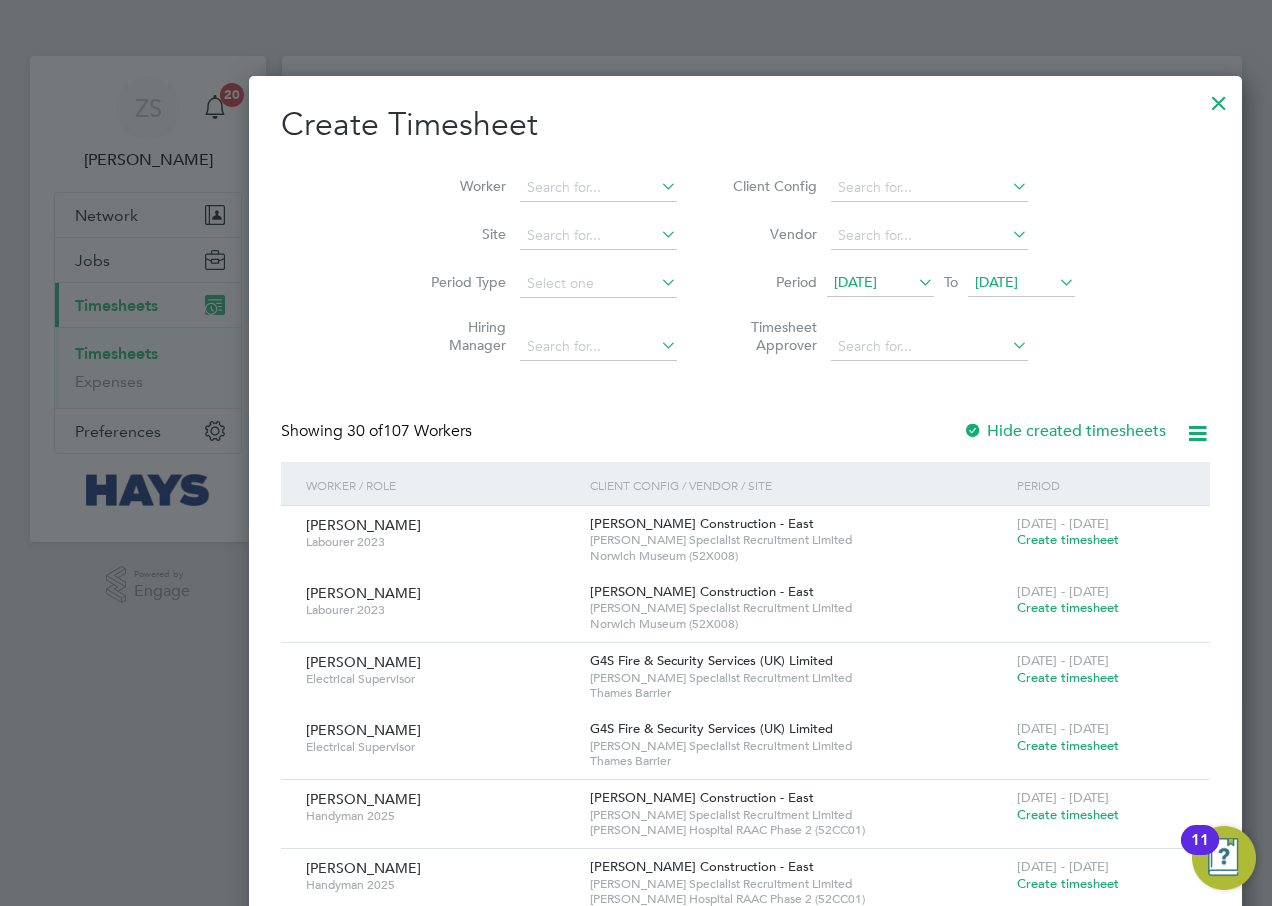 click on "Worker" at bounding box center (546, 188) 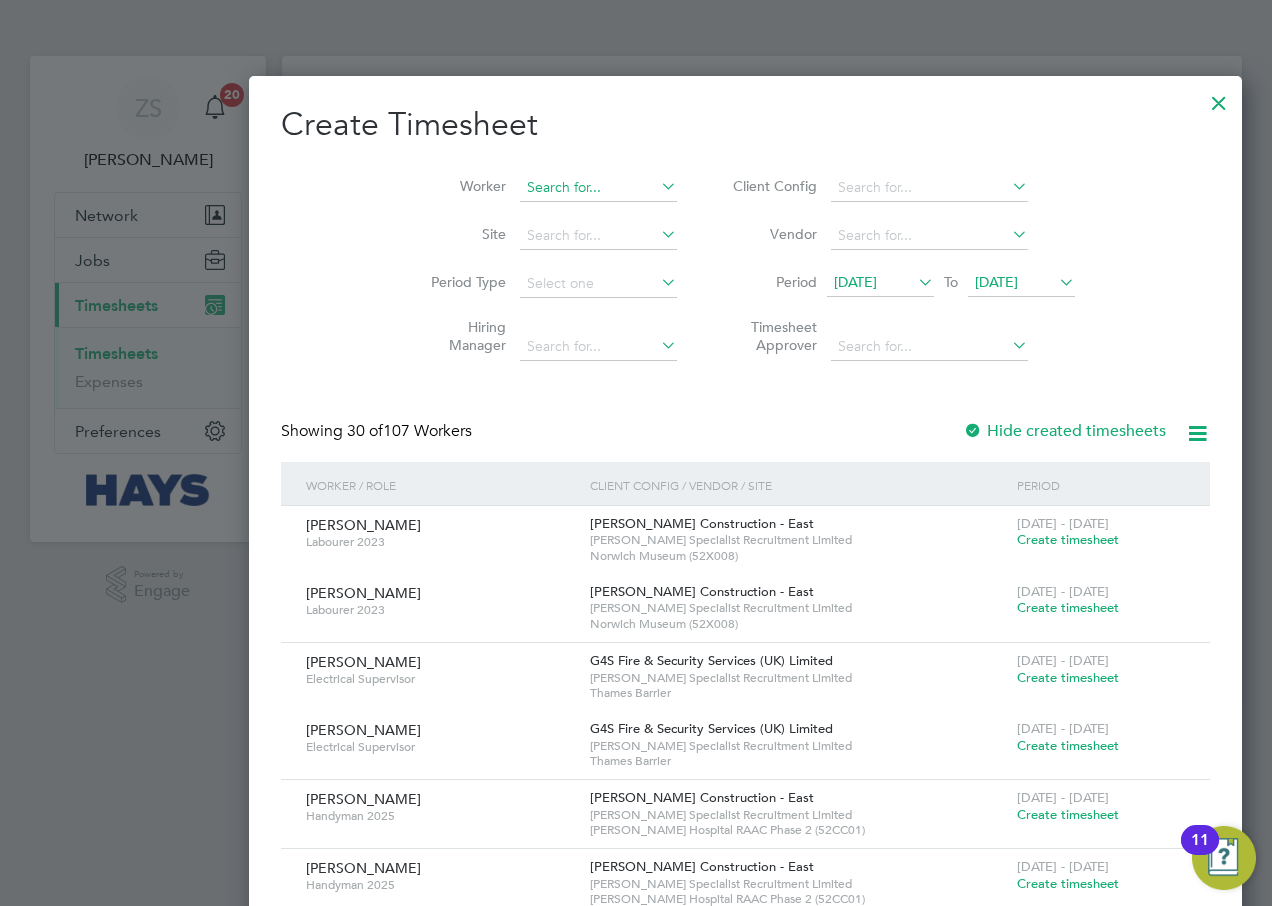 click at bounding box center (598, 188) 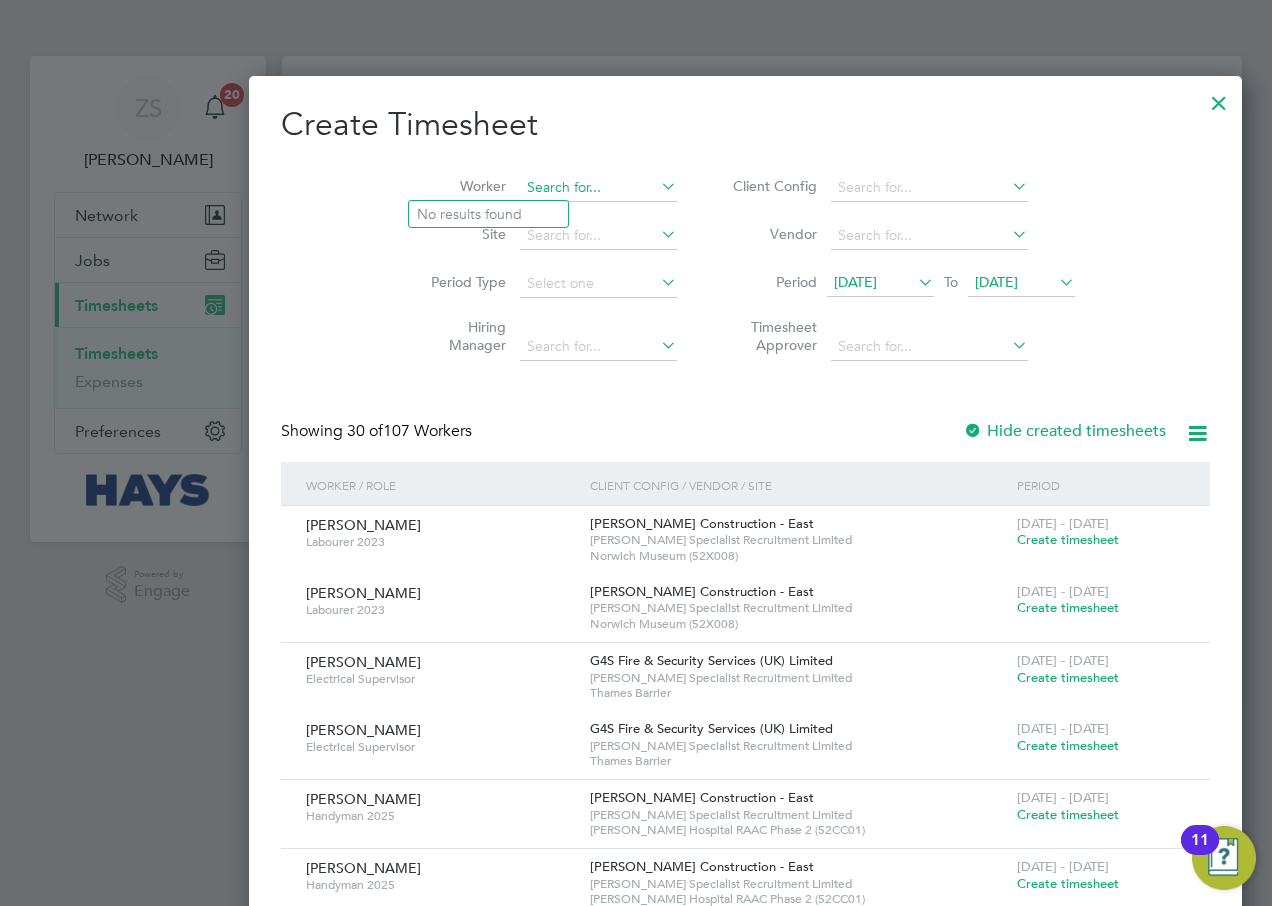 paste on "ouray" 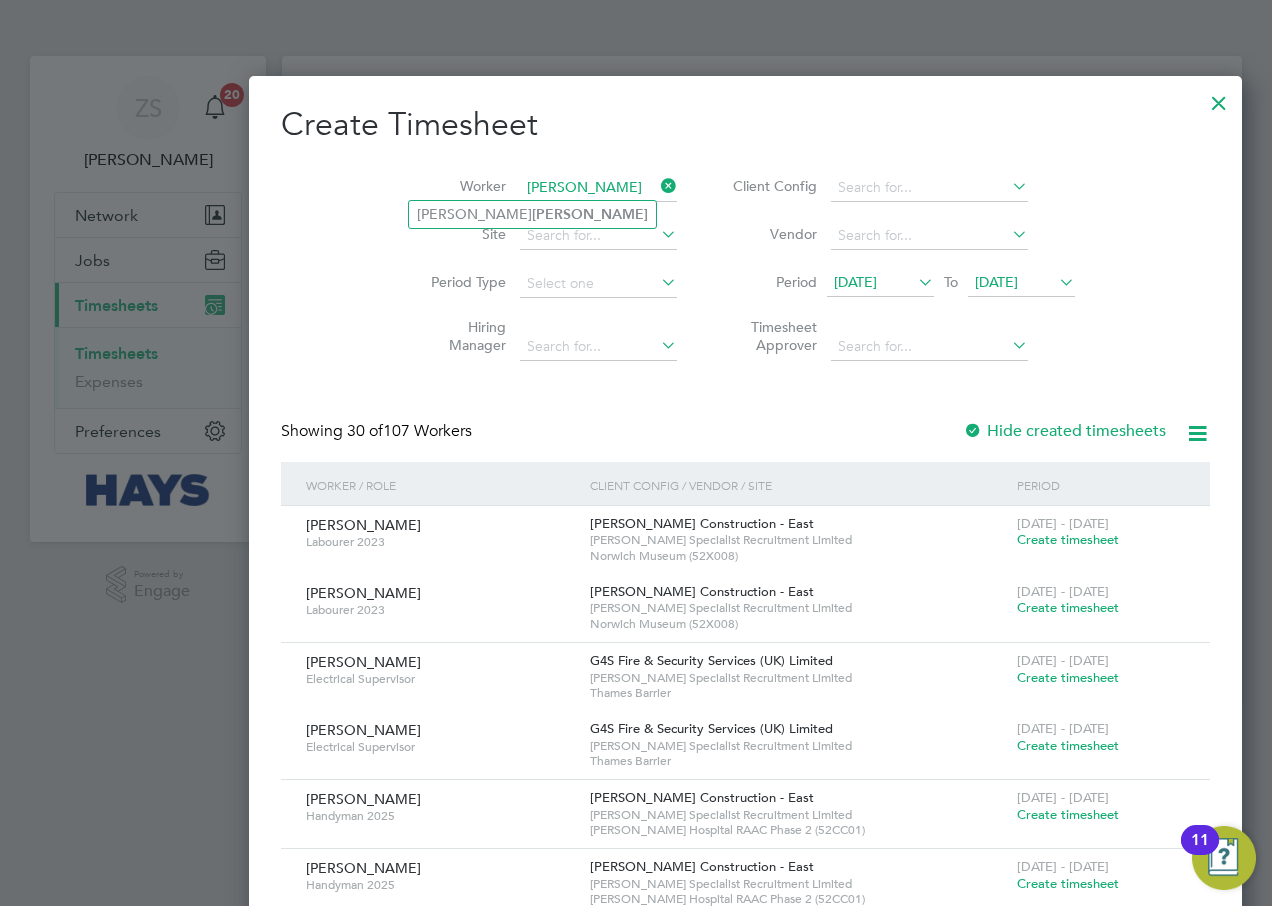click on "[PERSON_NAME]" 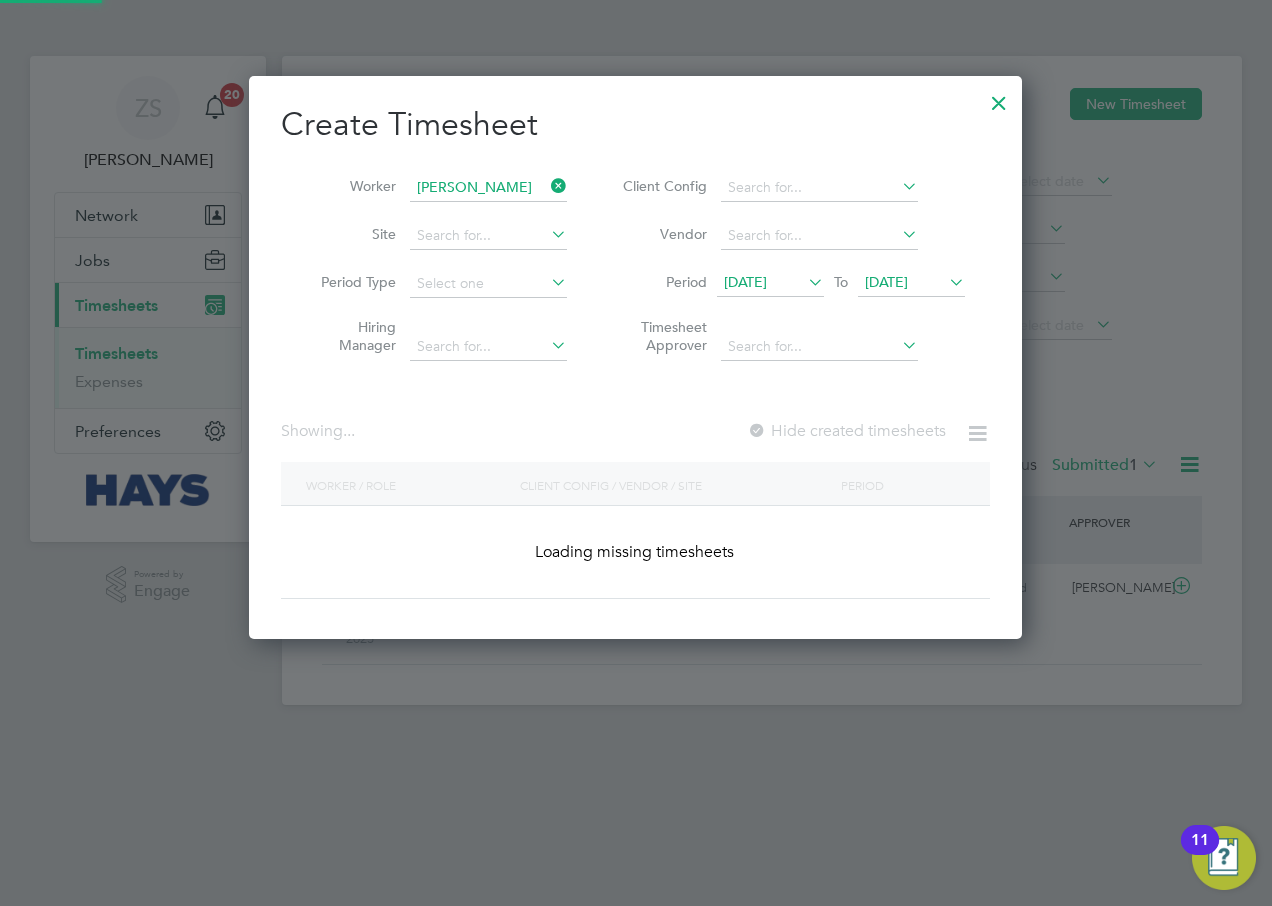 scroll, scrollTop: 10, scrollLeft: 10, axis: both 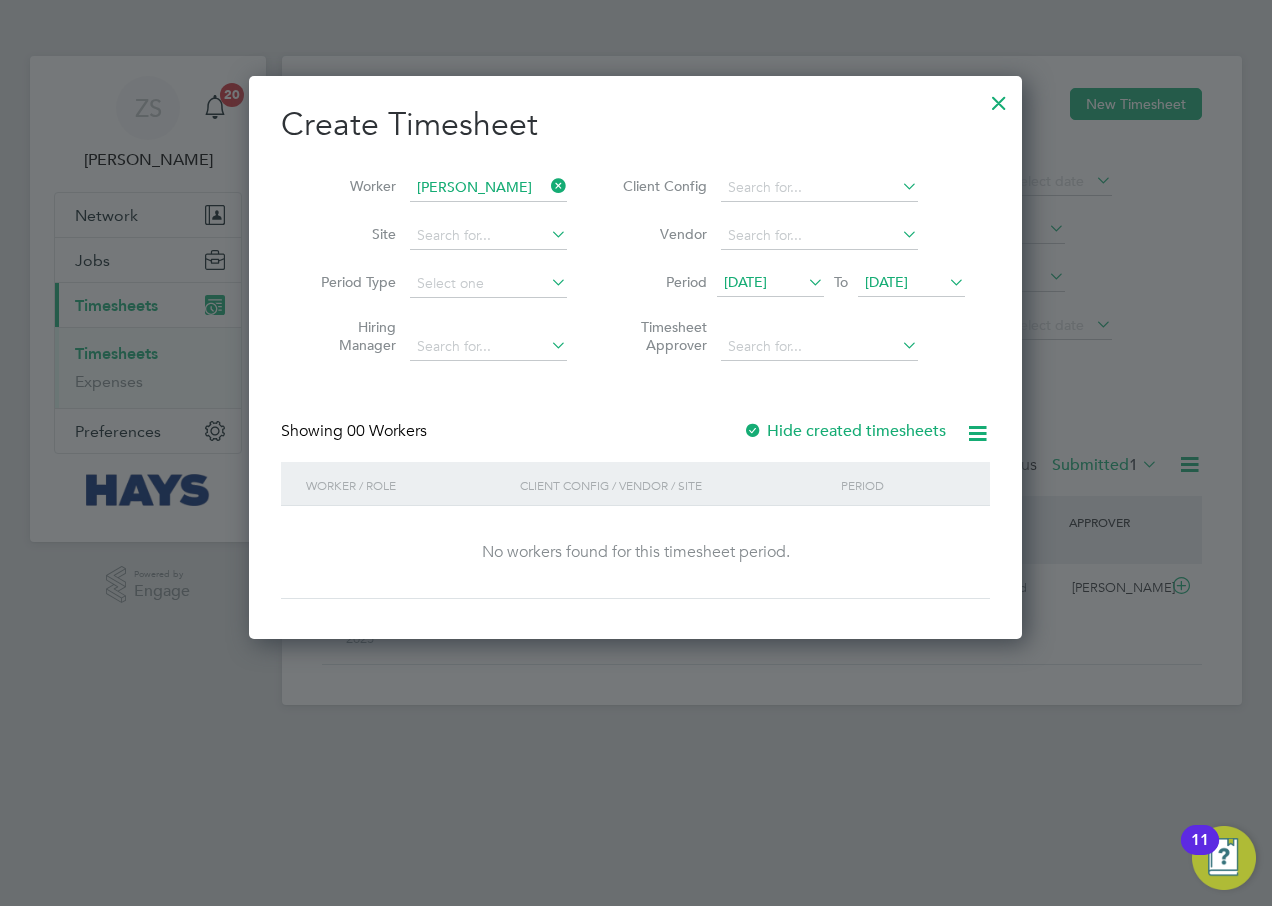 click on "Hide created timesheets" at bounding box center (844, 431) 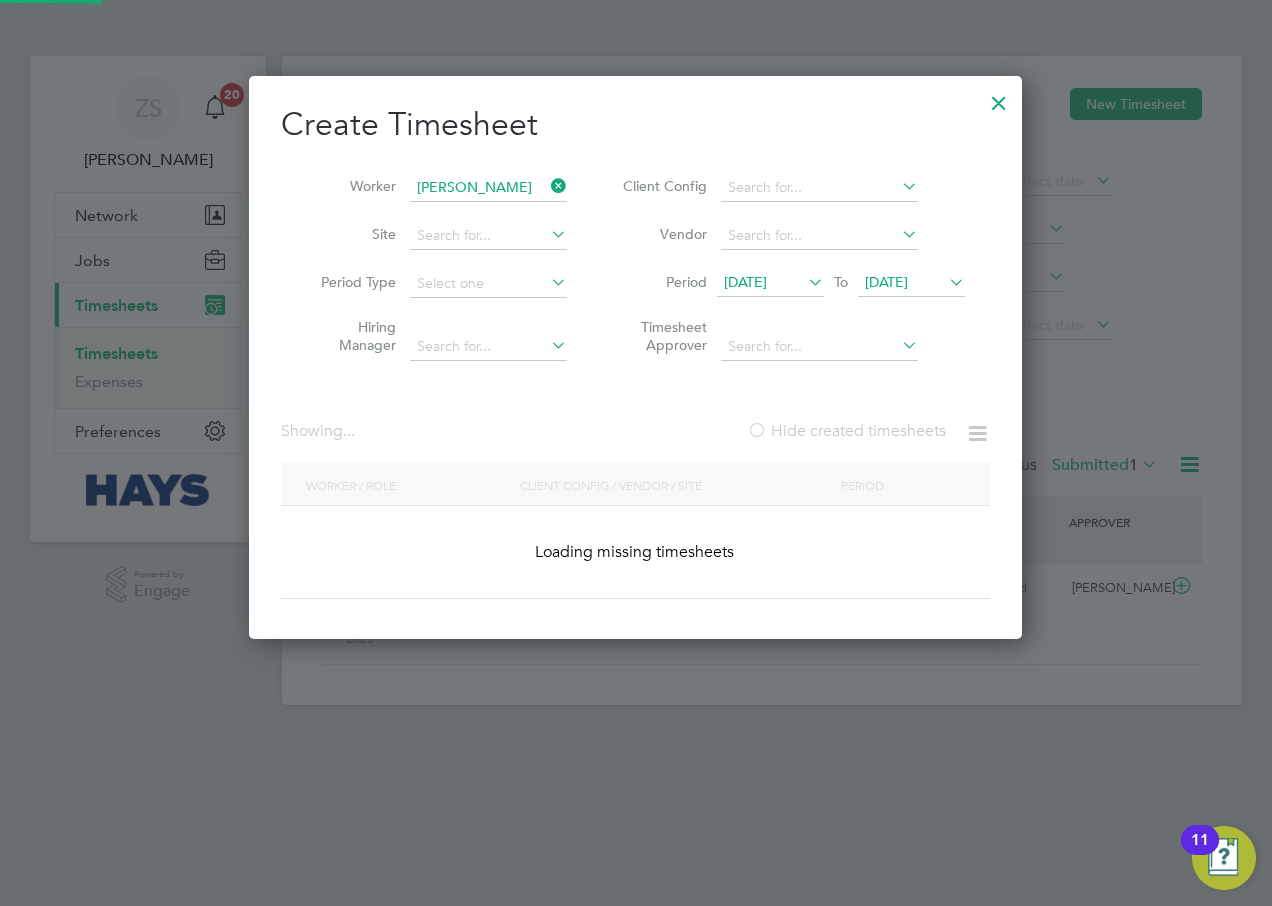 scroll, scrollTop: 10, scrollLeft: 10, axis: both 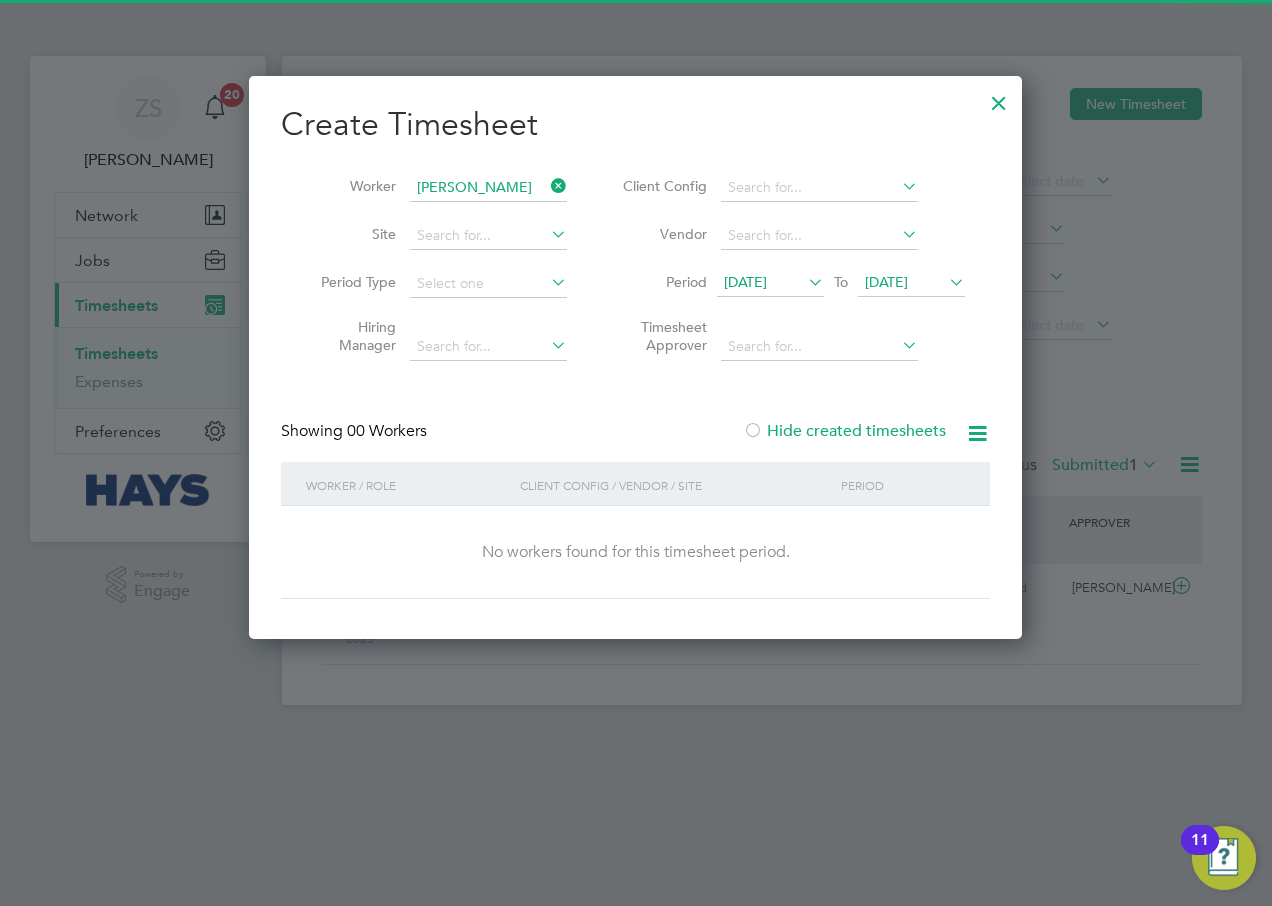 click on "[DATE]" at bounding box center (911, 283) 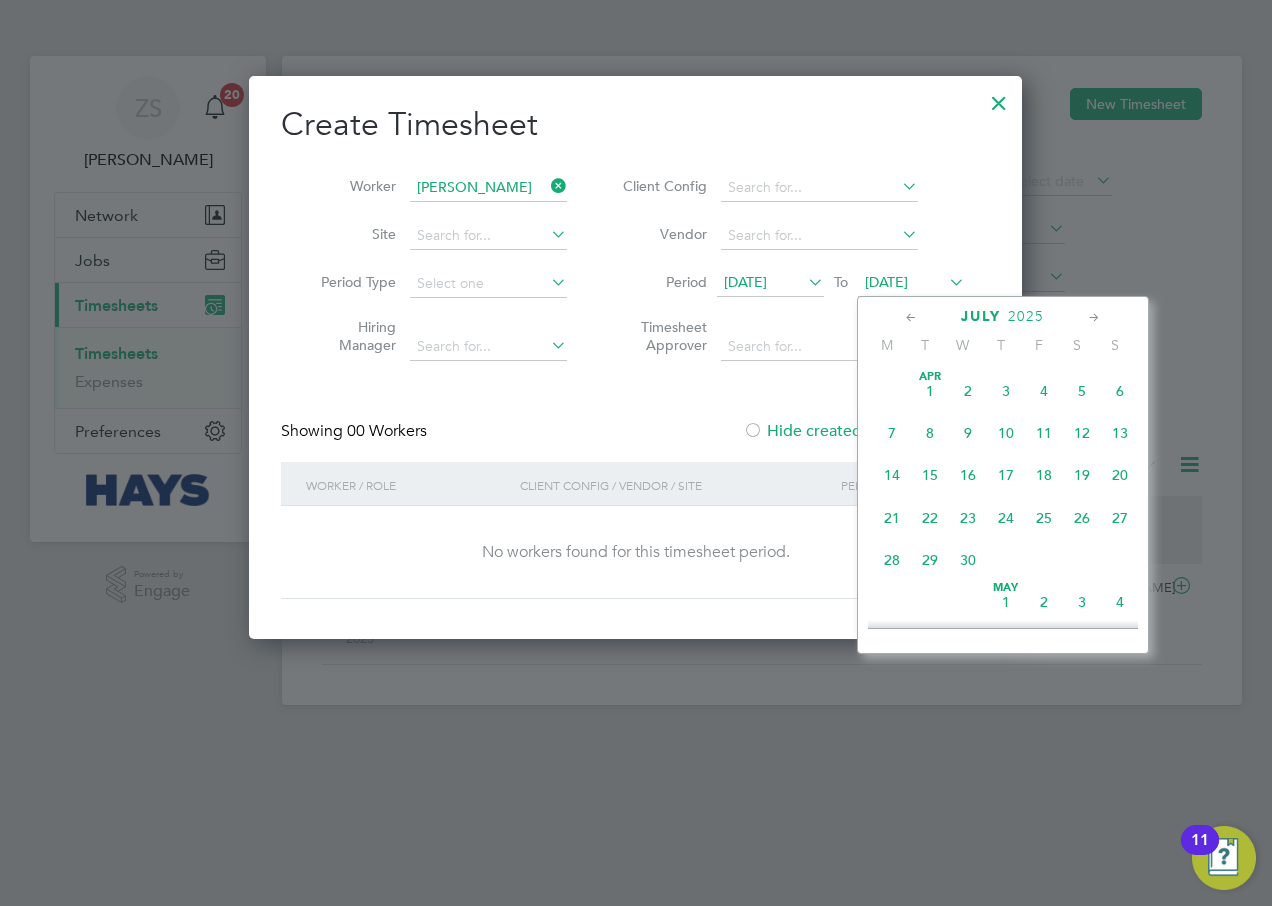 scroll, scrollTop: 736, scrollLeft: 0, axis: vertical 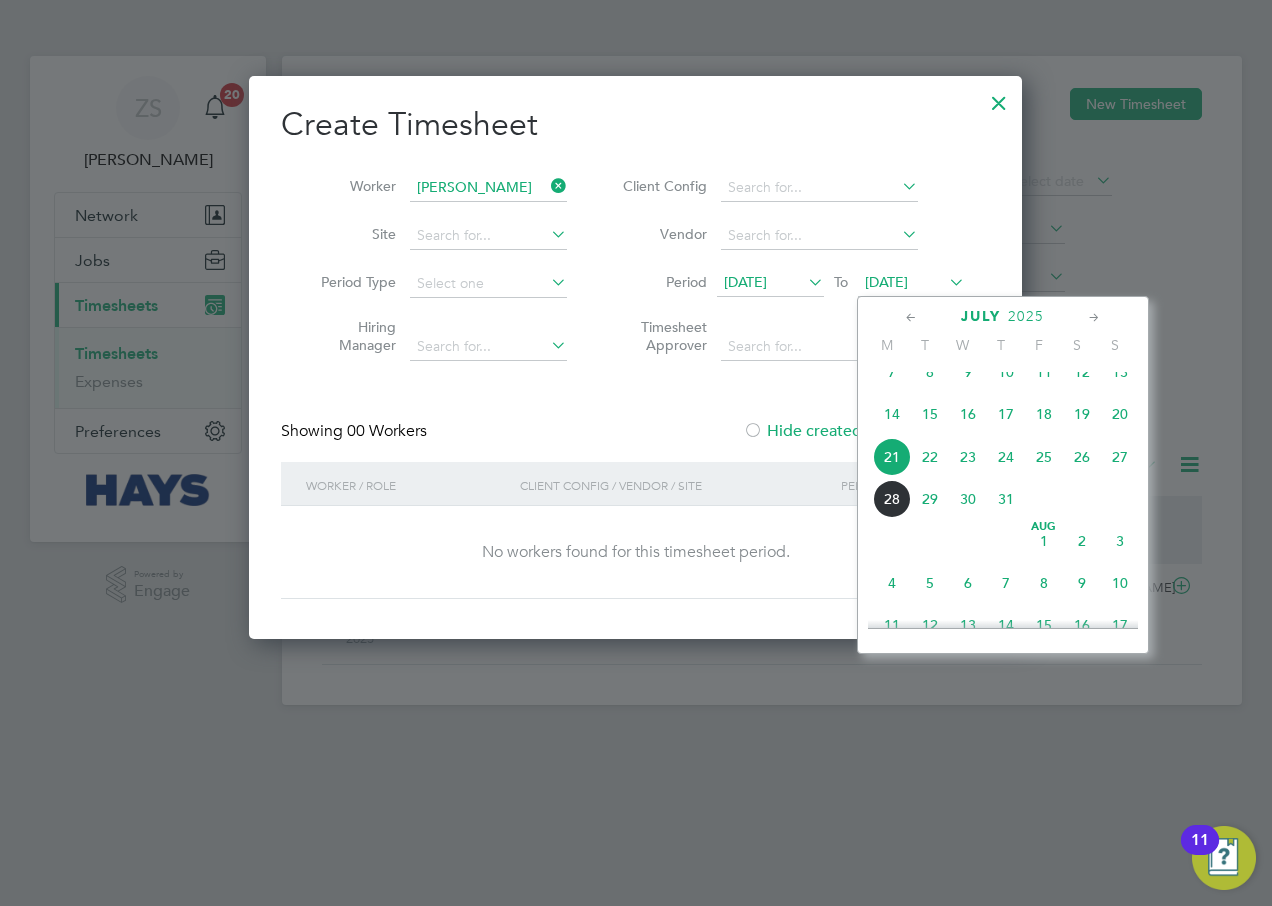 click on "2" 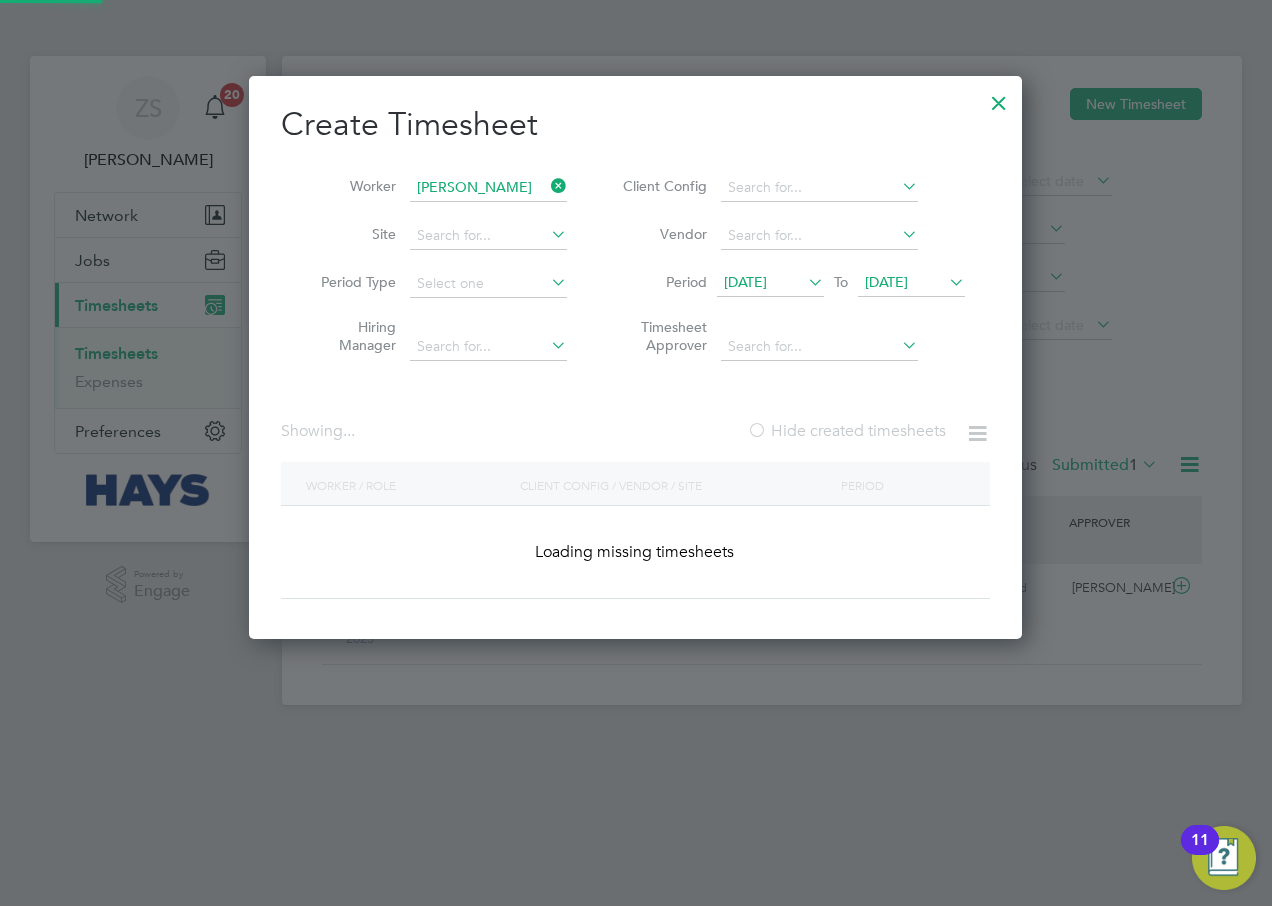 scroll, scrollTop: 10, scrollLeft: 10, axis: both 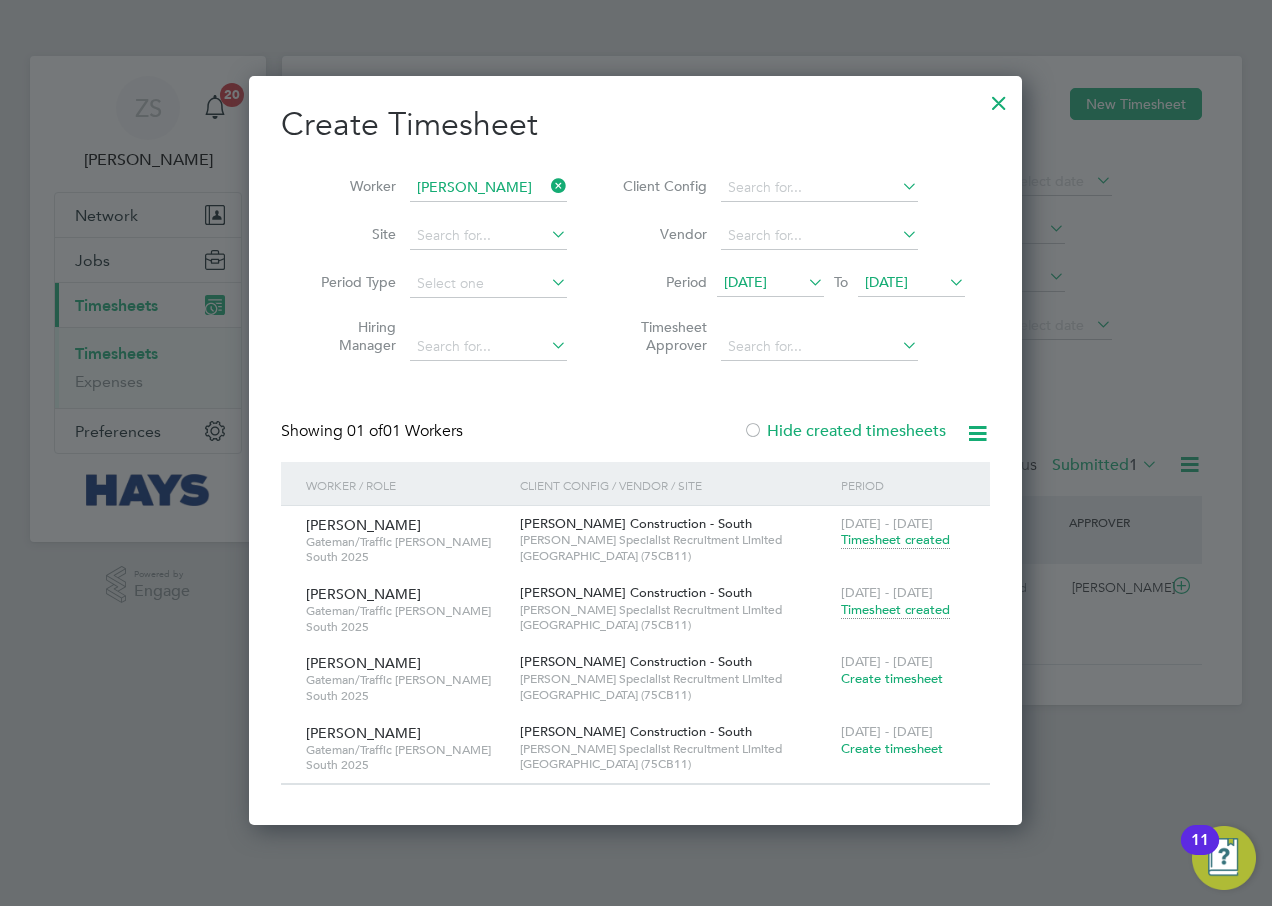 click on "Timesheet created" at bounding box center (895, 610) 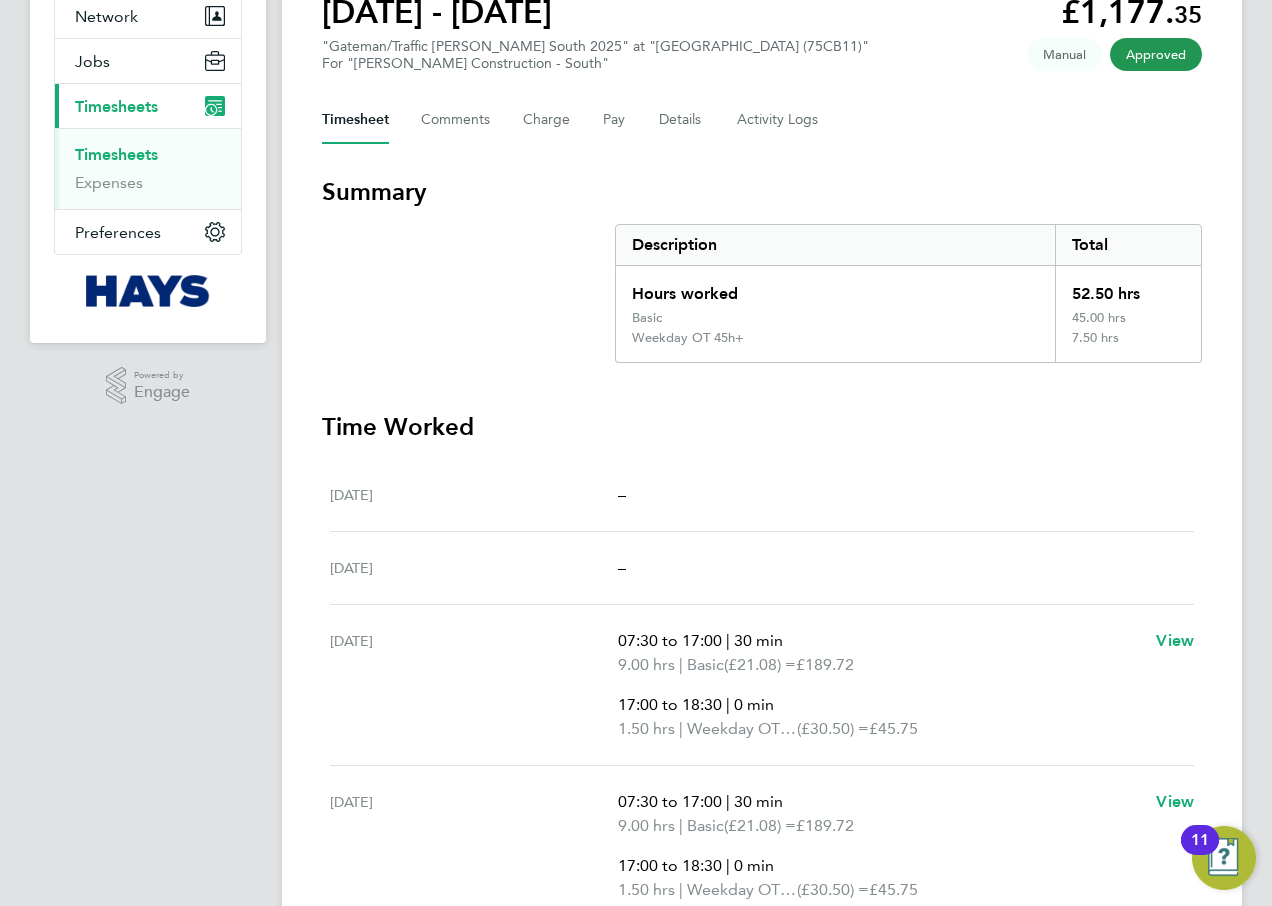 scroll, scrollTop: 83, scrollLeft: 0, axis: vertical 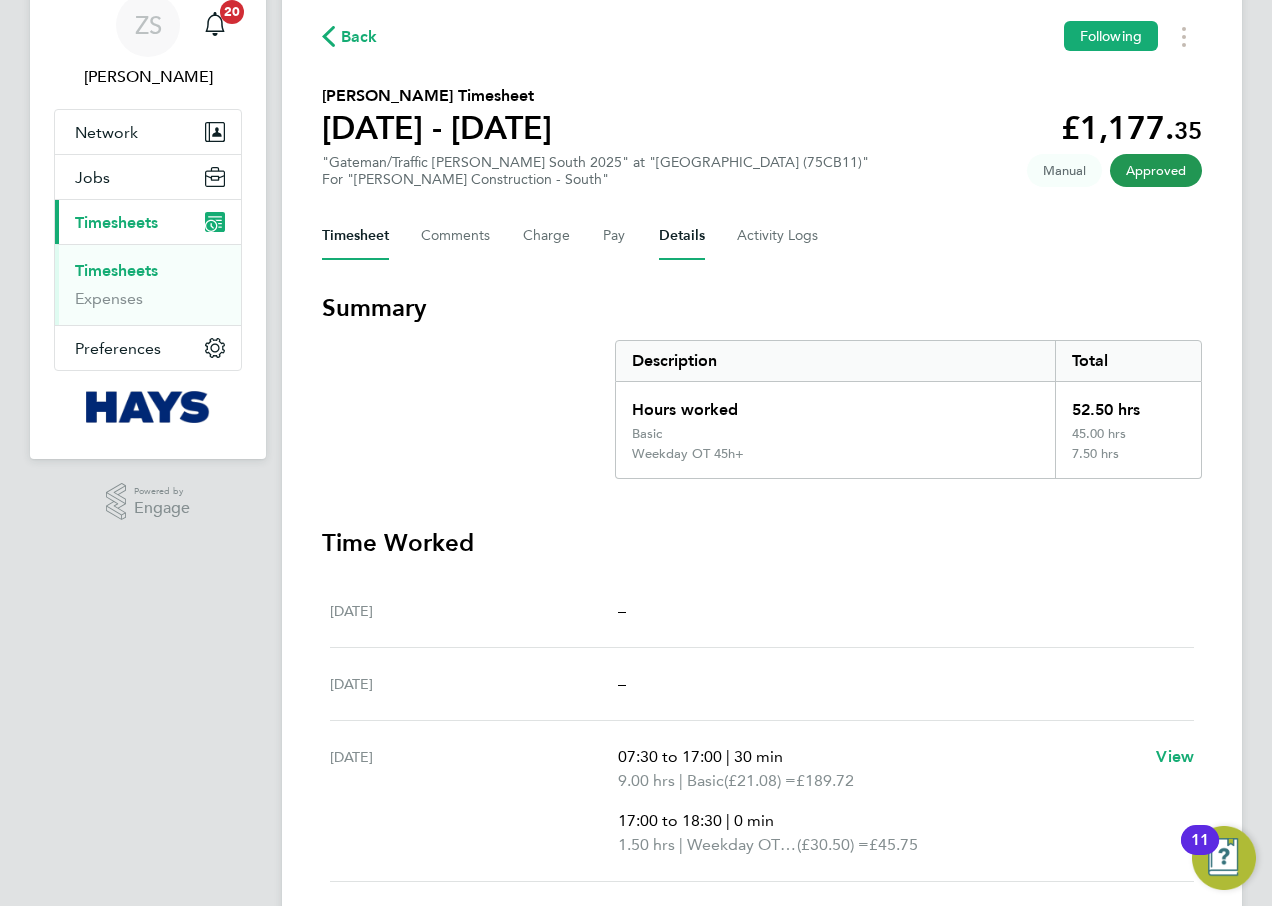 click on "Details" at bounding box center [682, 236] 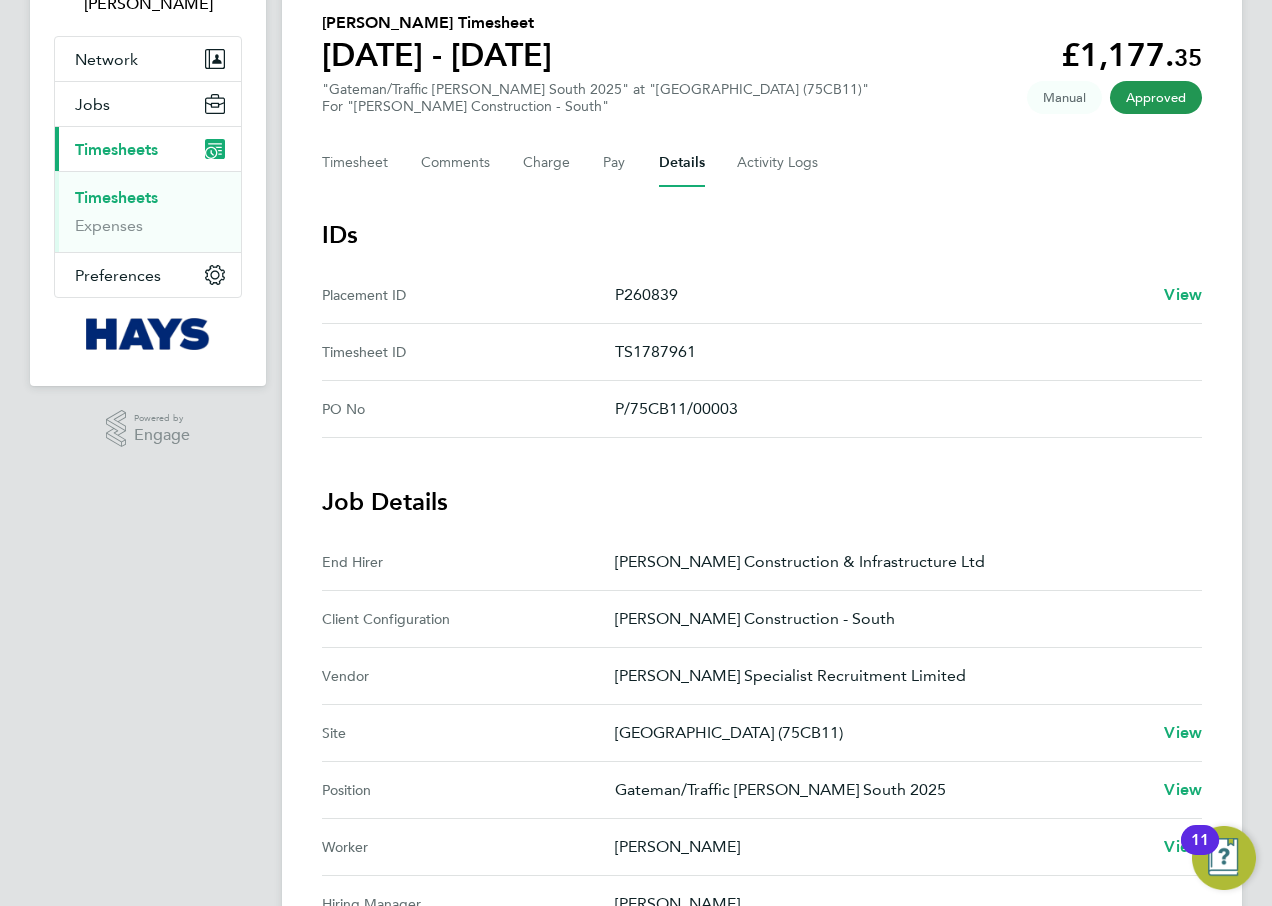 scroll, scrollTop: 300, scrollLeft: 0, axis: vertical 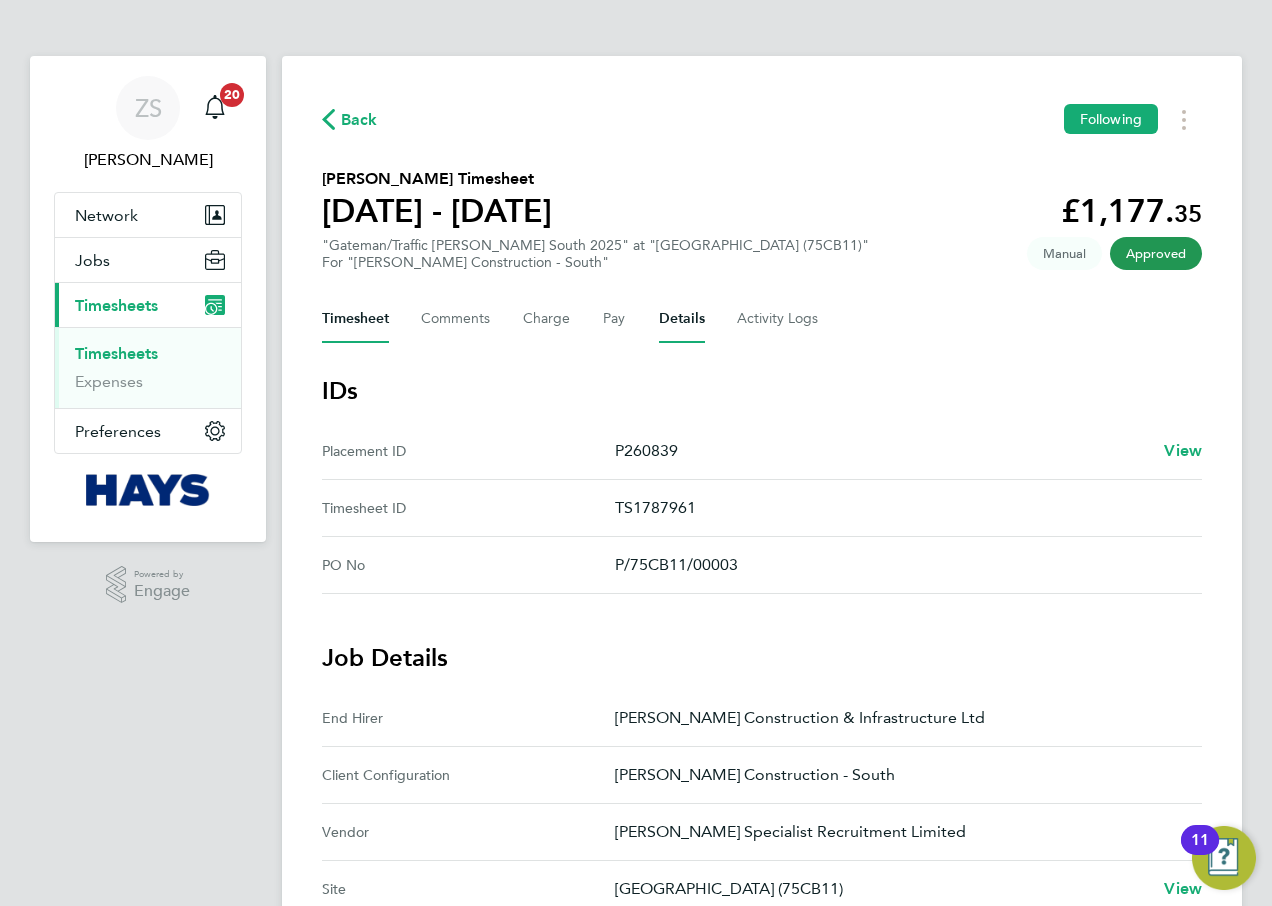 click on "Timesheet" at bounding box center (355, 319) 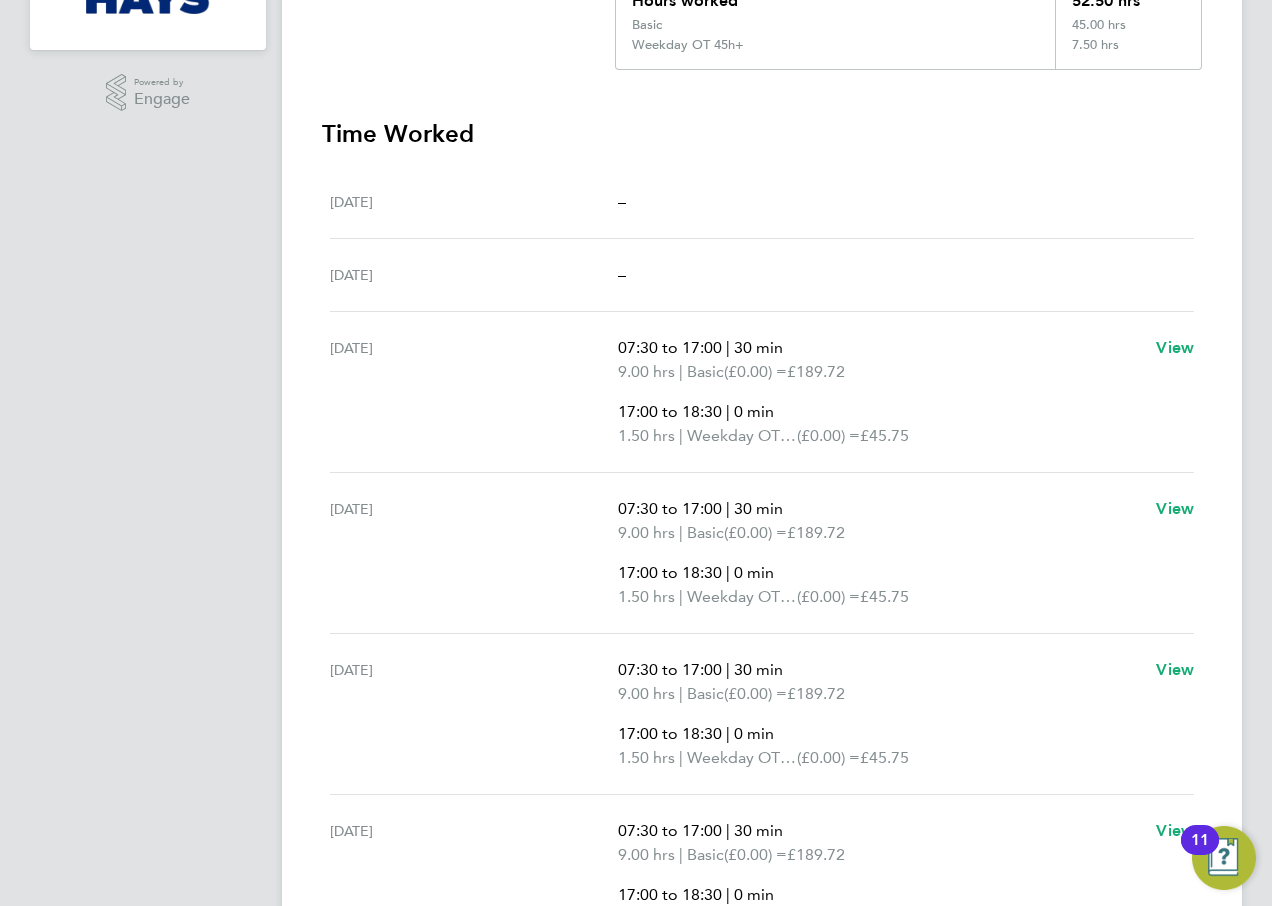 scroll, scrollTop: 483, scrollLeft: 0, axis: vertical 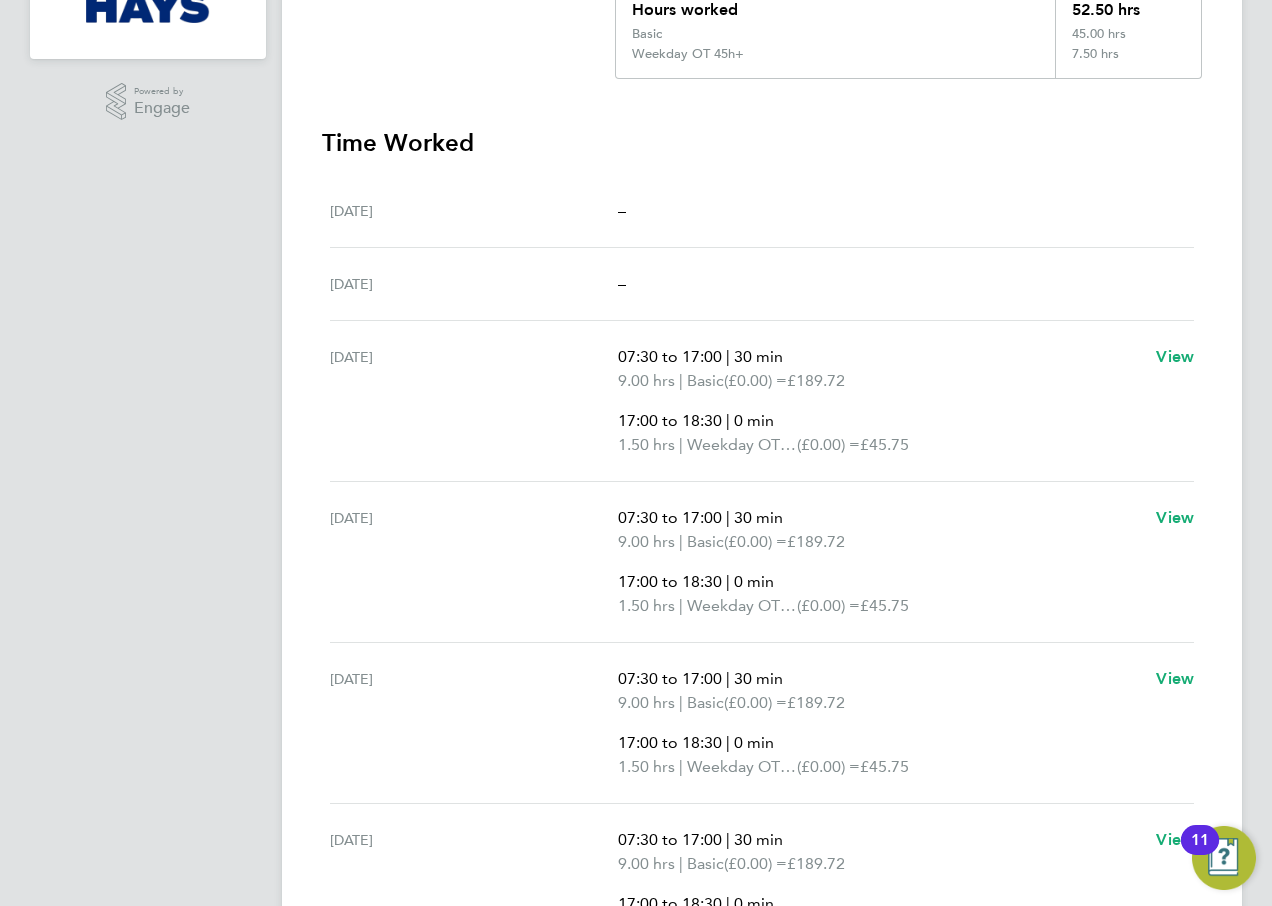 drag, startPoint x: 146, startPoint y: 491, endPoint x: 196, endPoint y: 490, distance: 50.01 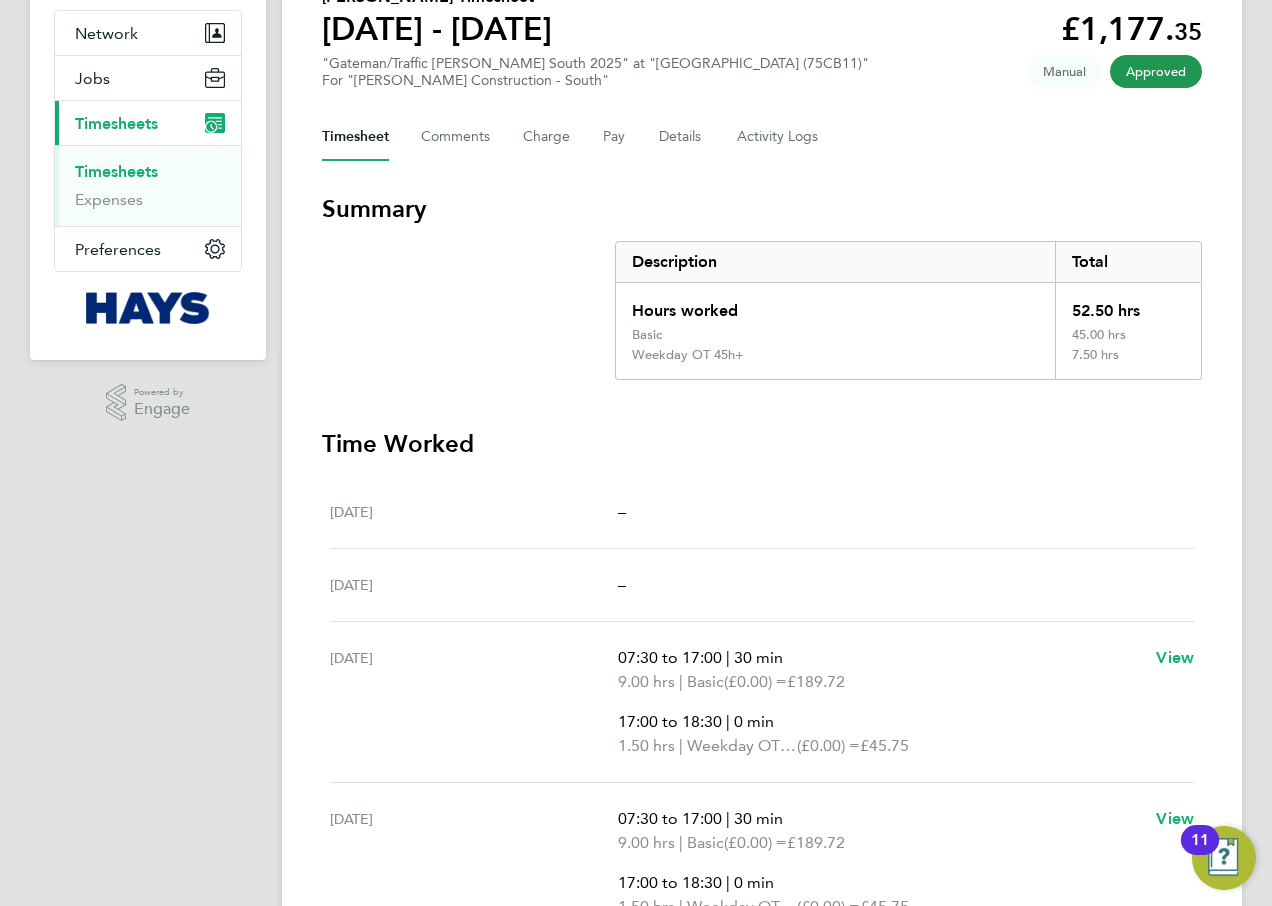 scroll, scrollTop: 0, scrollLeft: 0, axis: both 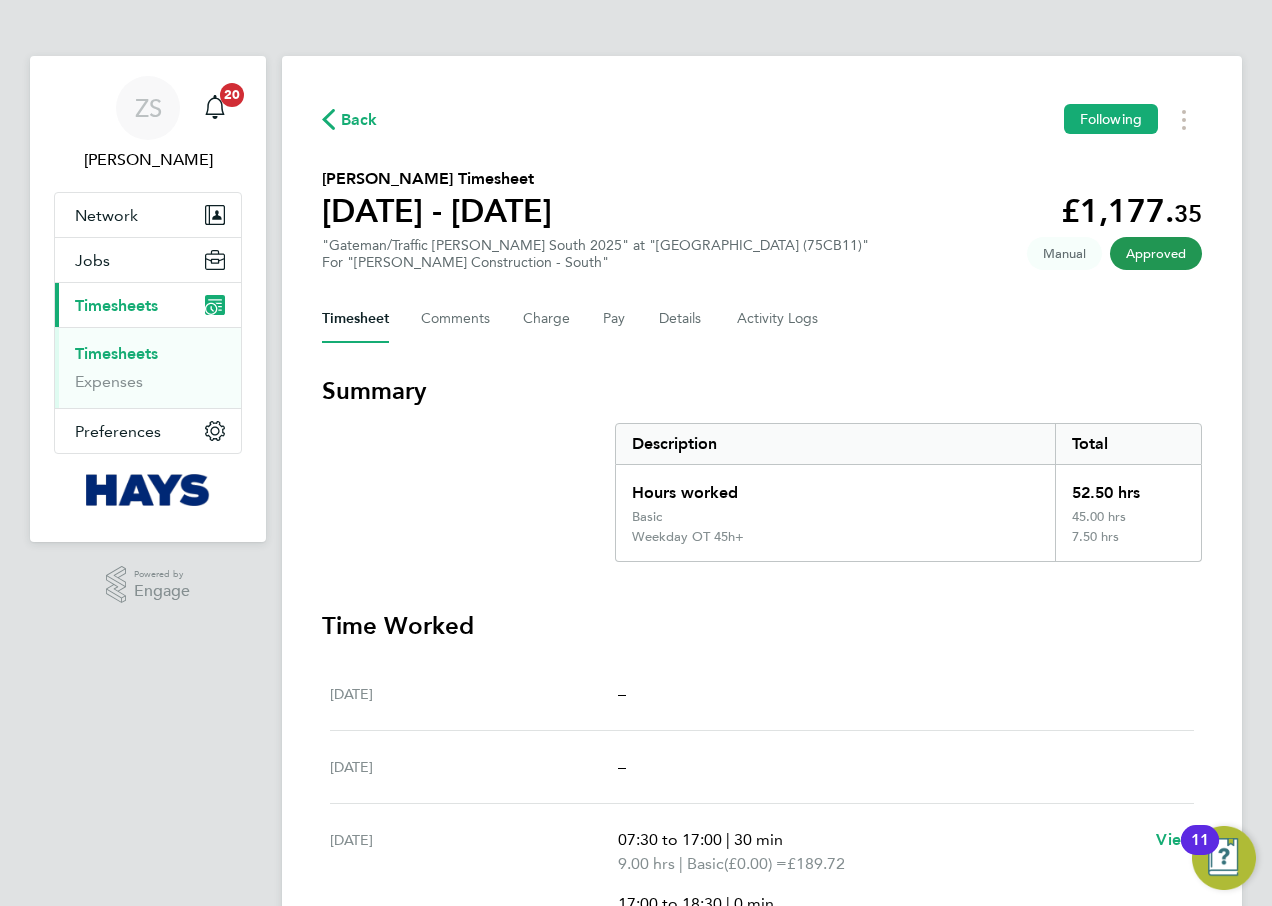 click on "Timesheet   Comments   Charge   Pay   Details   Activity Logs" 